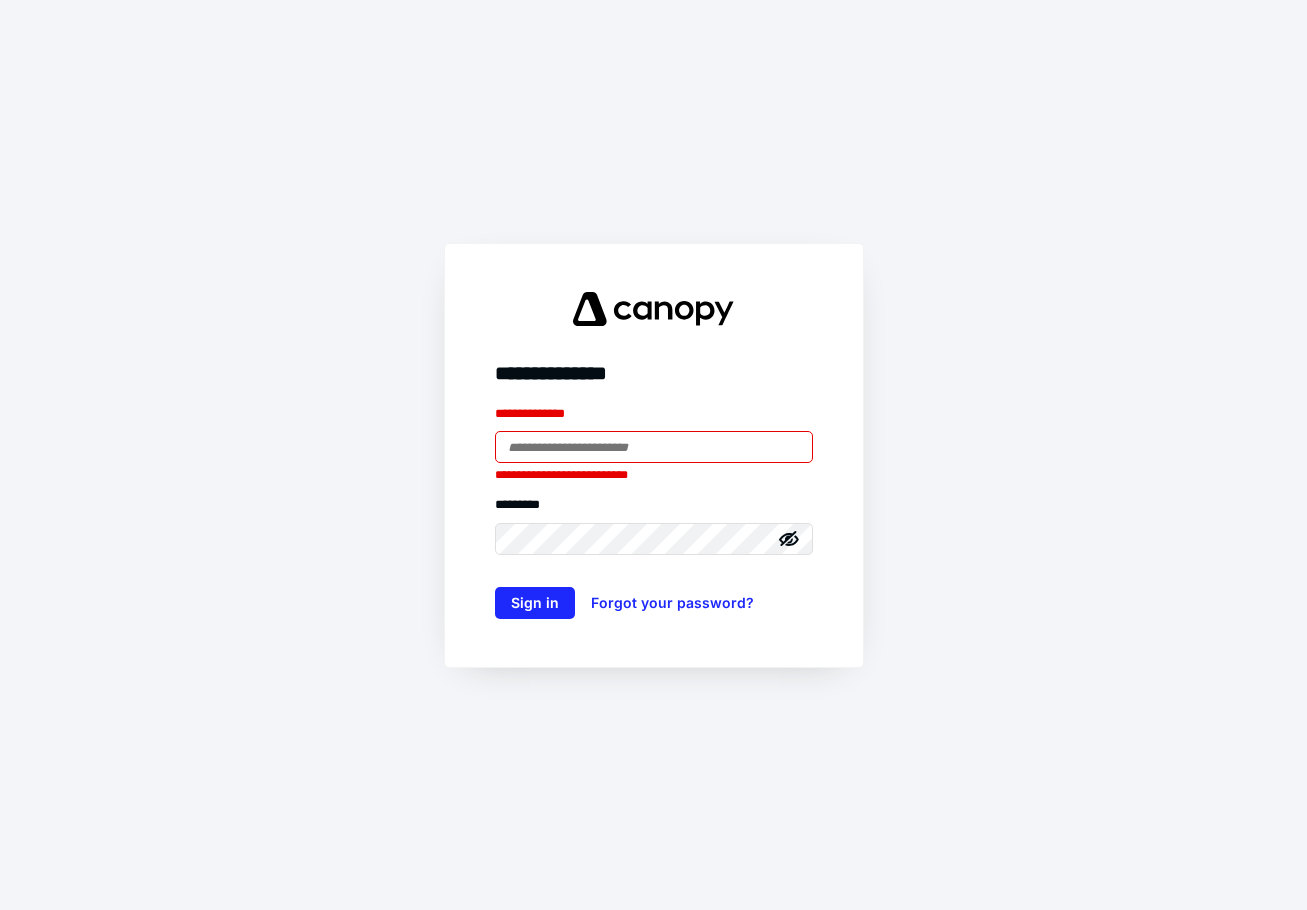 scroll, scrollTop: 0, scrollLeft: 0, axis: both 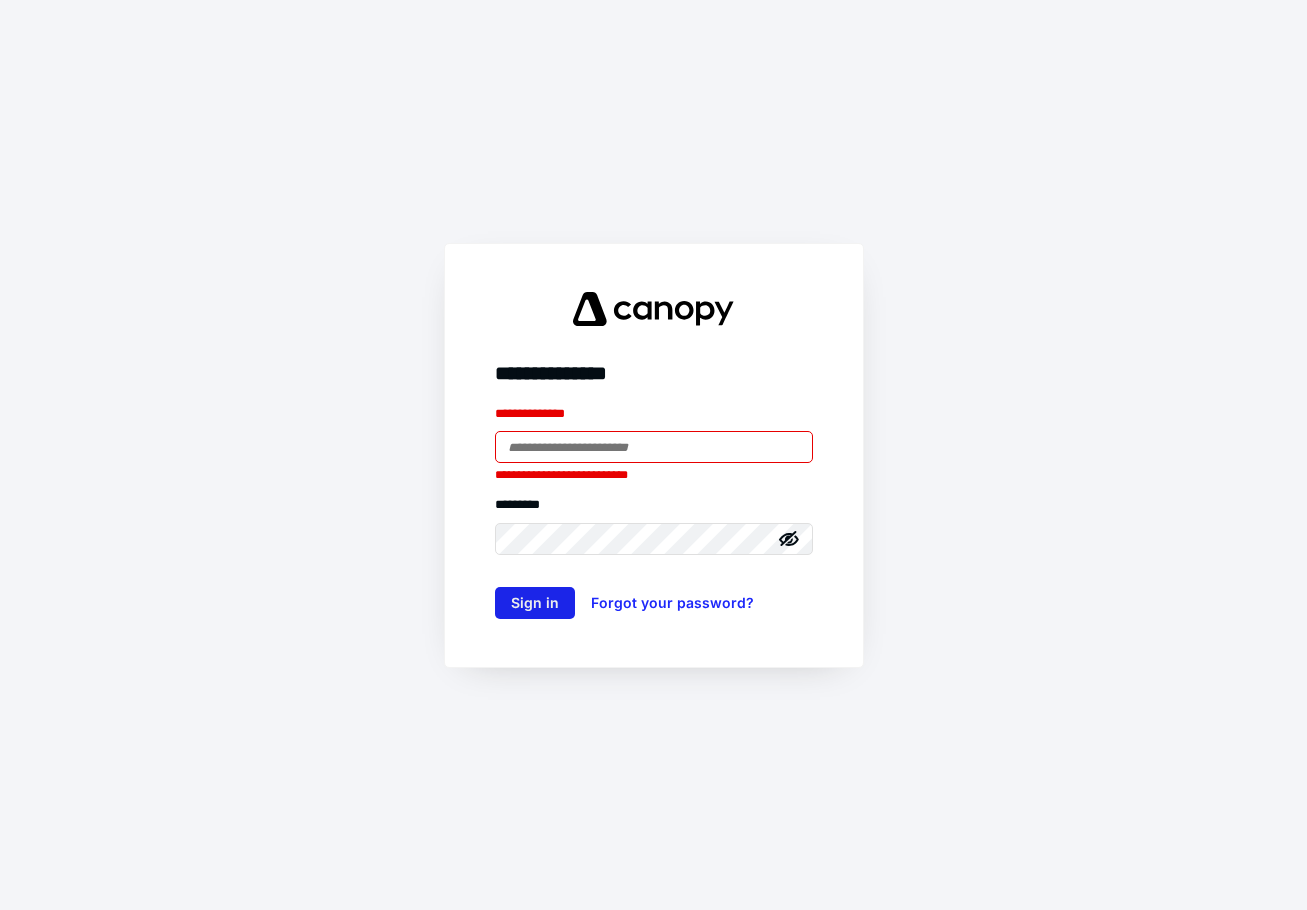 type on "**********" 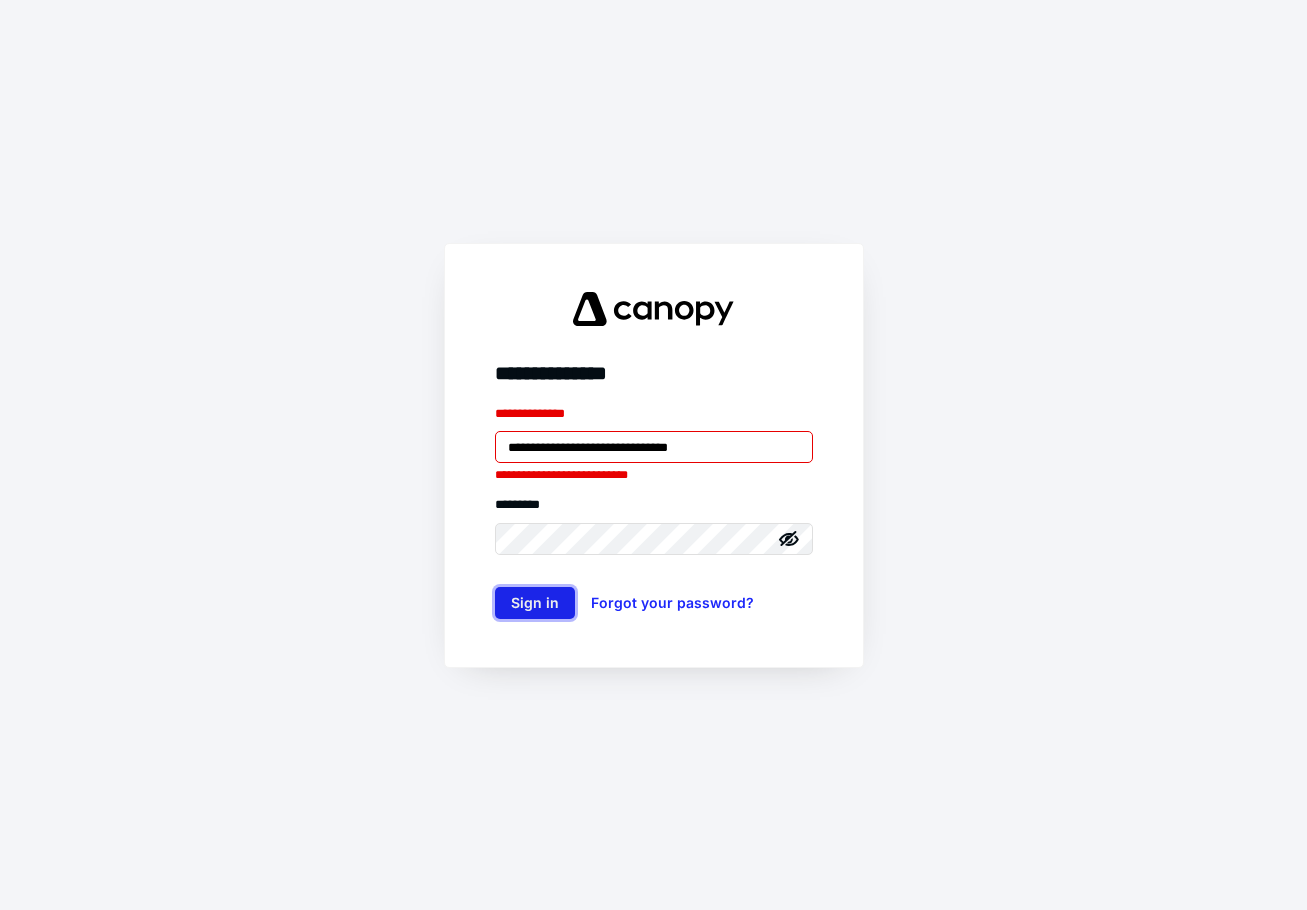 click on "Sign in" at bounding box center [535, 603] 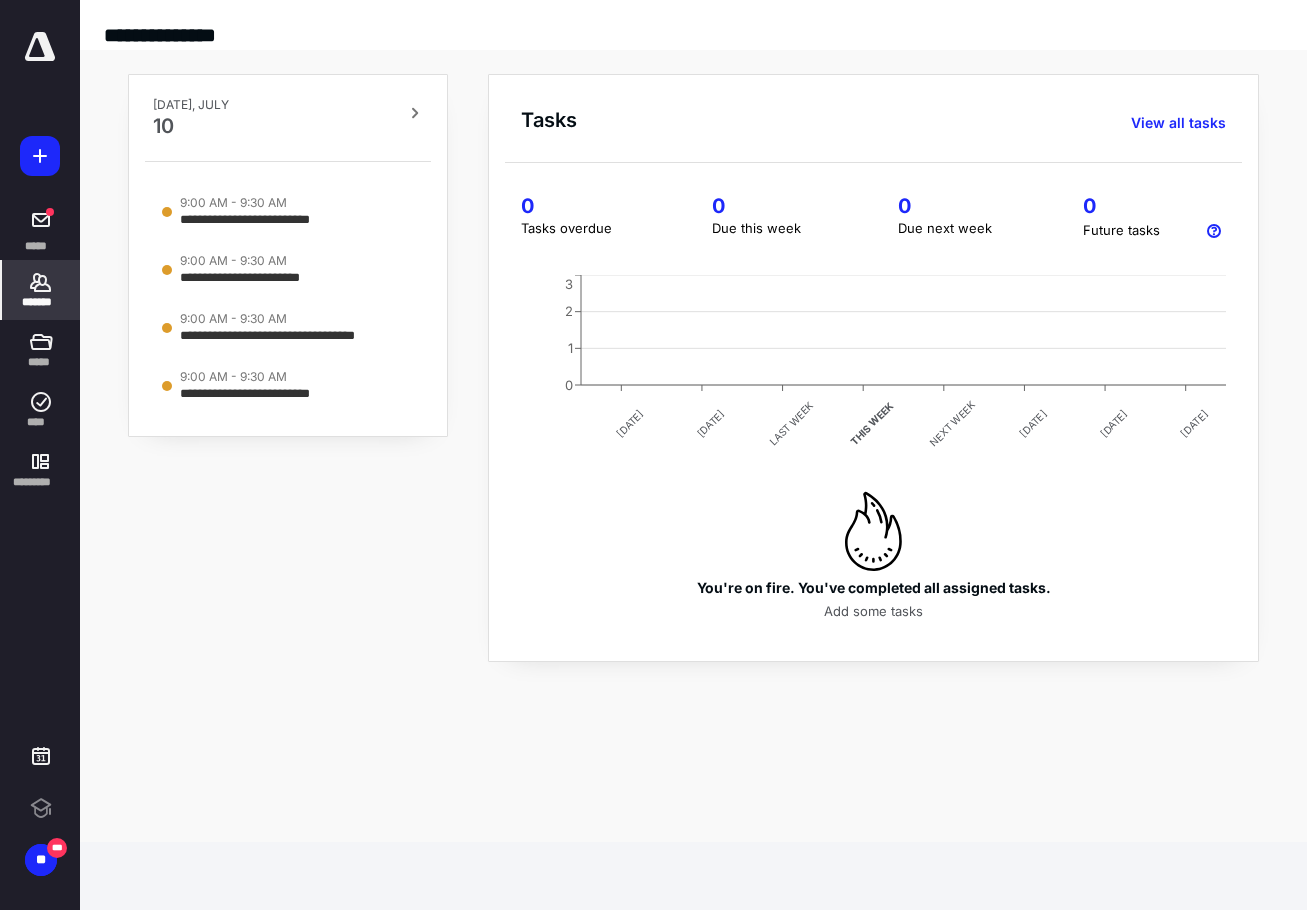 scroll, scrollTop: 0, scrollLeft: 0, axis: both 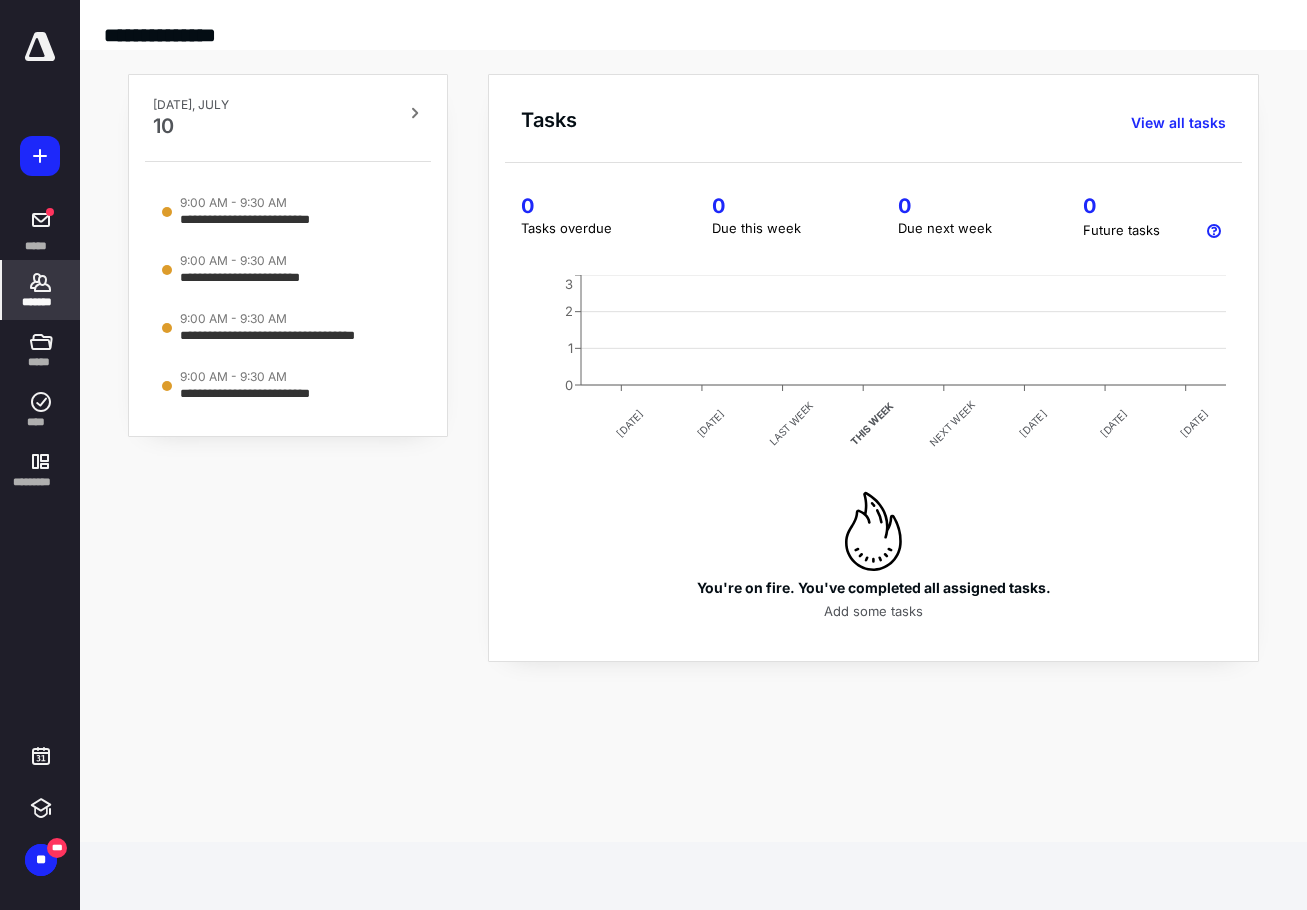 click 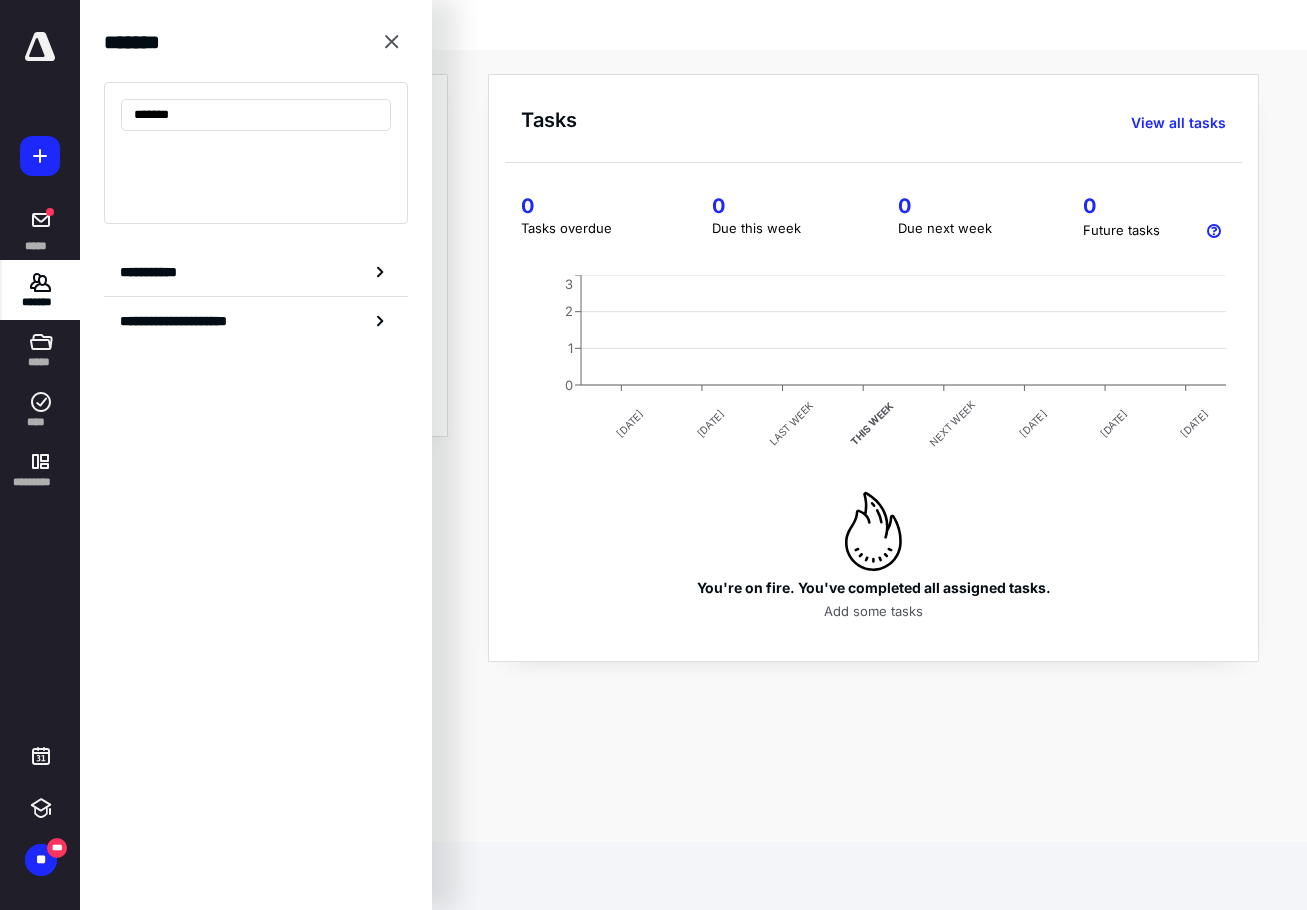type on "********" 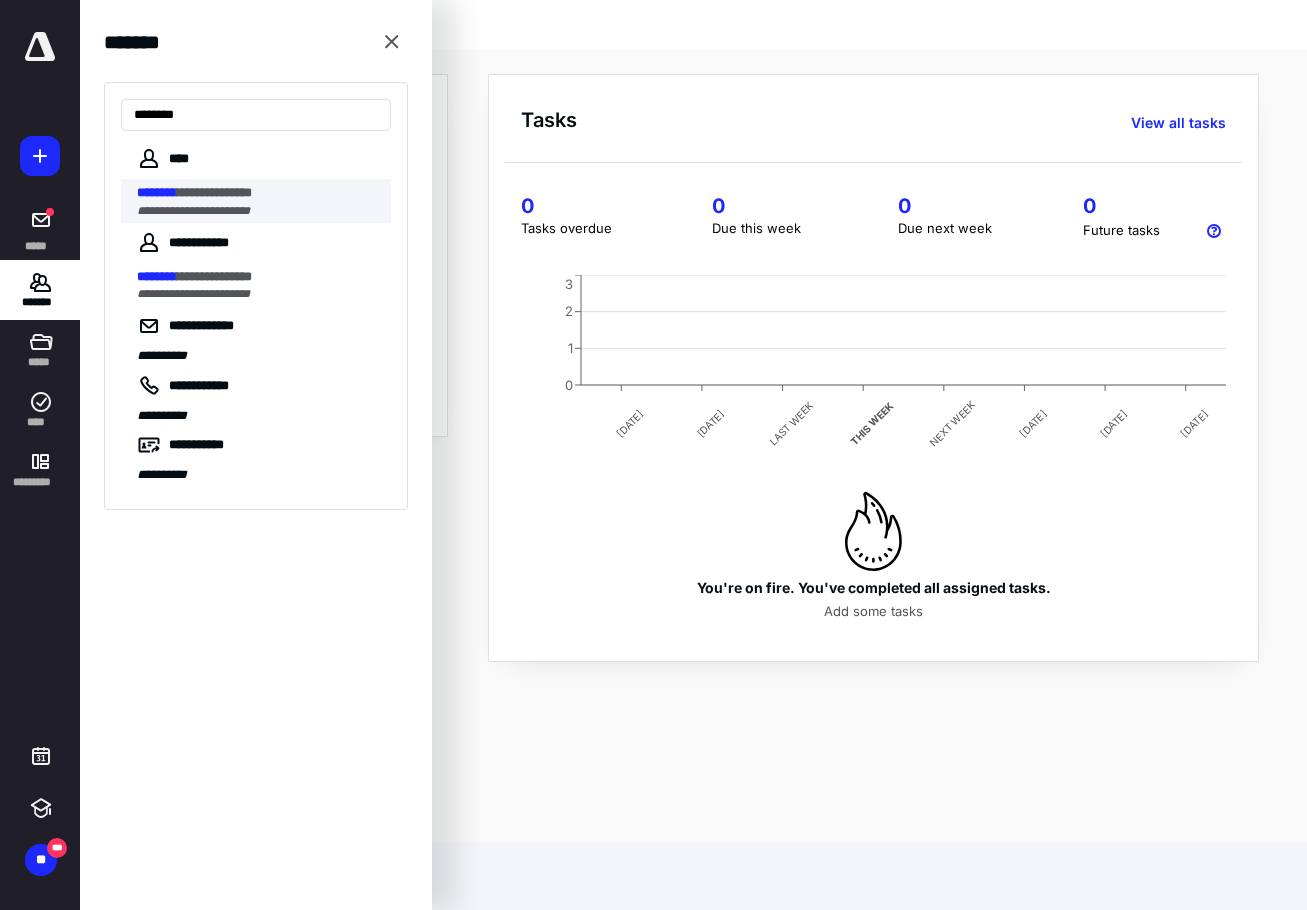 click on "**********" at bounding box center [214, 192] 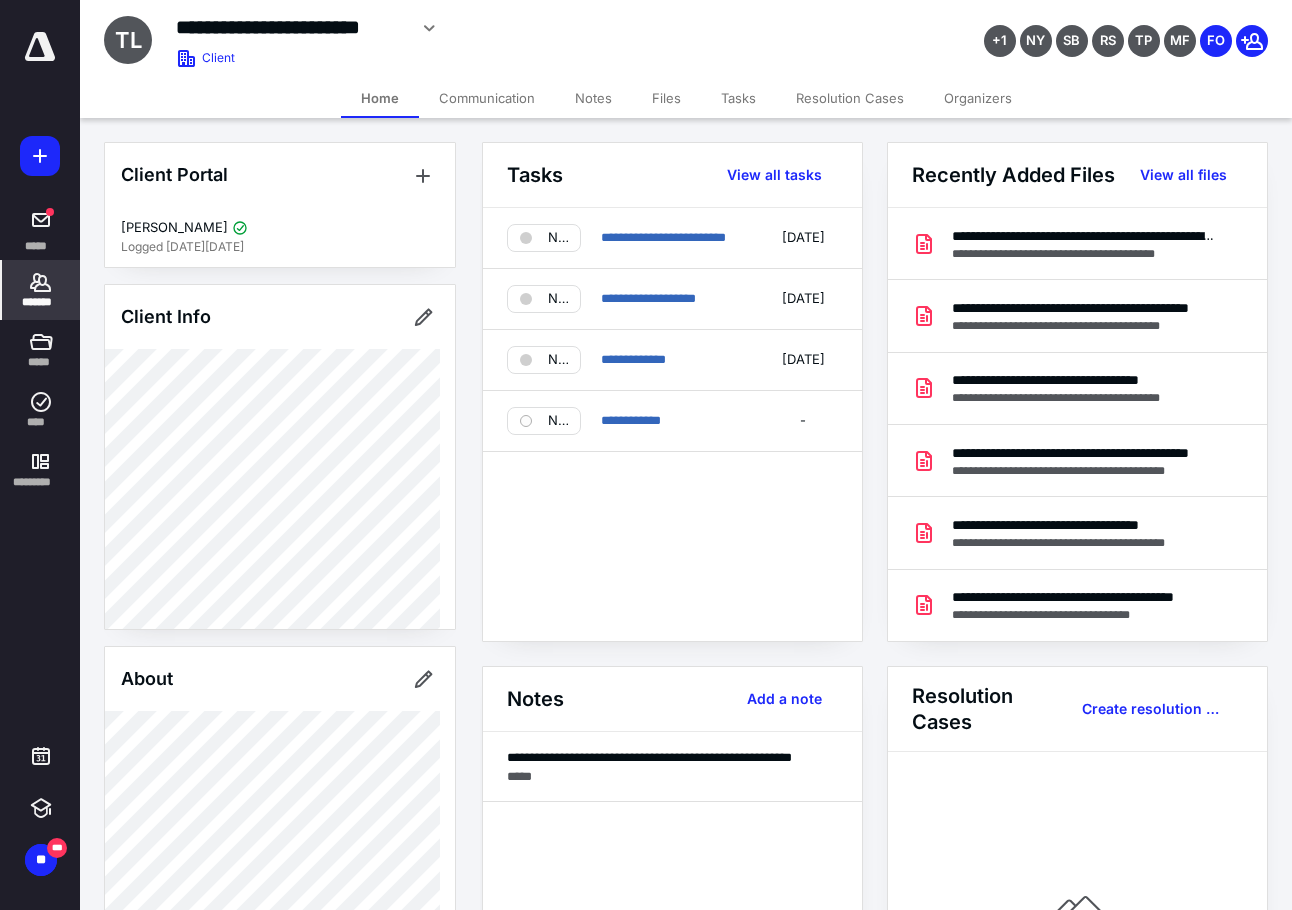 click on "*******" at bounding box center [41, 302] 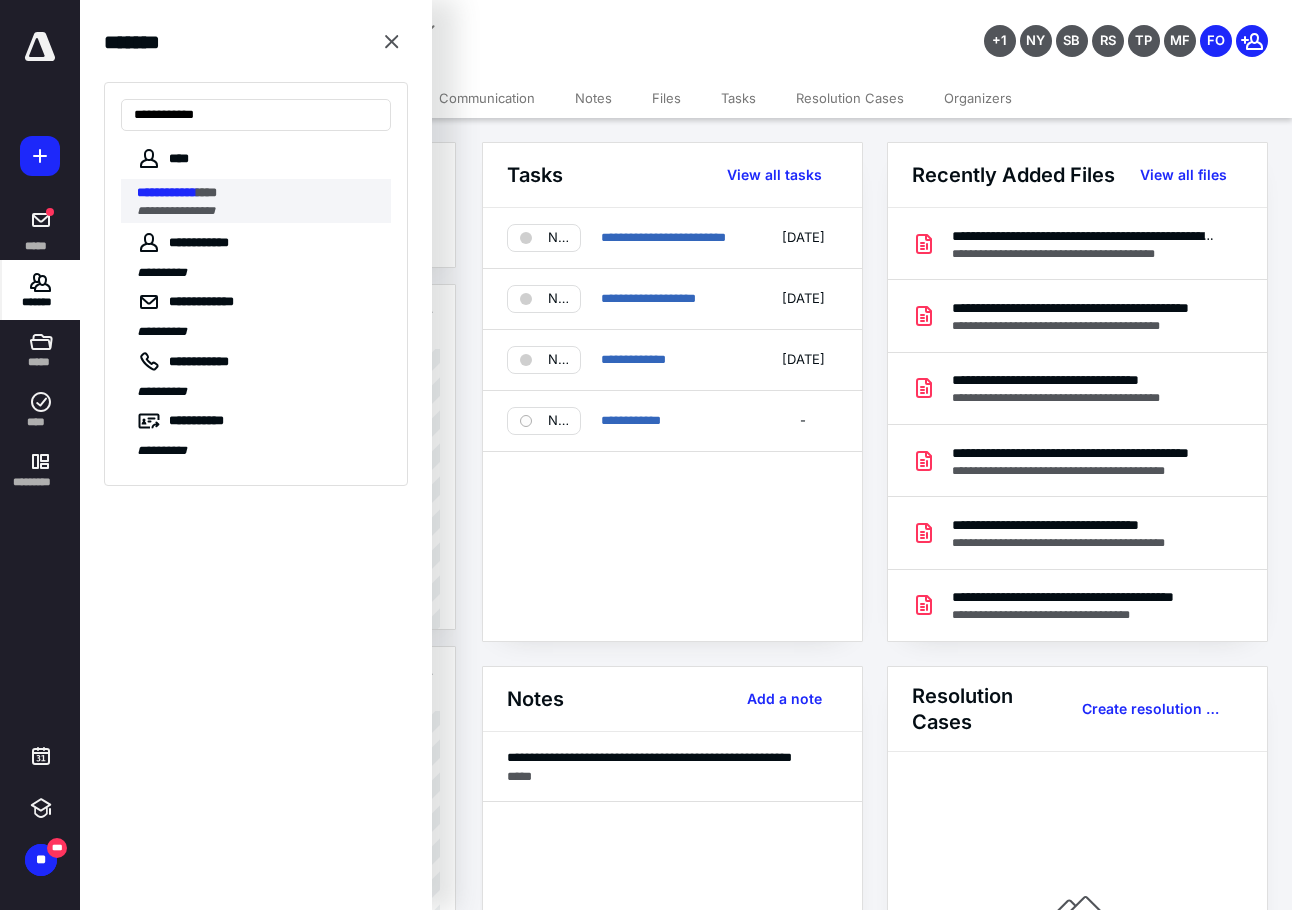 type on "**********" 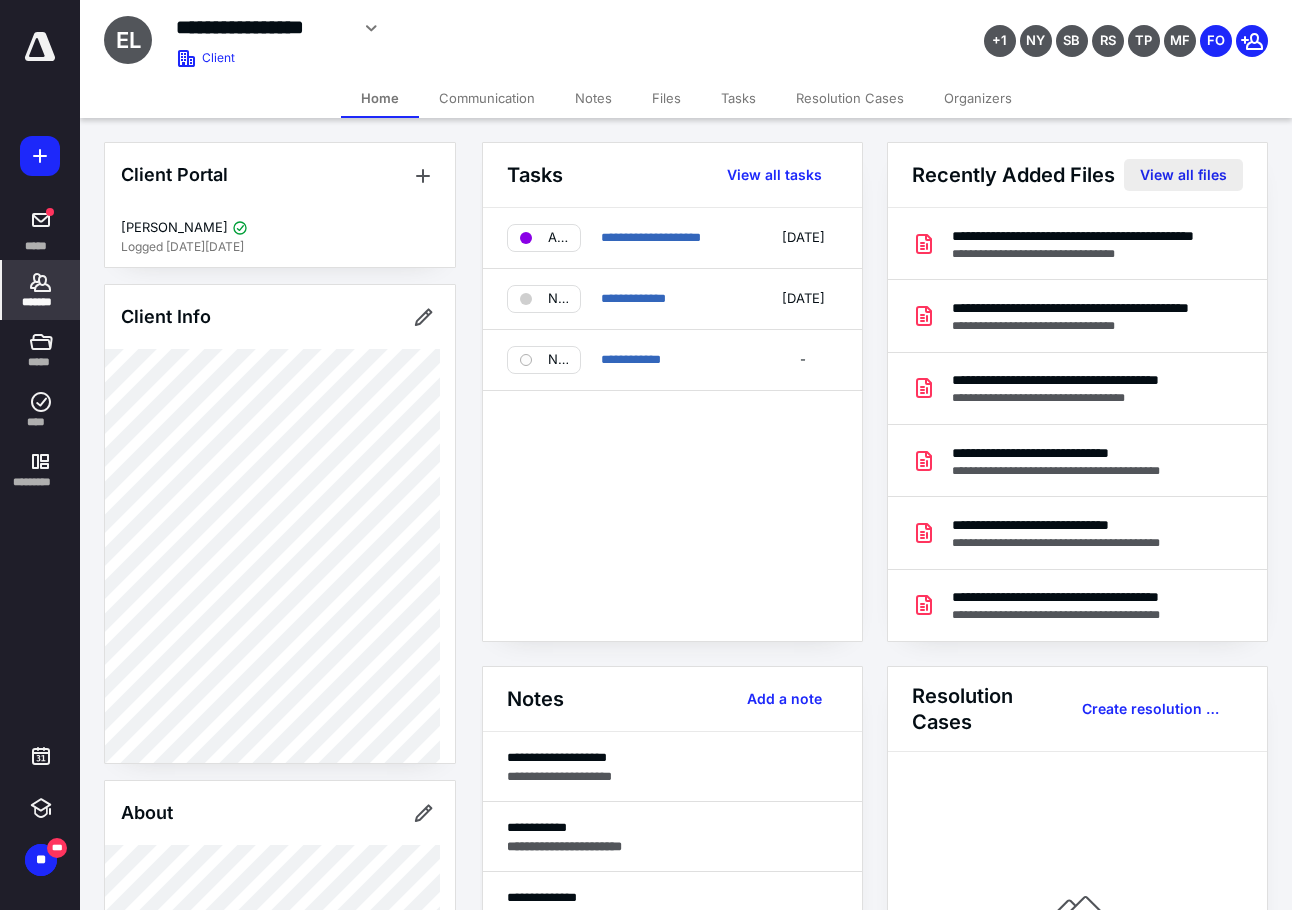 click on "View all files" at bounding box center (1183, 175) 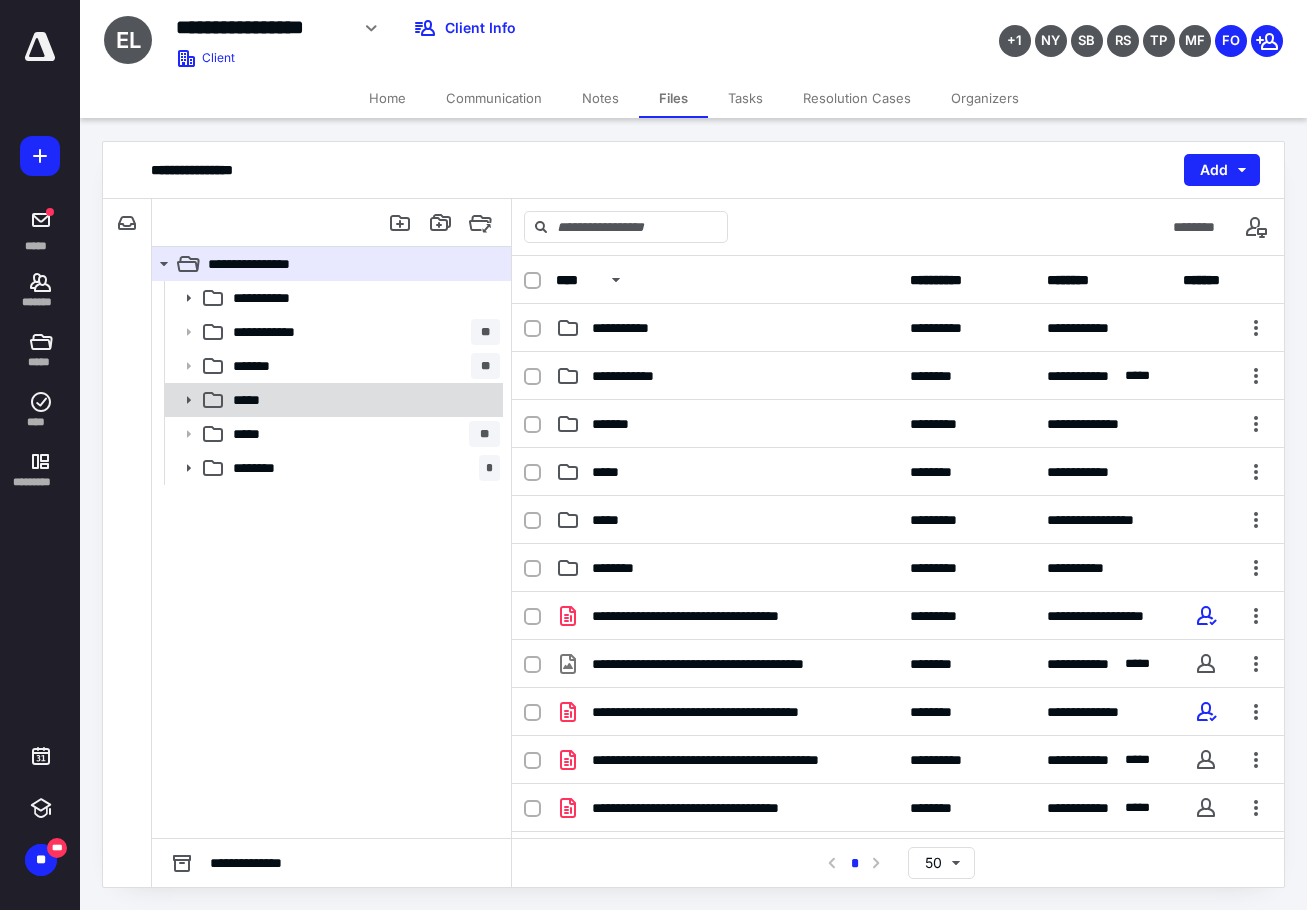 click 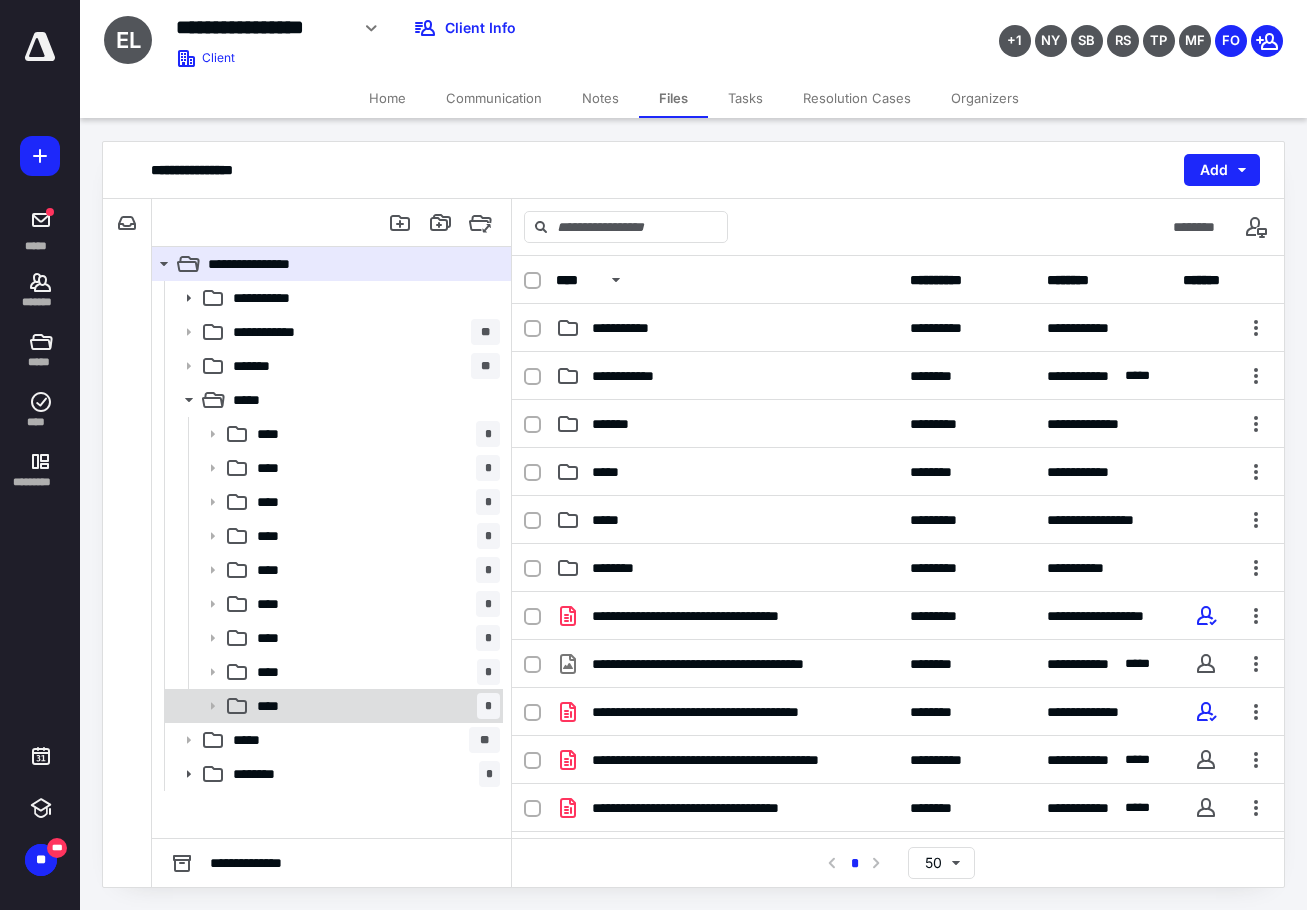 click on "**** *" at bounding box center [374, 706] 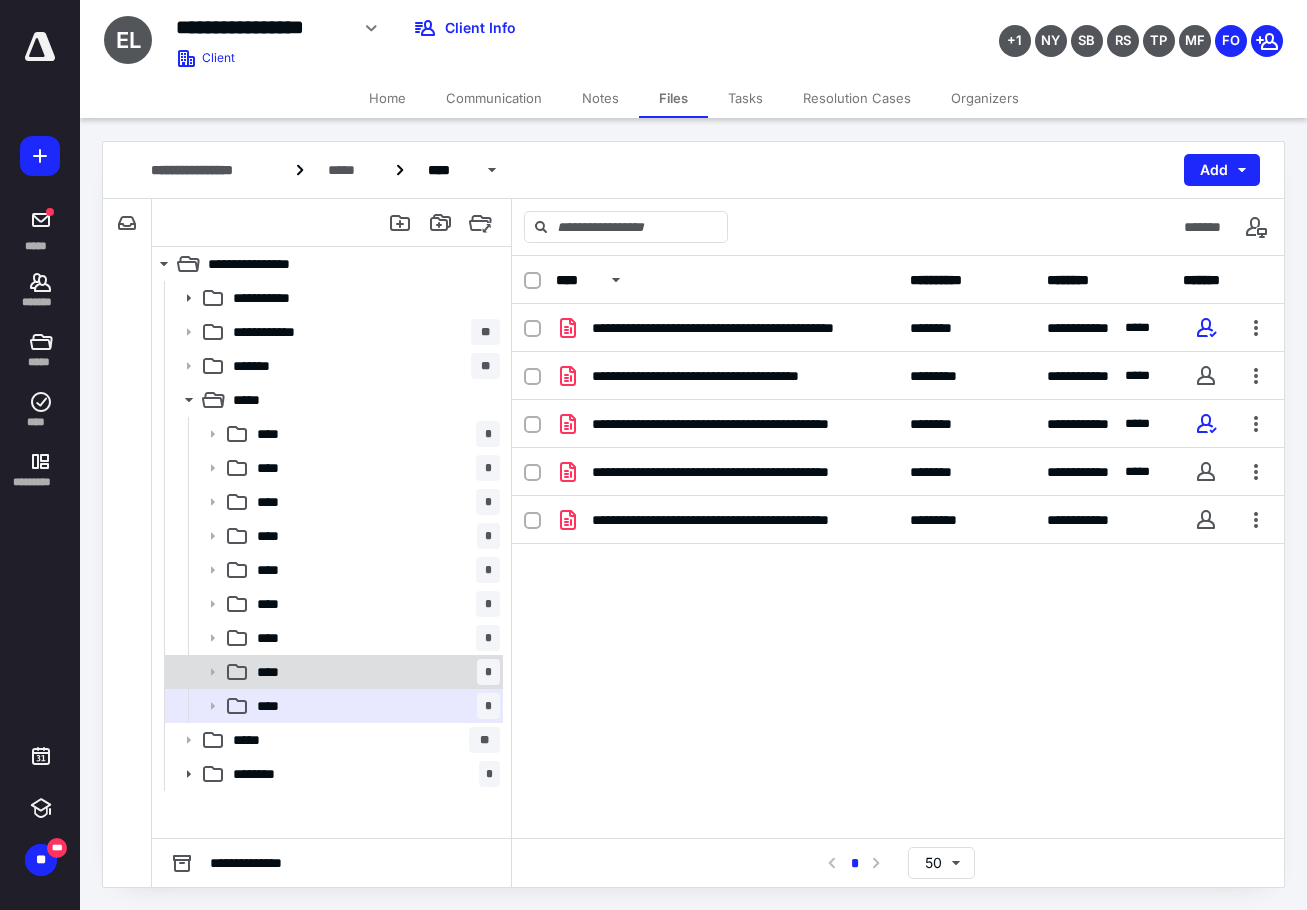 click on "**** *" at bounding box center (374, 672) 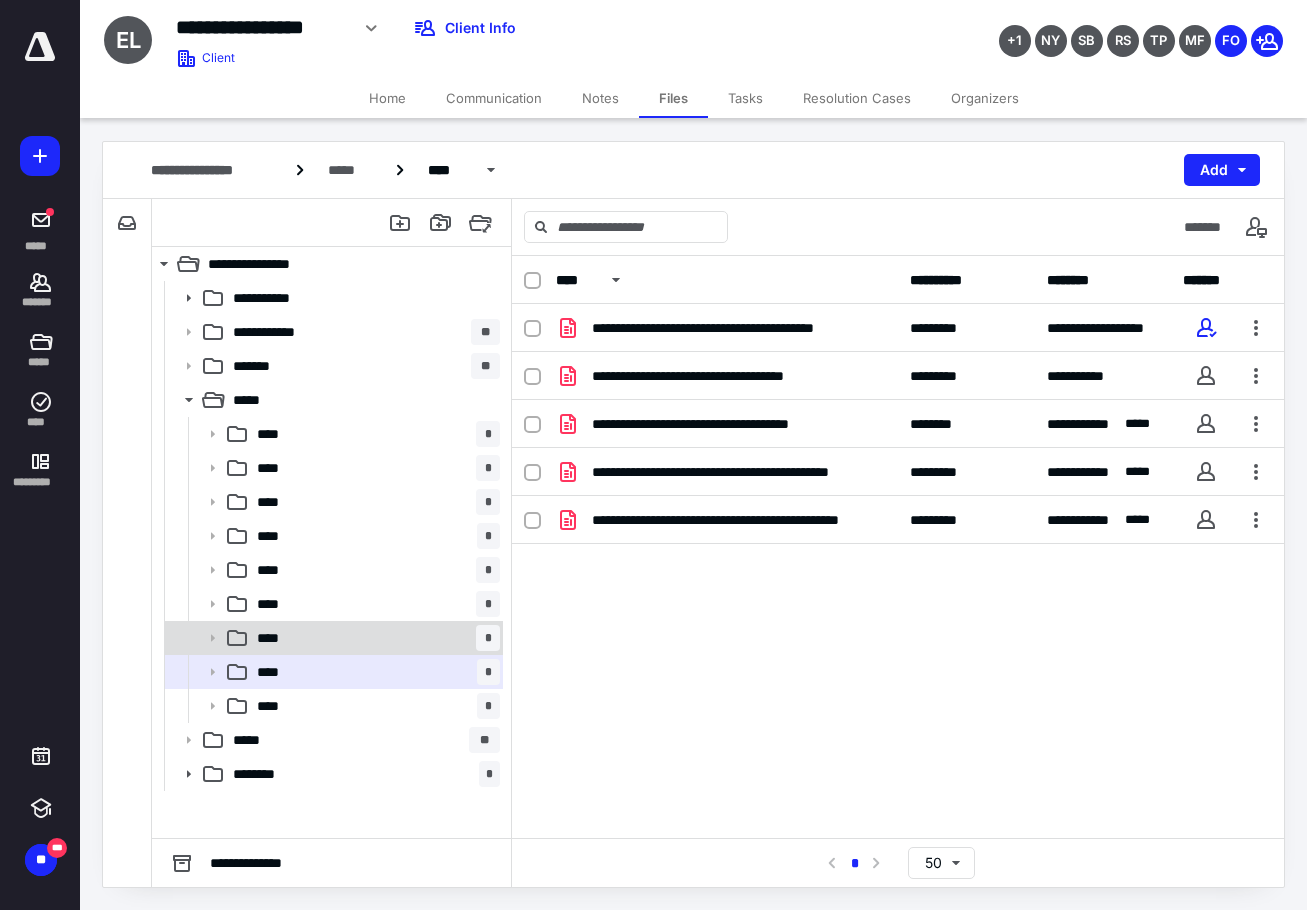click on "**** *" at bounding box center (374, 638) 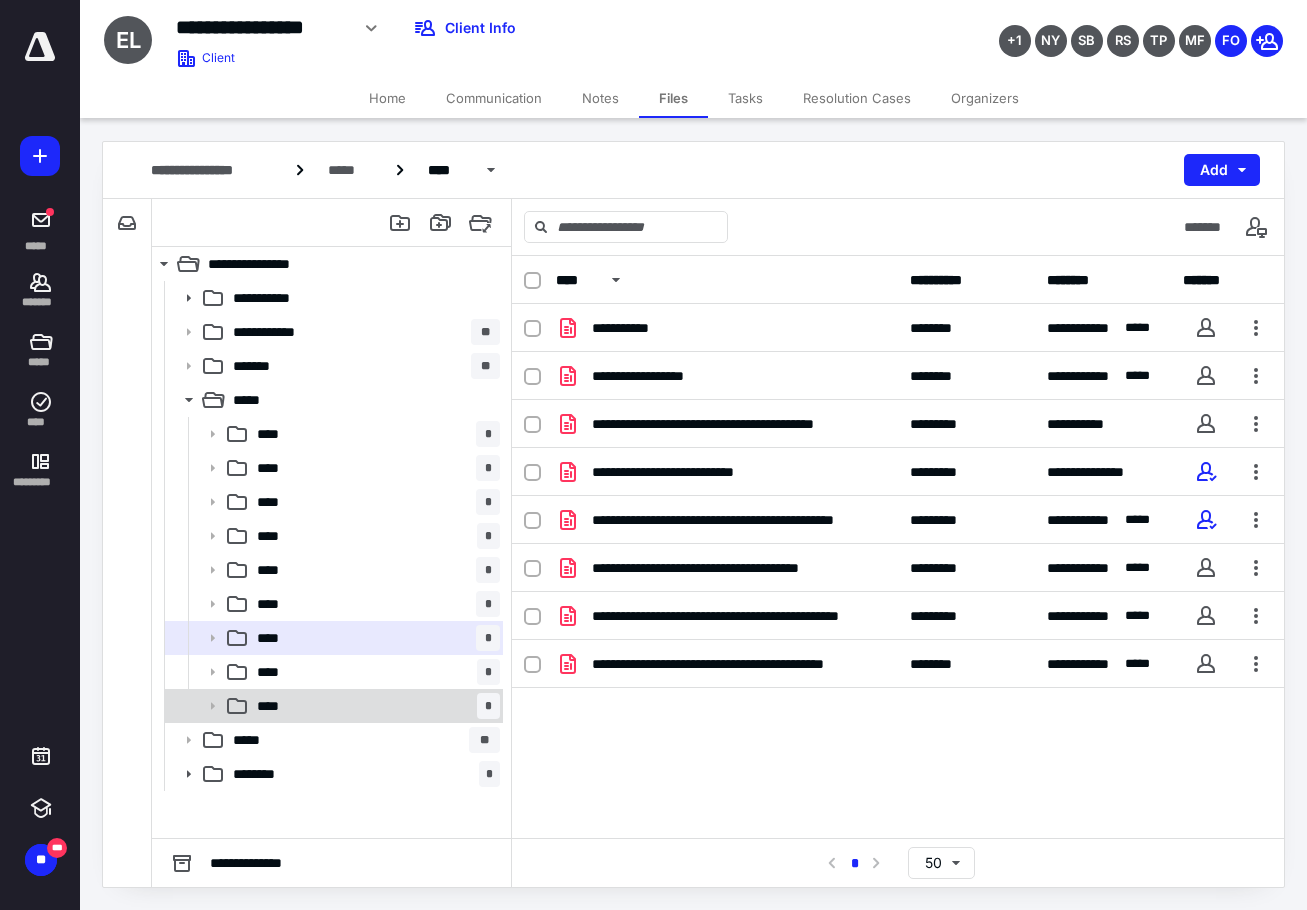 click on "**** *" at bounding box center (374, 706) 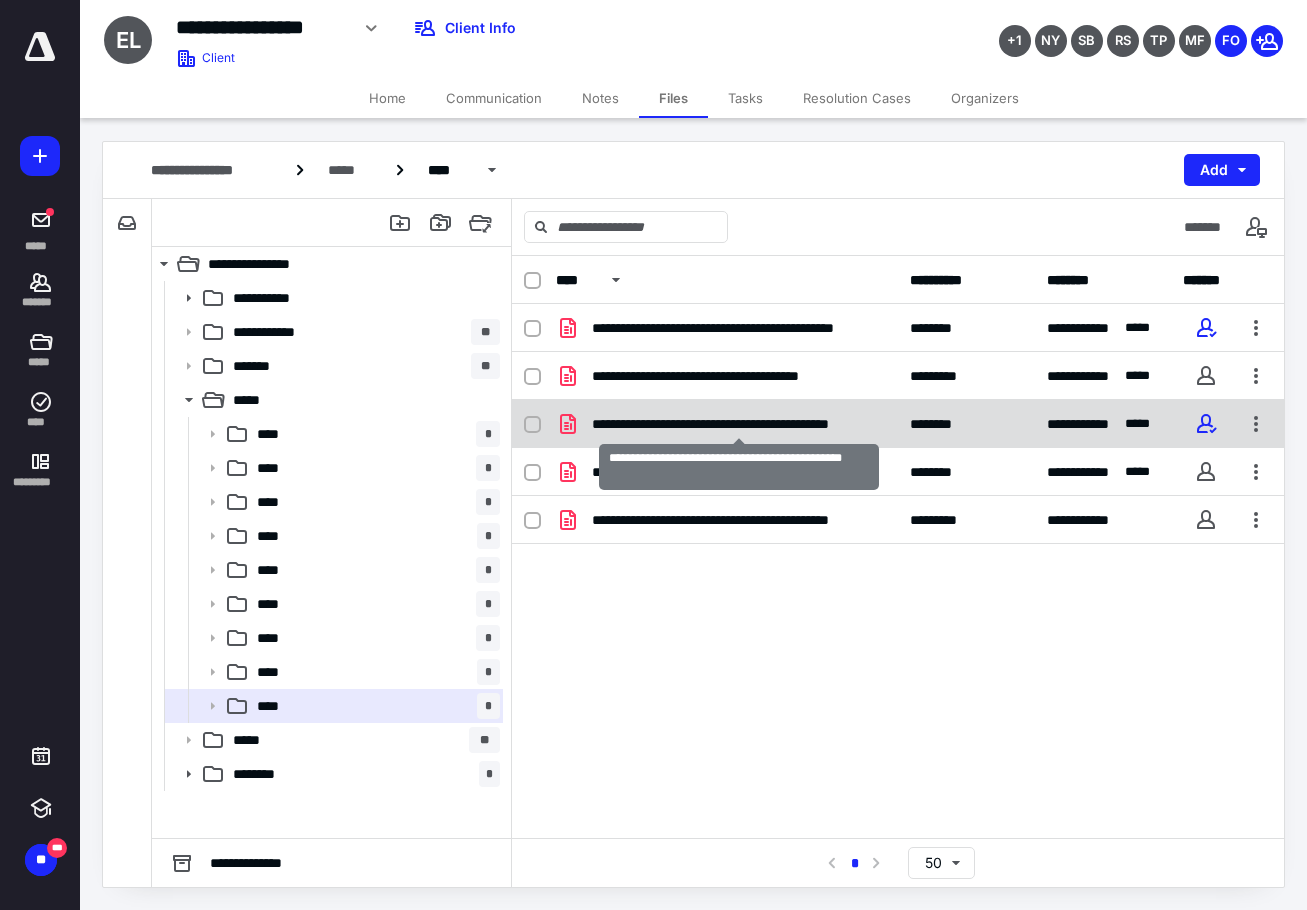 click on "**********" at bounding box center [739, 424] 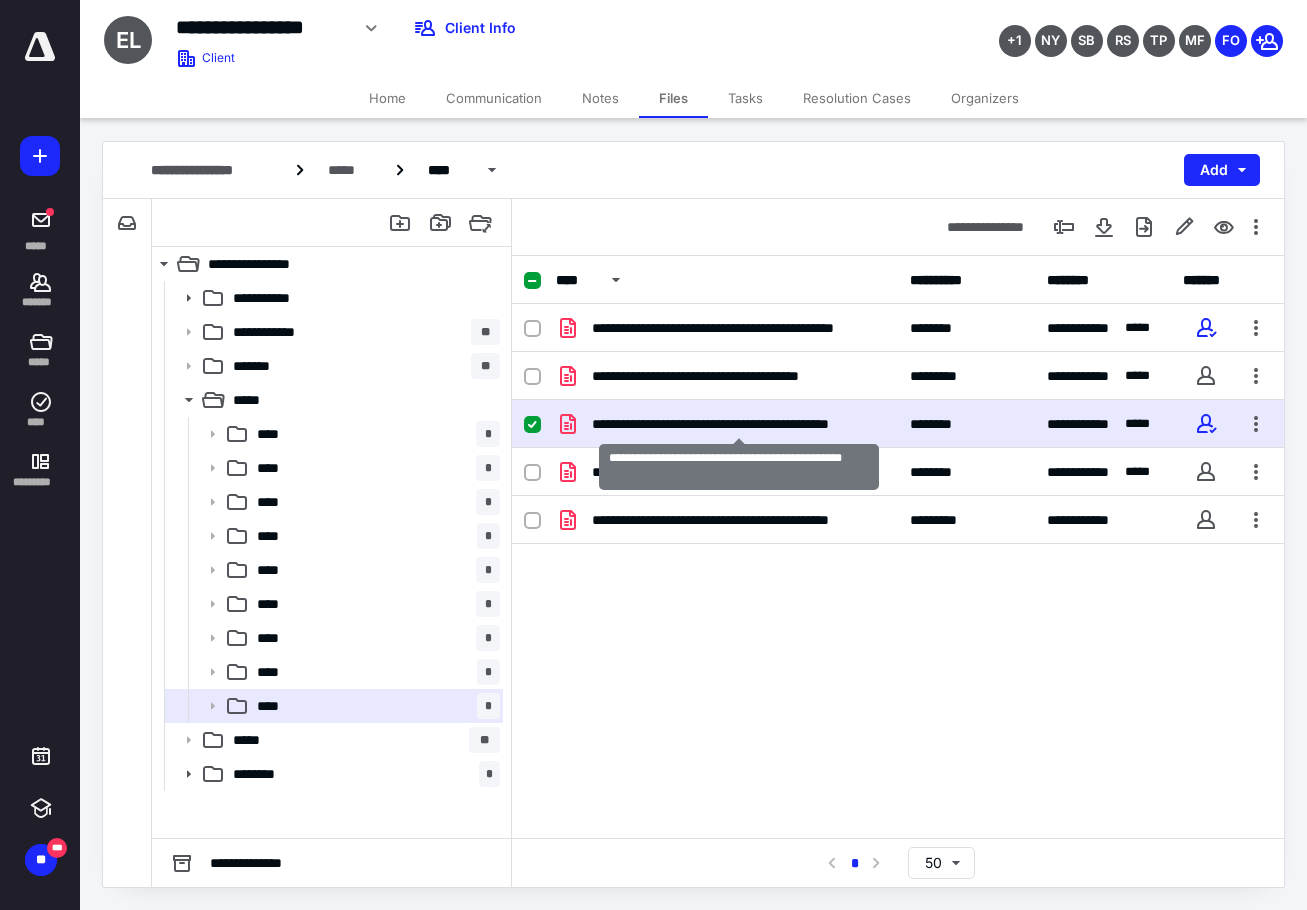 click on "**********" at bounding box center (739, 424) 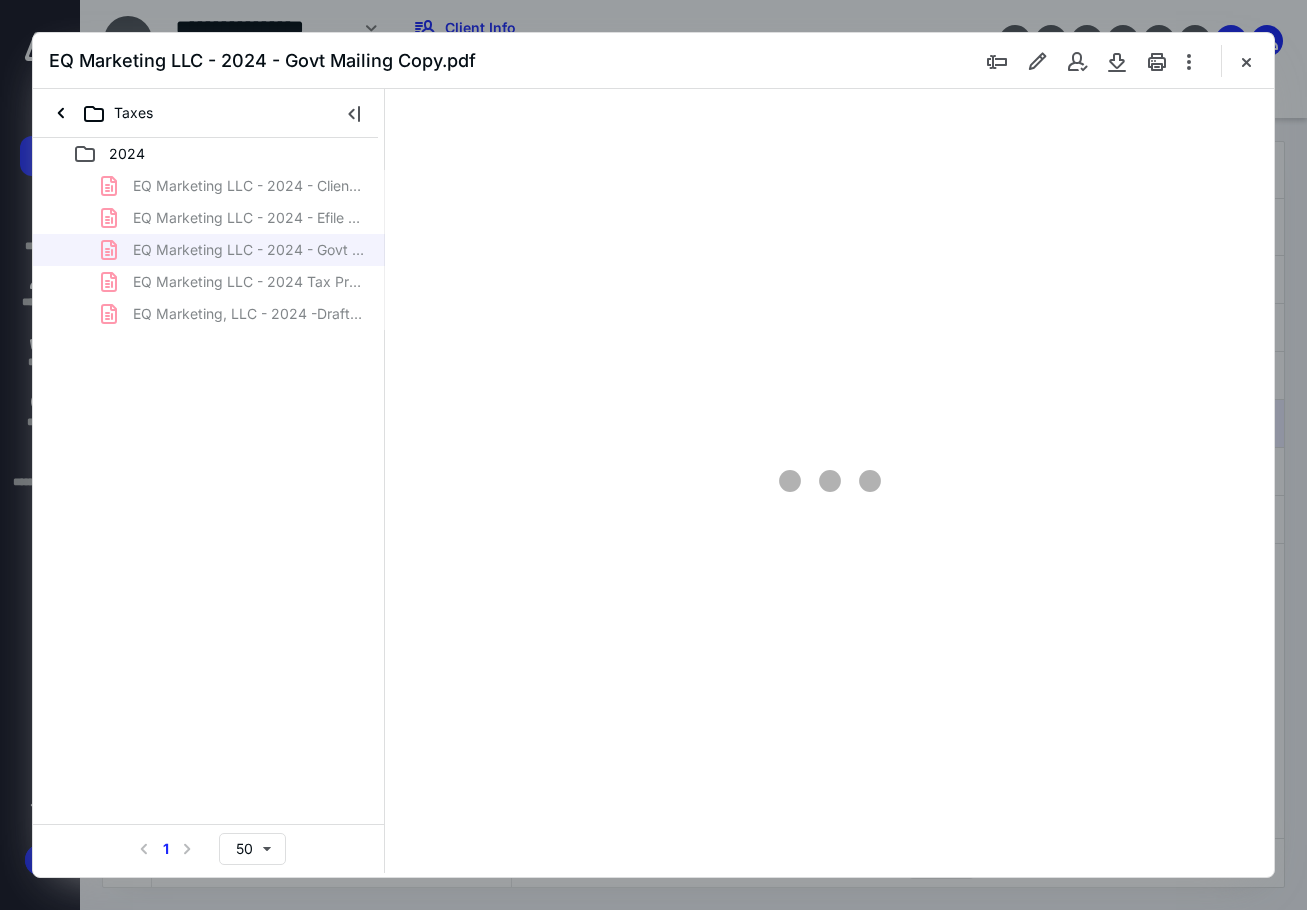 scroll, scrollTop: 0, scrollLeft: 0, axis: both 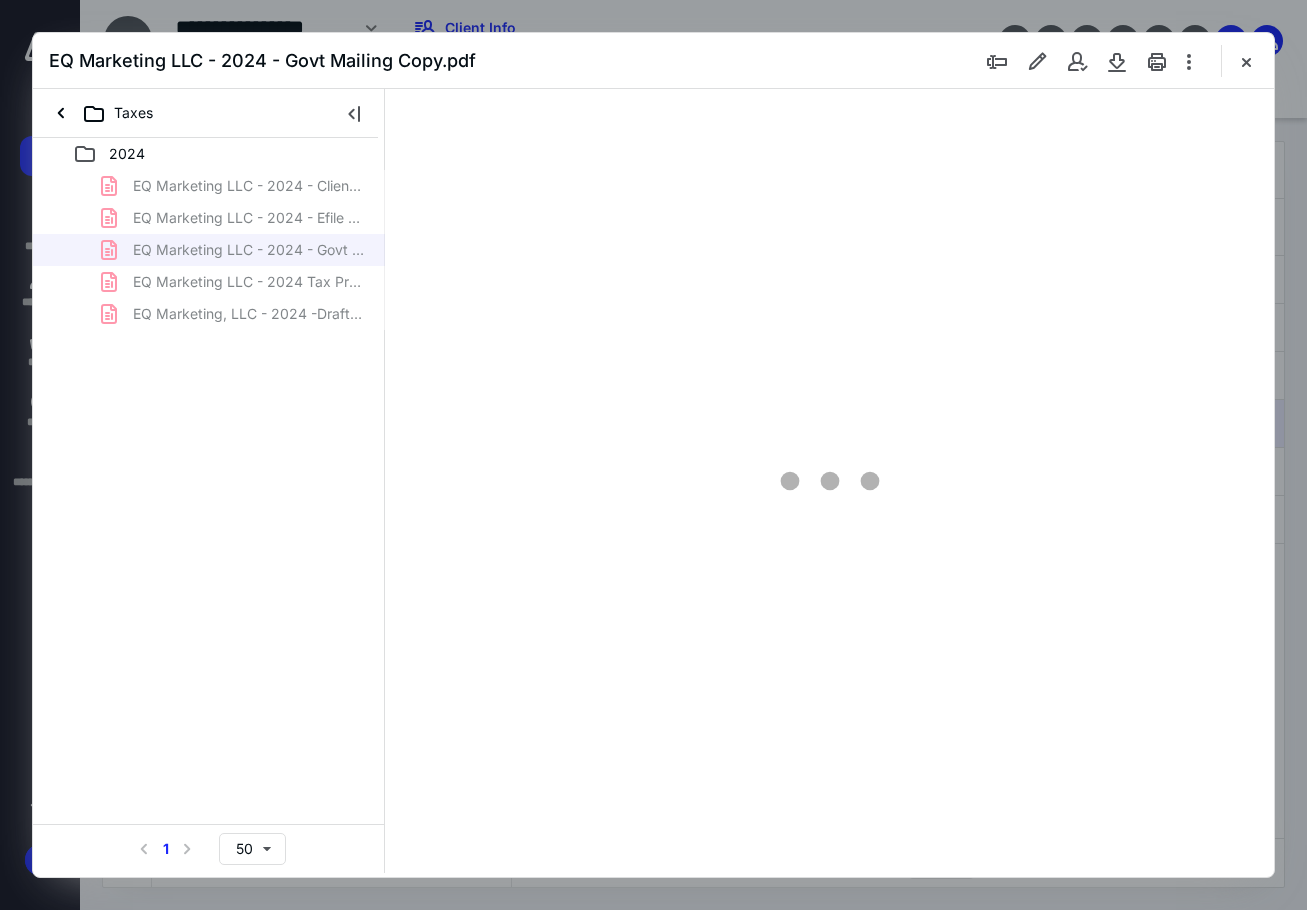 type on "85" 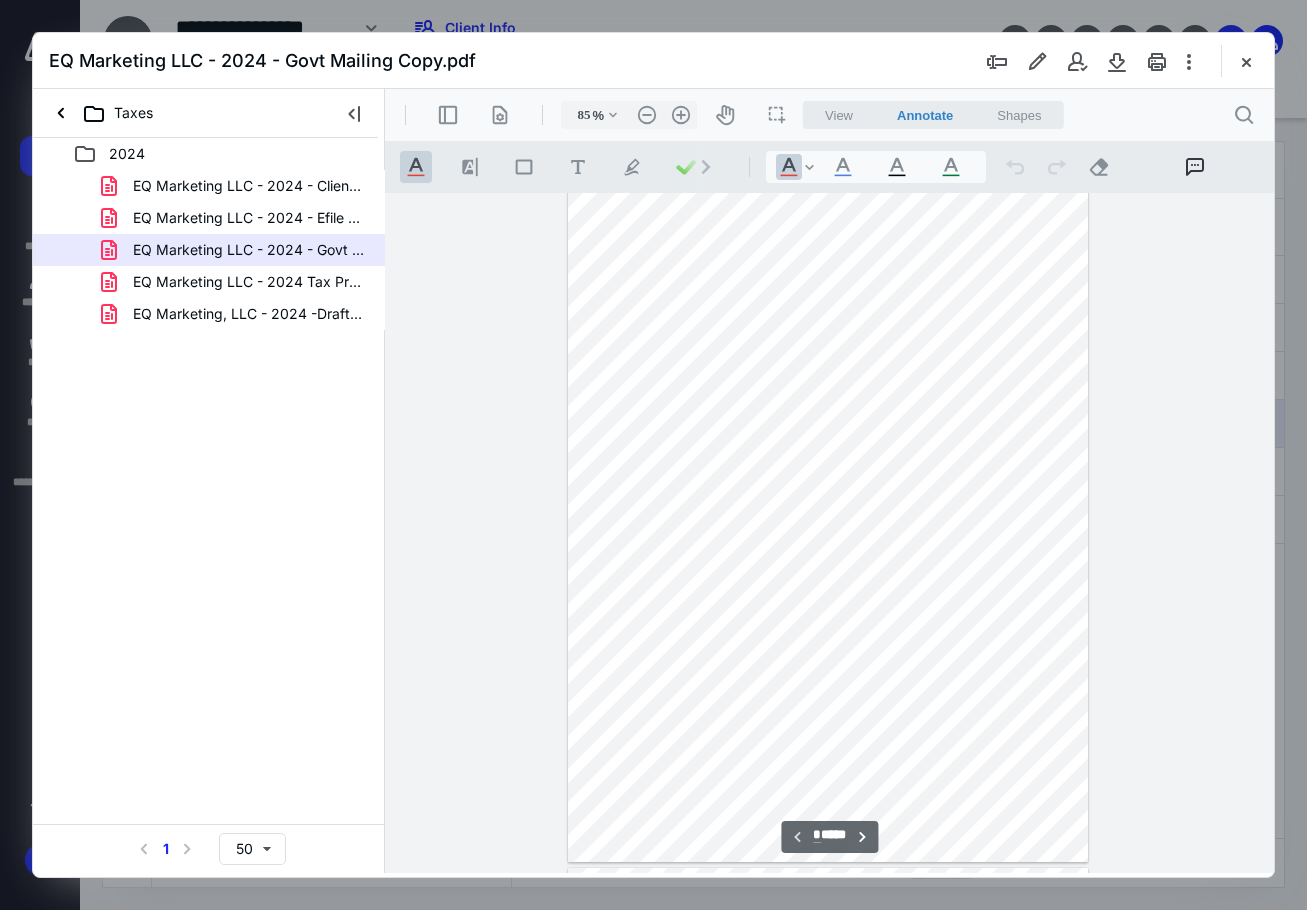 scroll, scrollTop: 0, scrollLeft: 0, axis: both 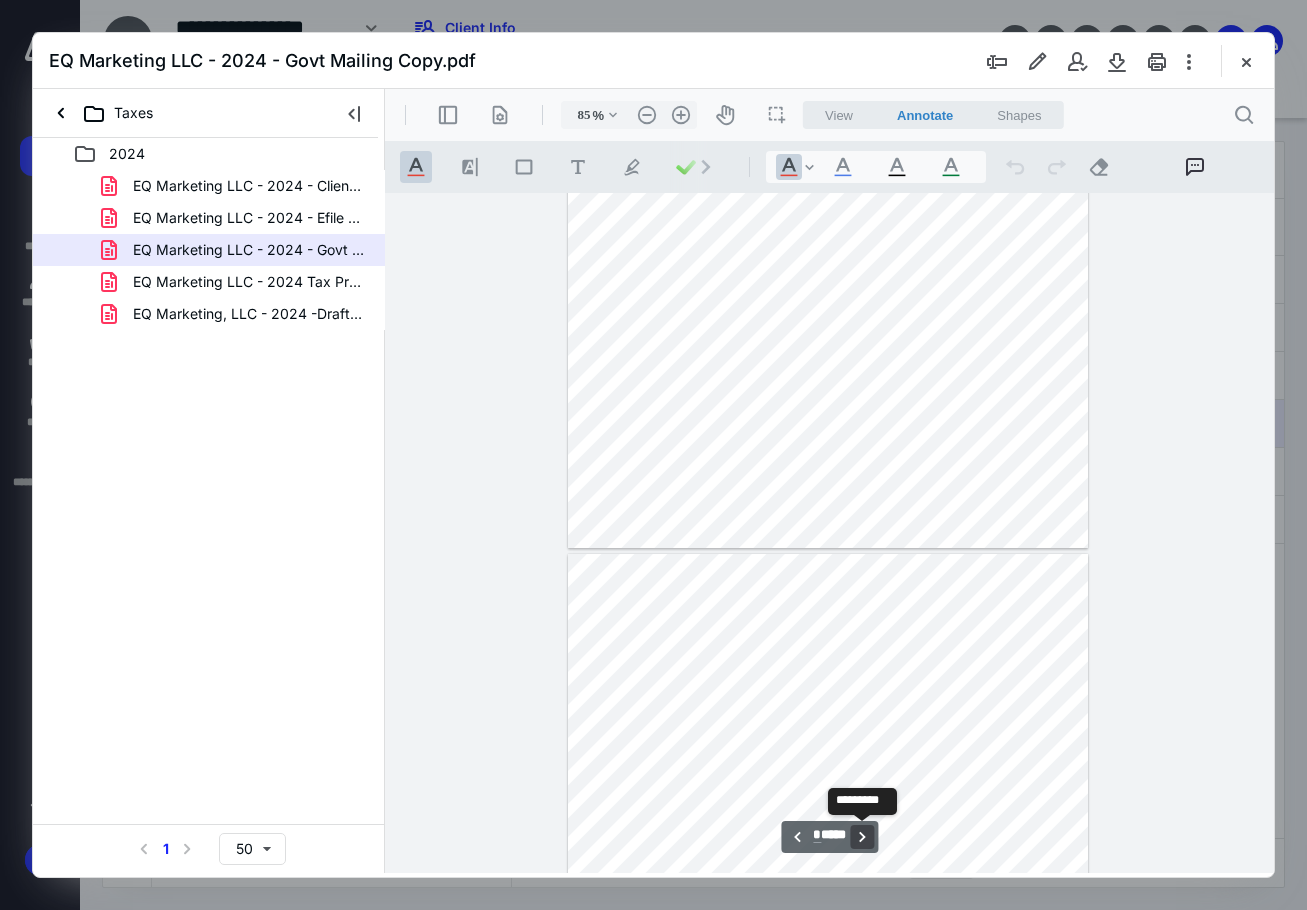 click on "**********" at bounding box center (862, 837) 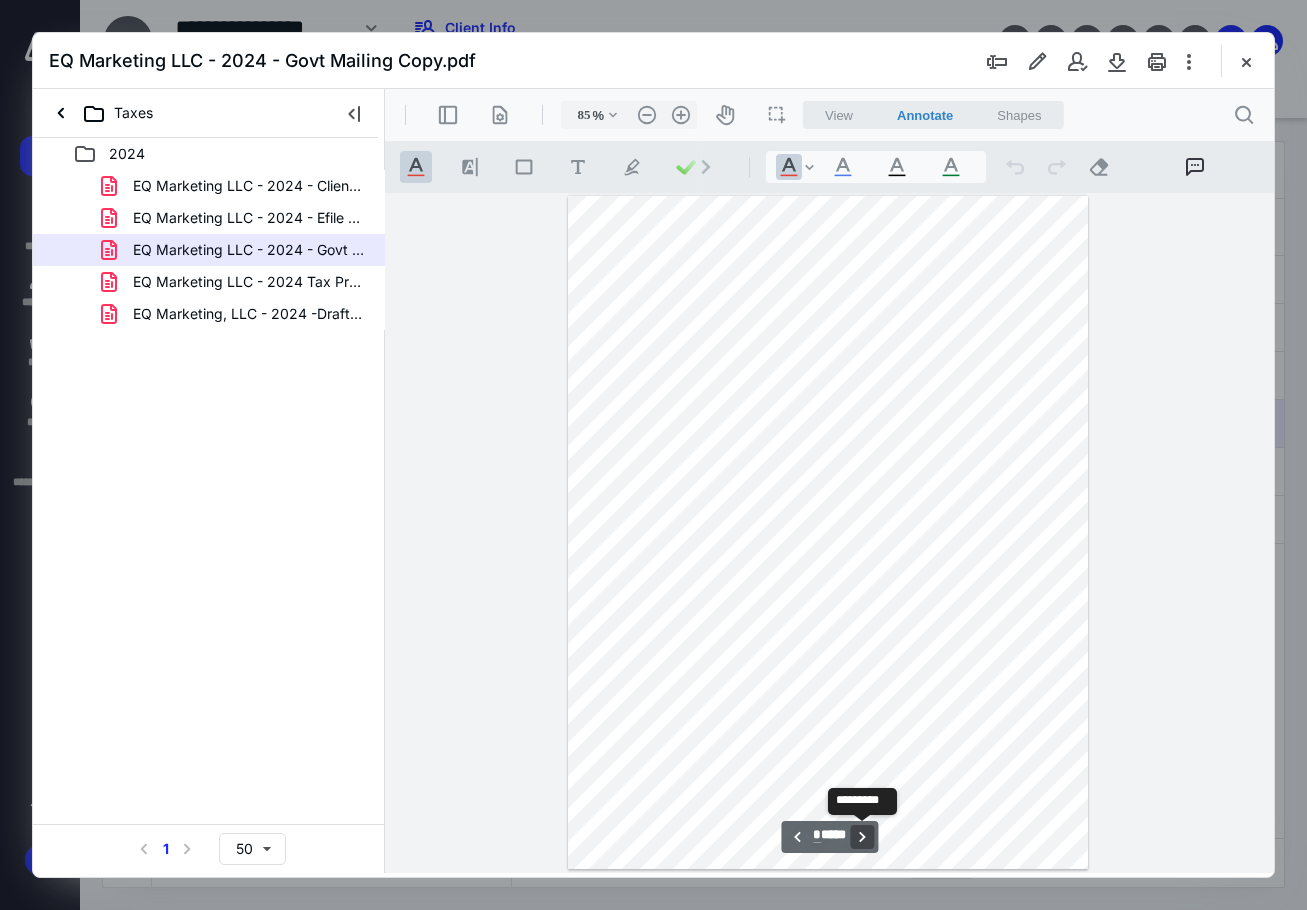 click on "**********" at bounding box center (862, 837) 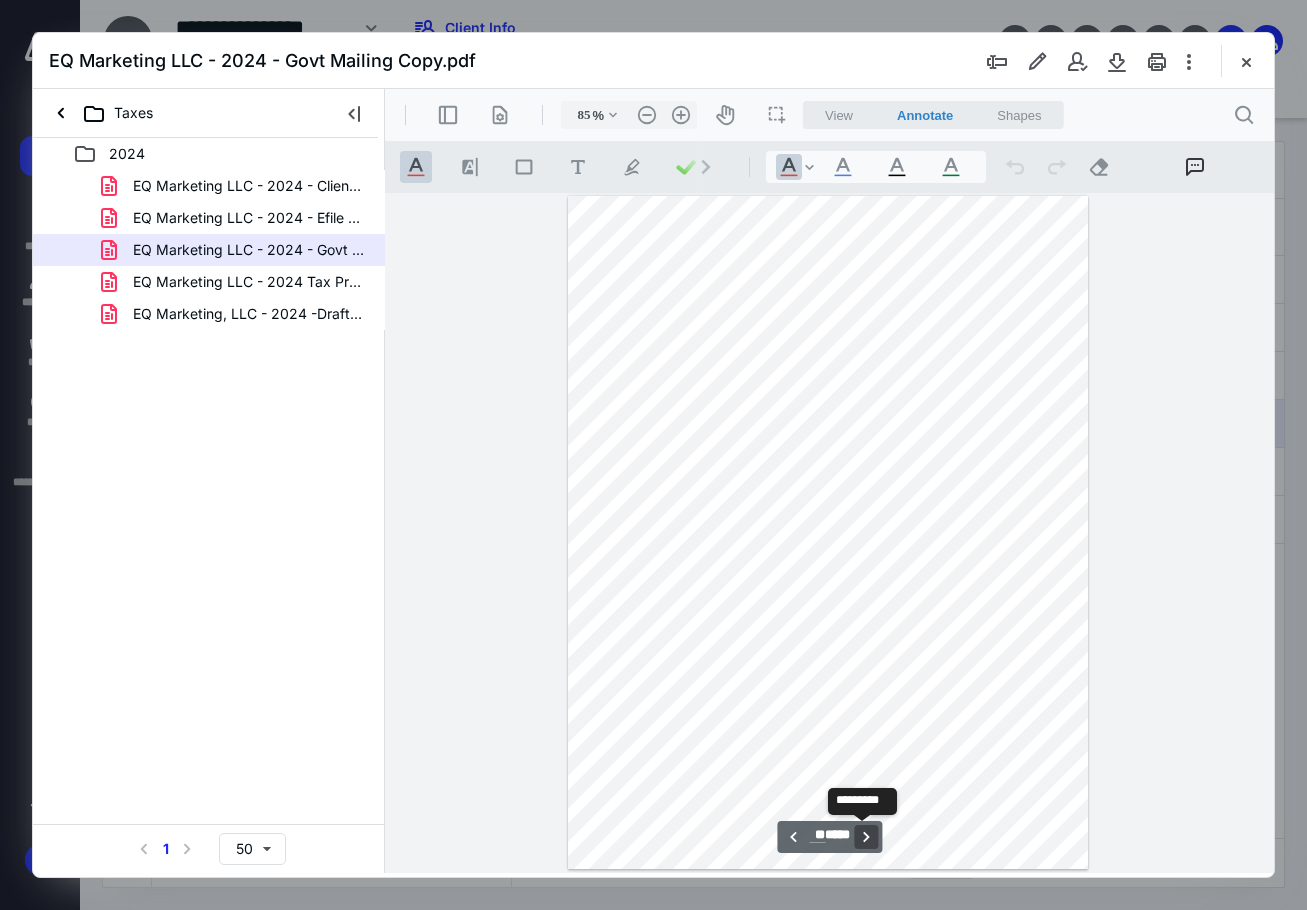 click on "**********" at bounding box center (866, 837) 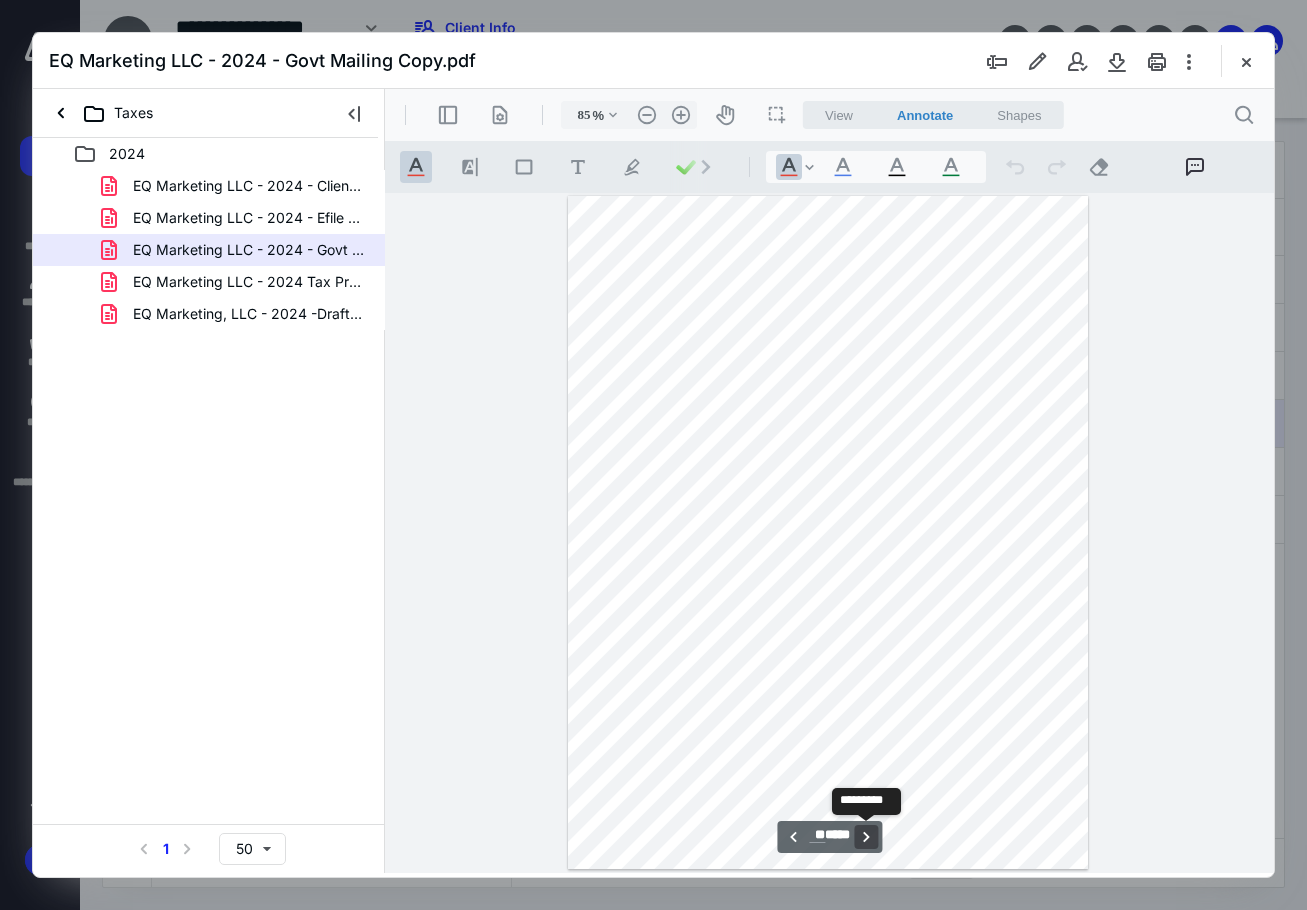 click on "**********" at bounding box center (866, 837) 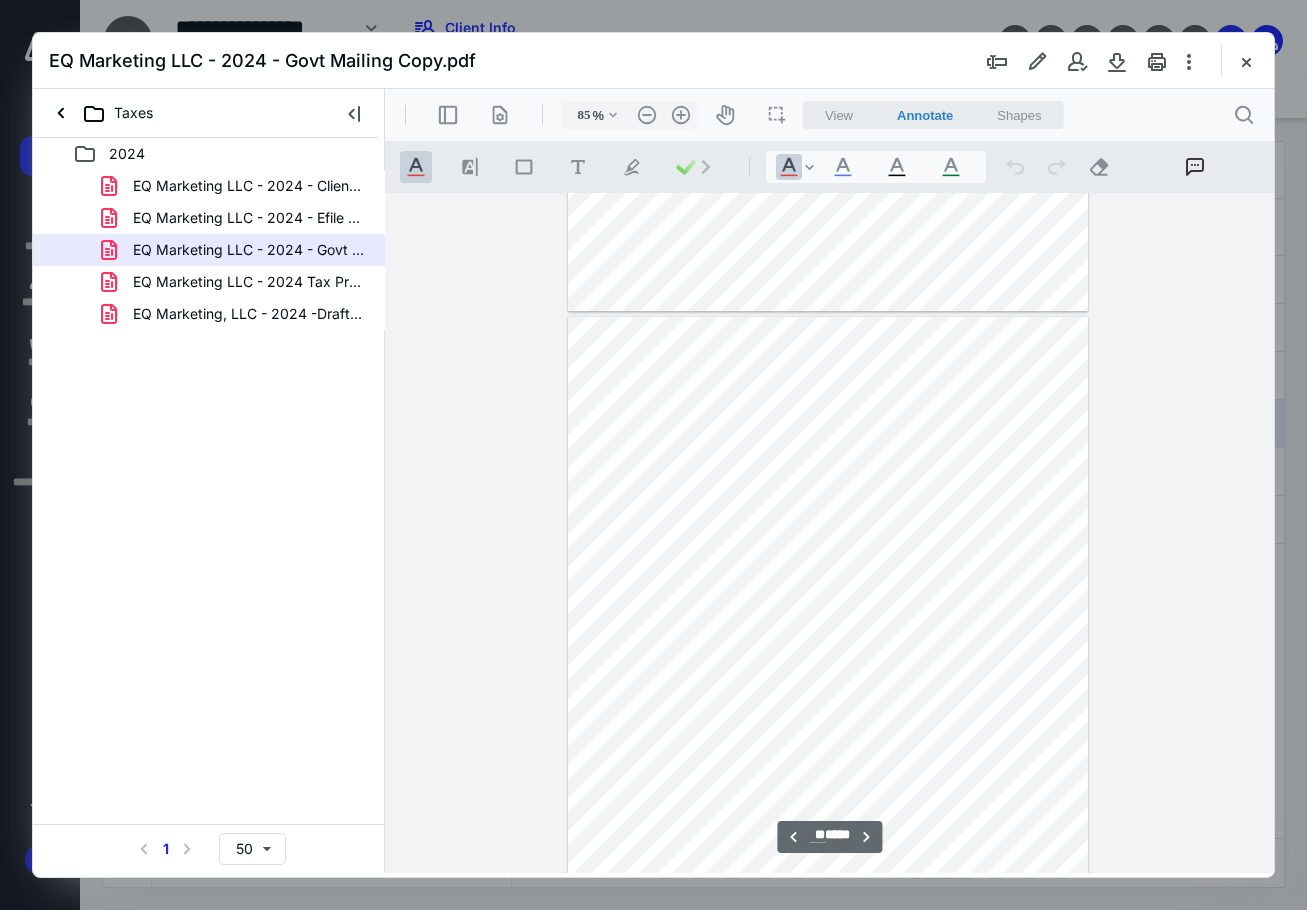 type on "**" 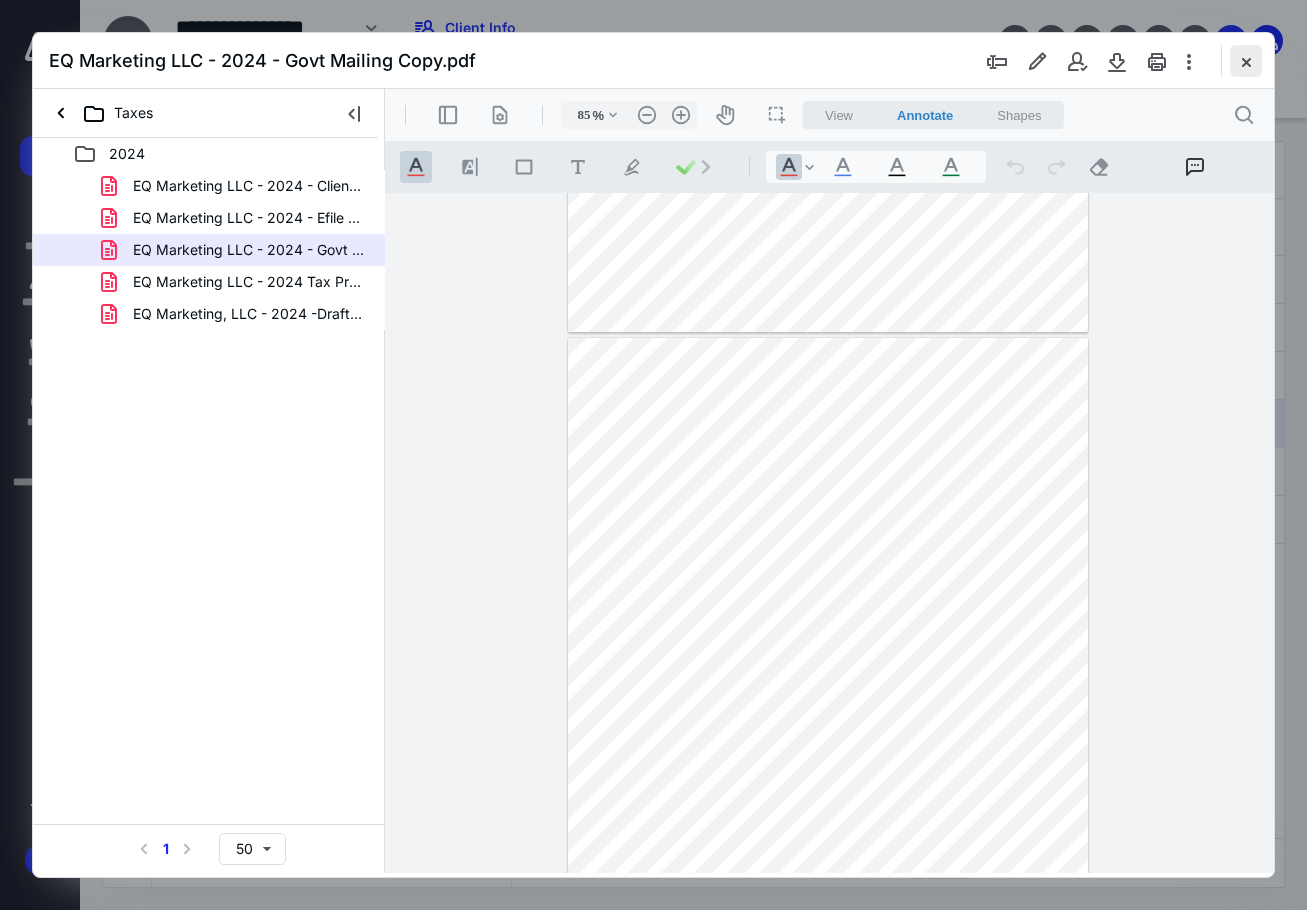 click at bounding box center [1246, 61] 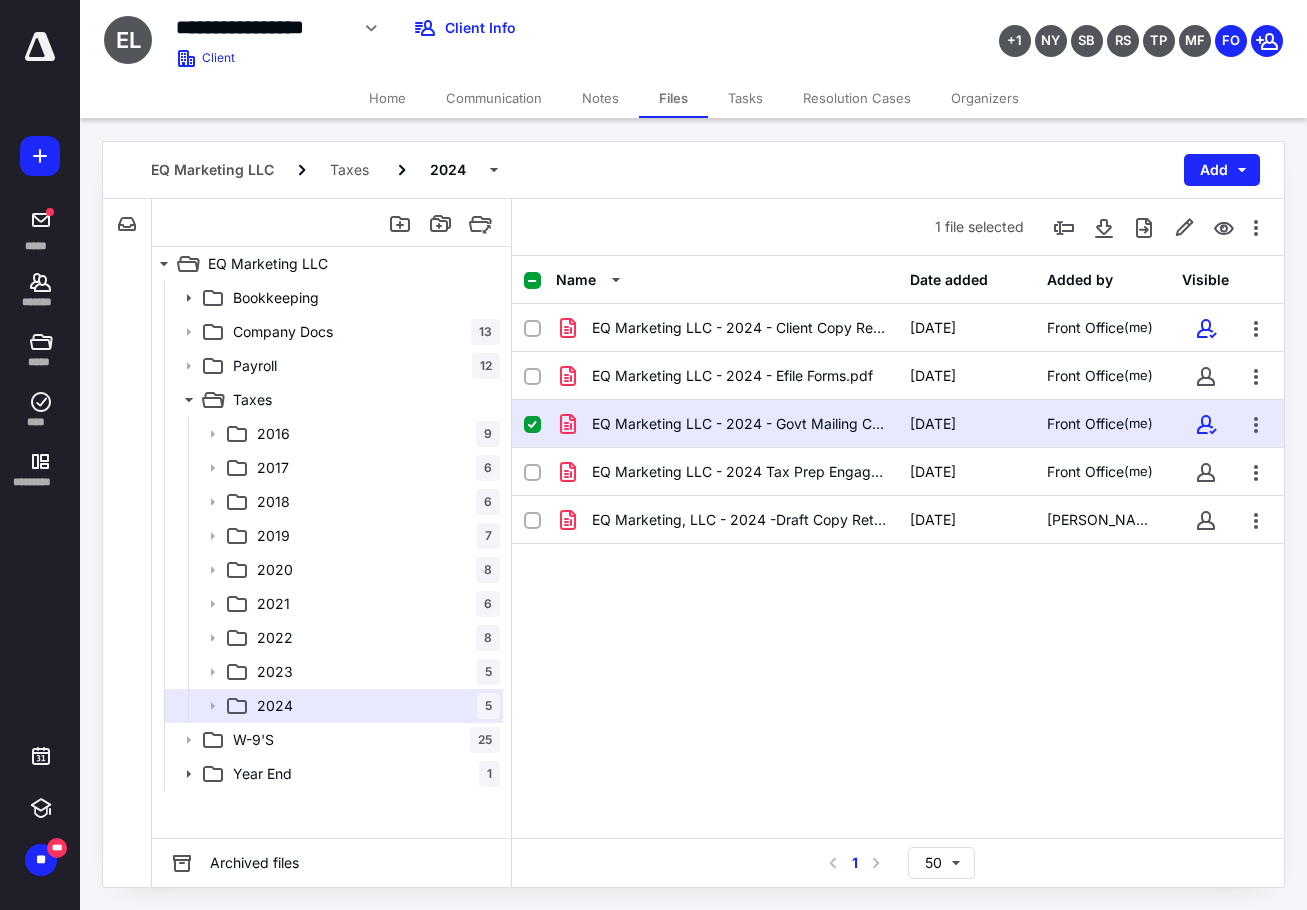 click on "Home" at bounding box center (387, 98) 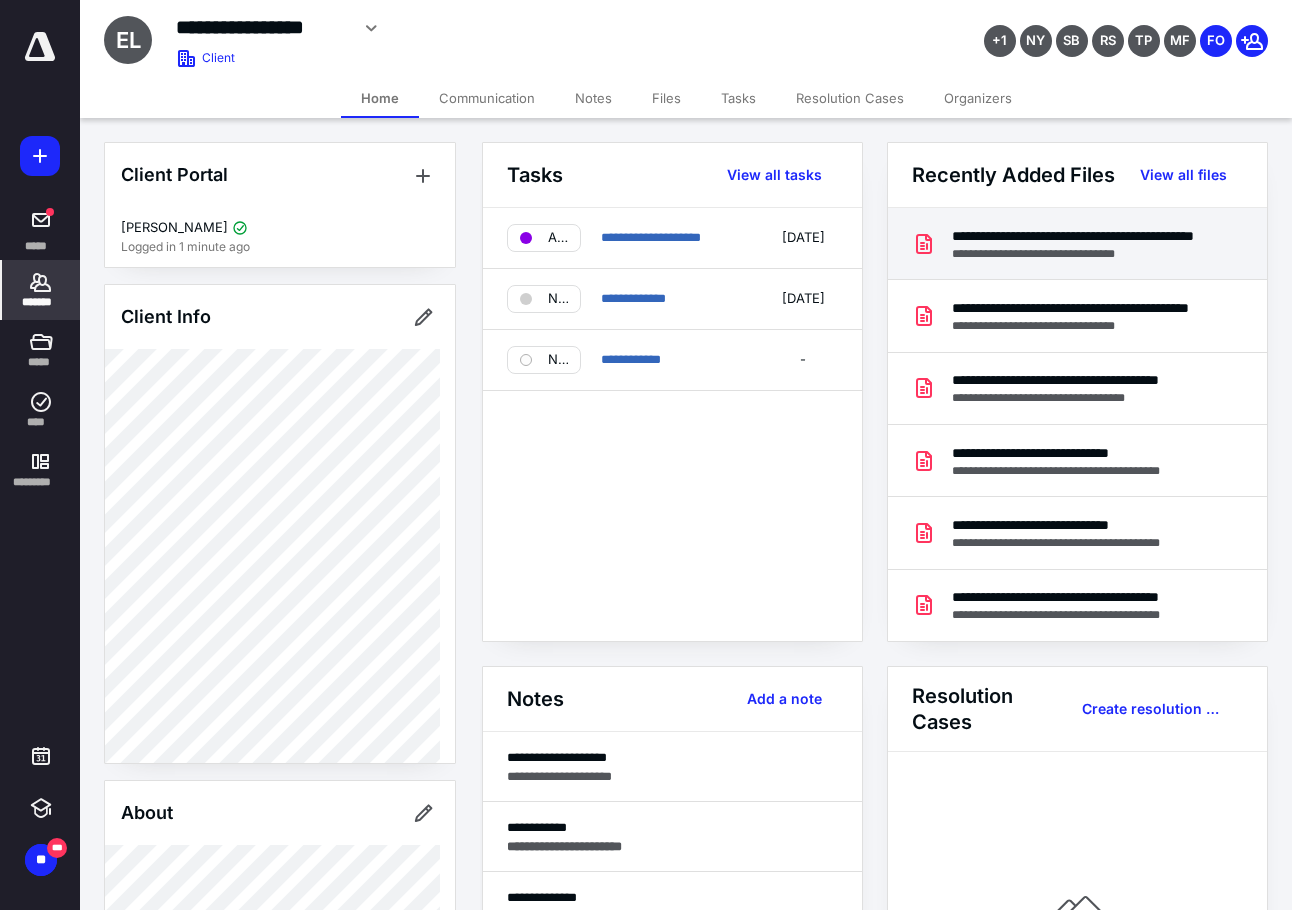 click on "**********" at bounding box center [1084, 254] 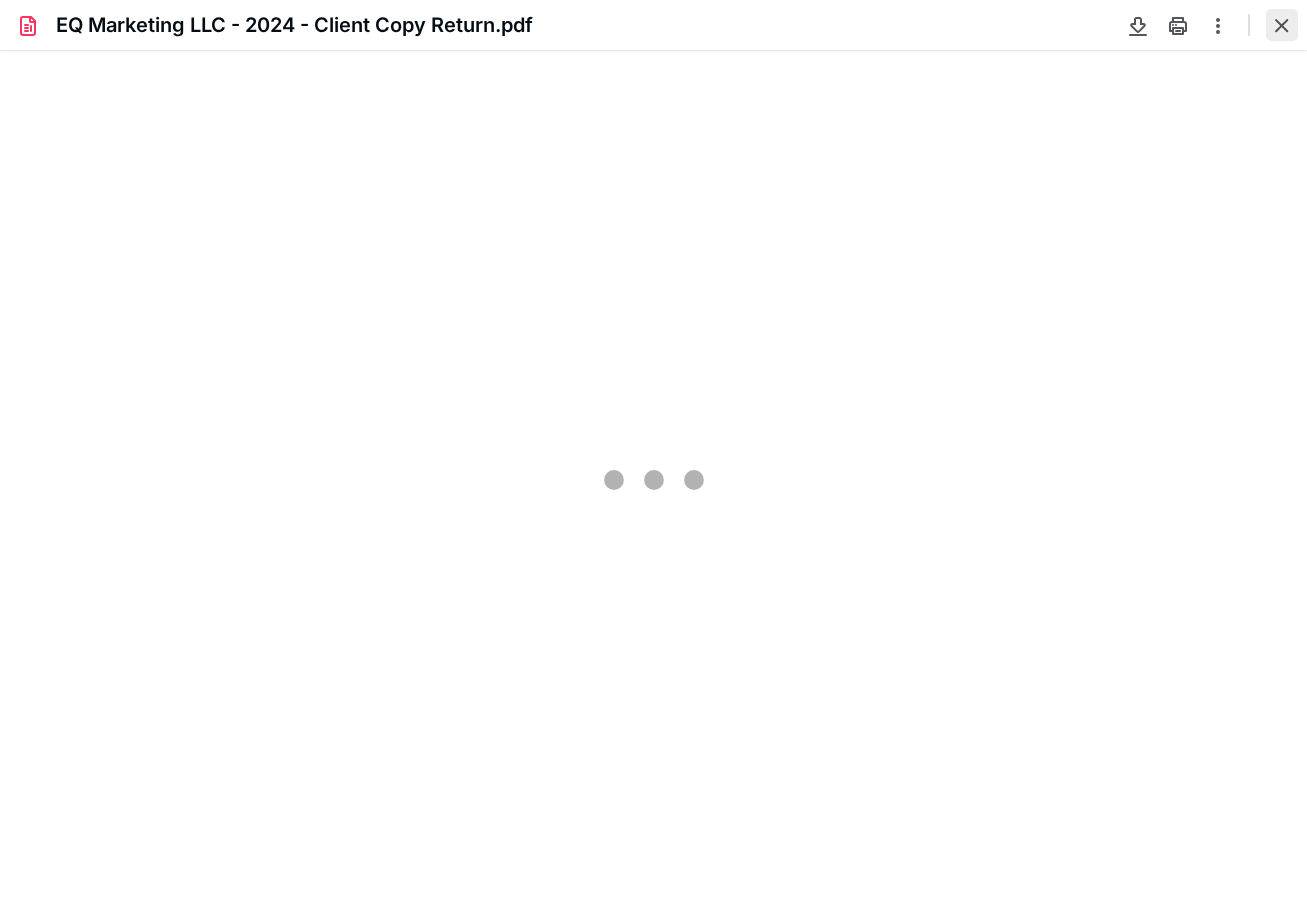 scroll, scrollTop: 0, scrollLeft: 0, axis: both 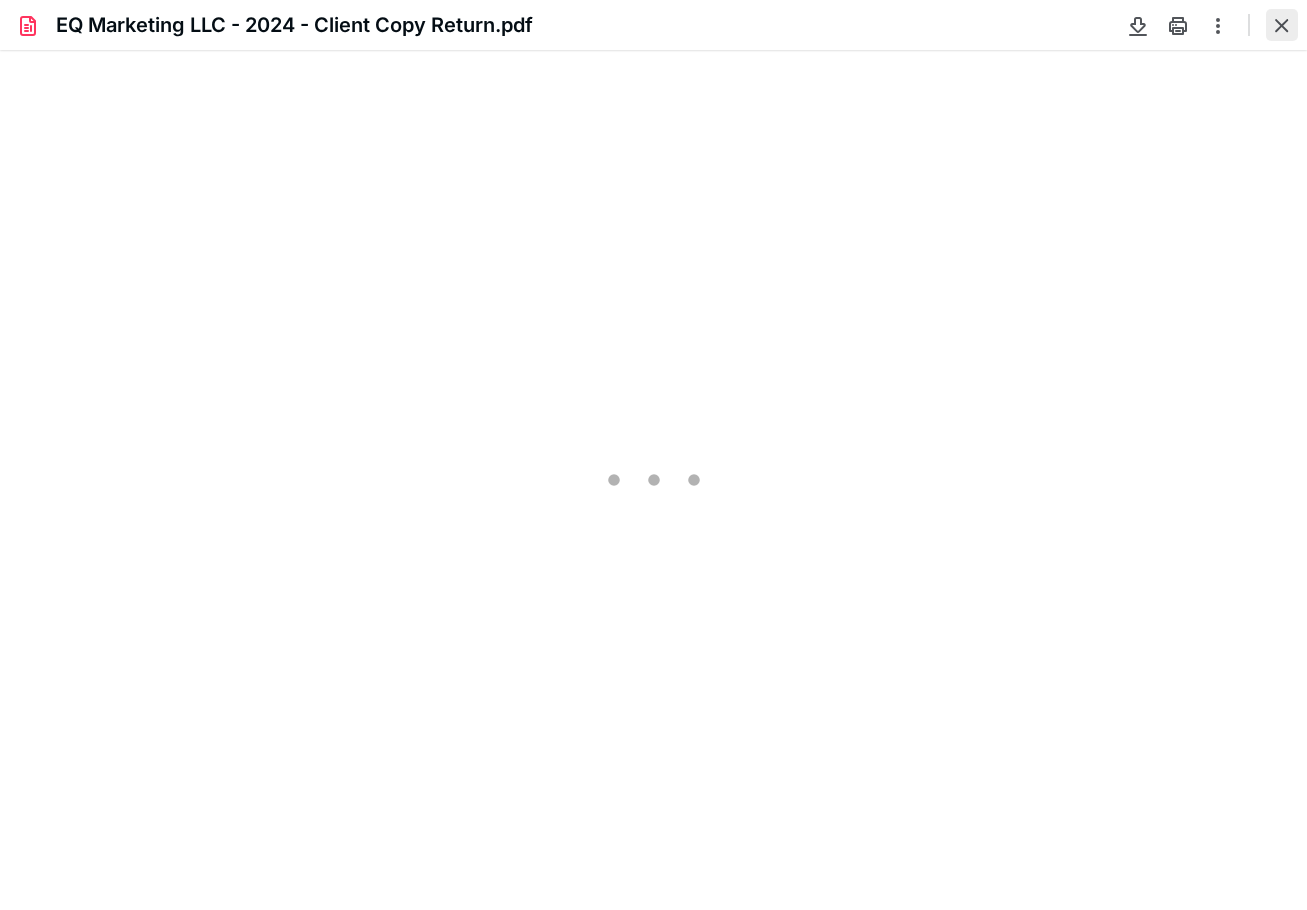 click at bounding box center (1282, 25) 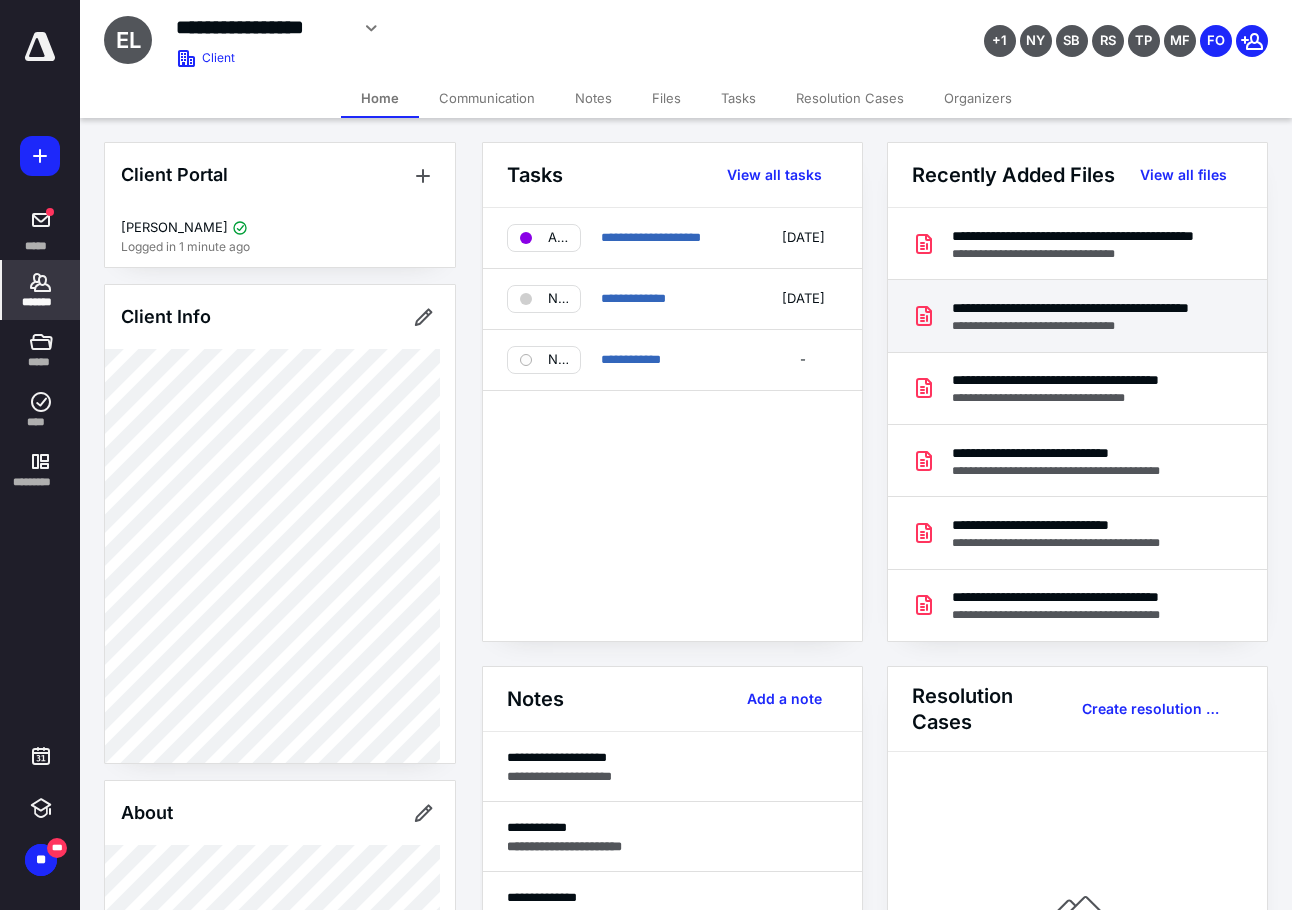 click on "**********" at bounding box center (1084, 308) 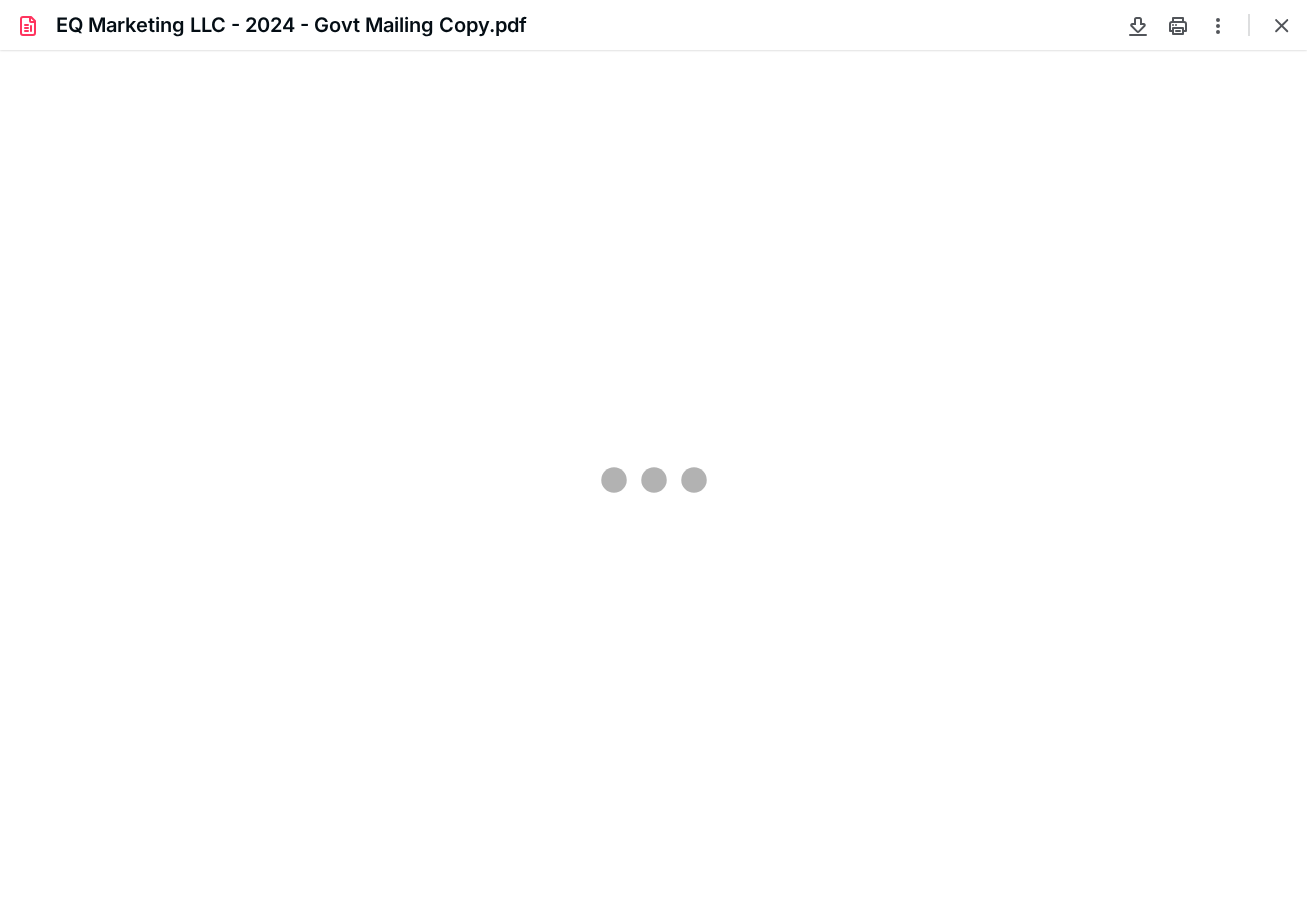 scroll, scrollTop: 0, scrollLeft: 0, axis: both 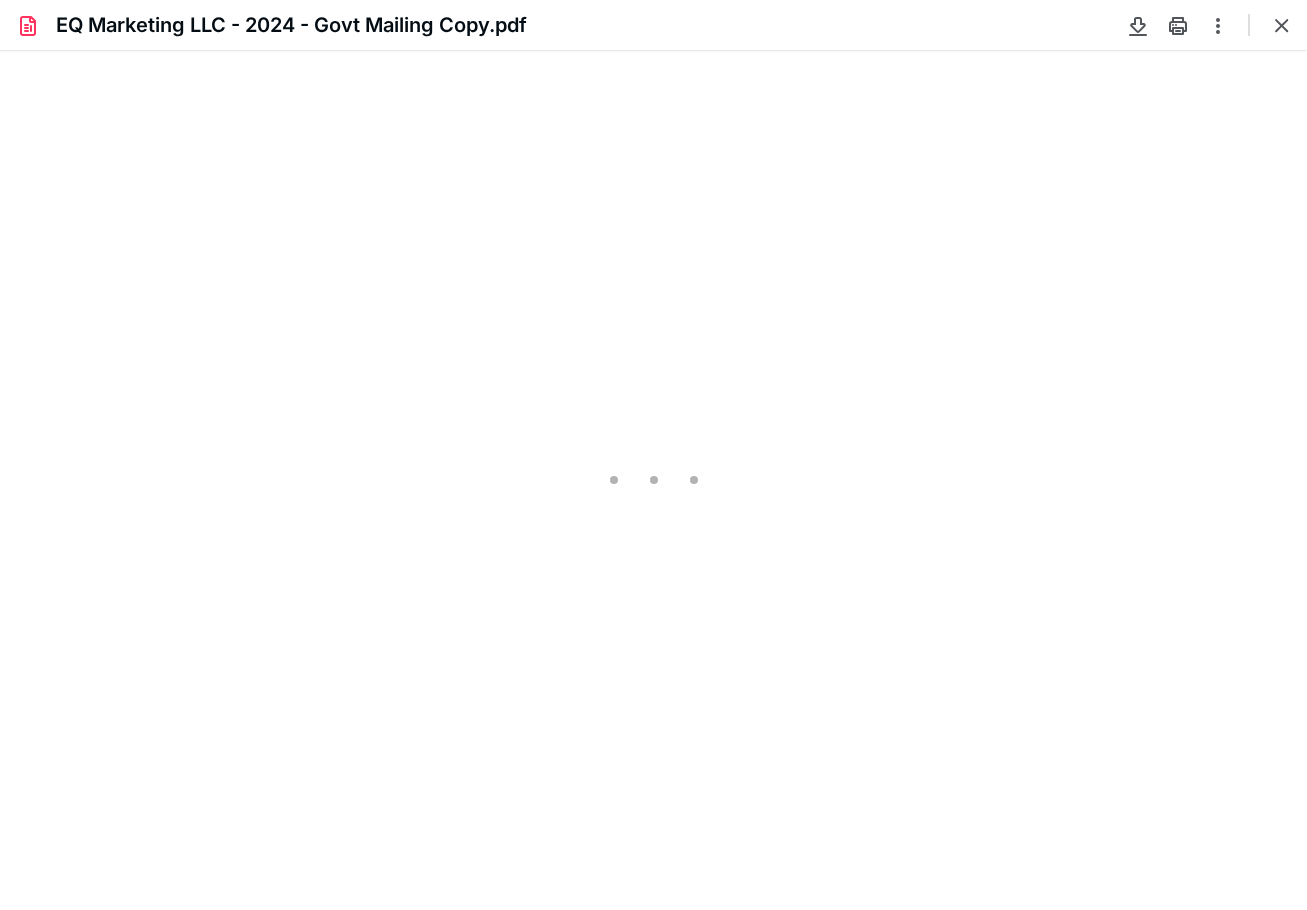 type on "103" 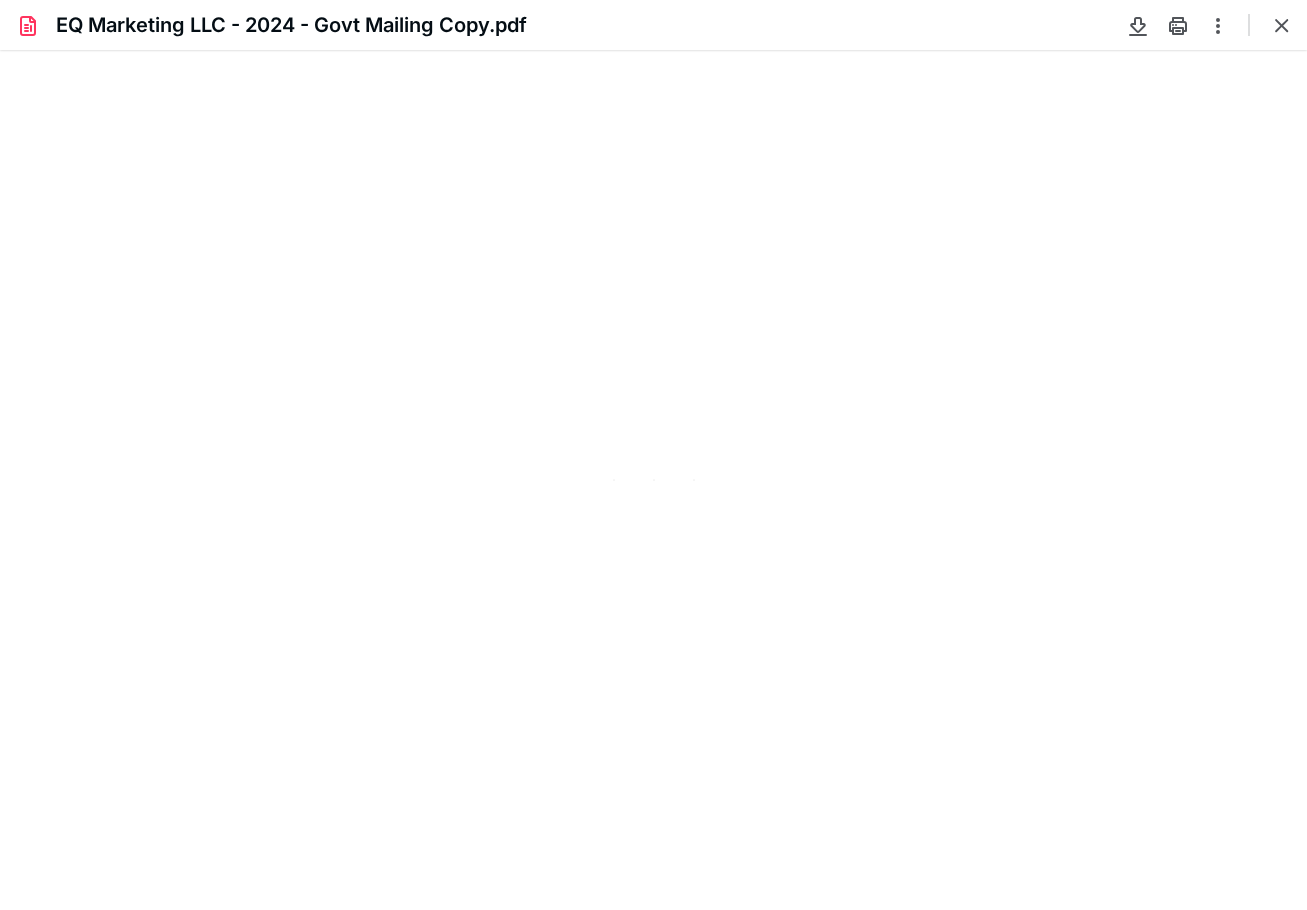 scroll, scrollTop: 40, scrollLeft: 0, axis: vertical 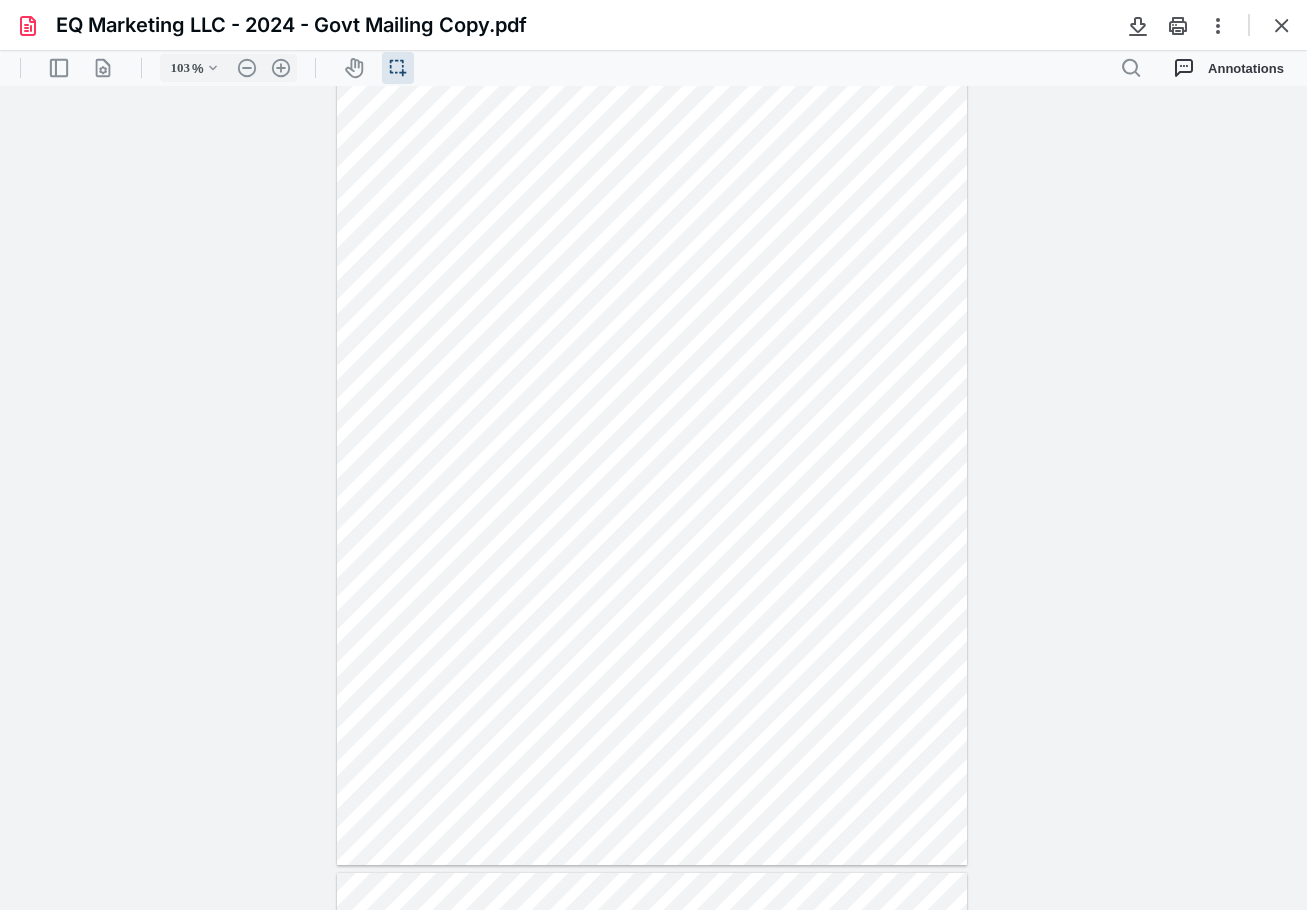 click on "**********" at bounding box center [653, 498] 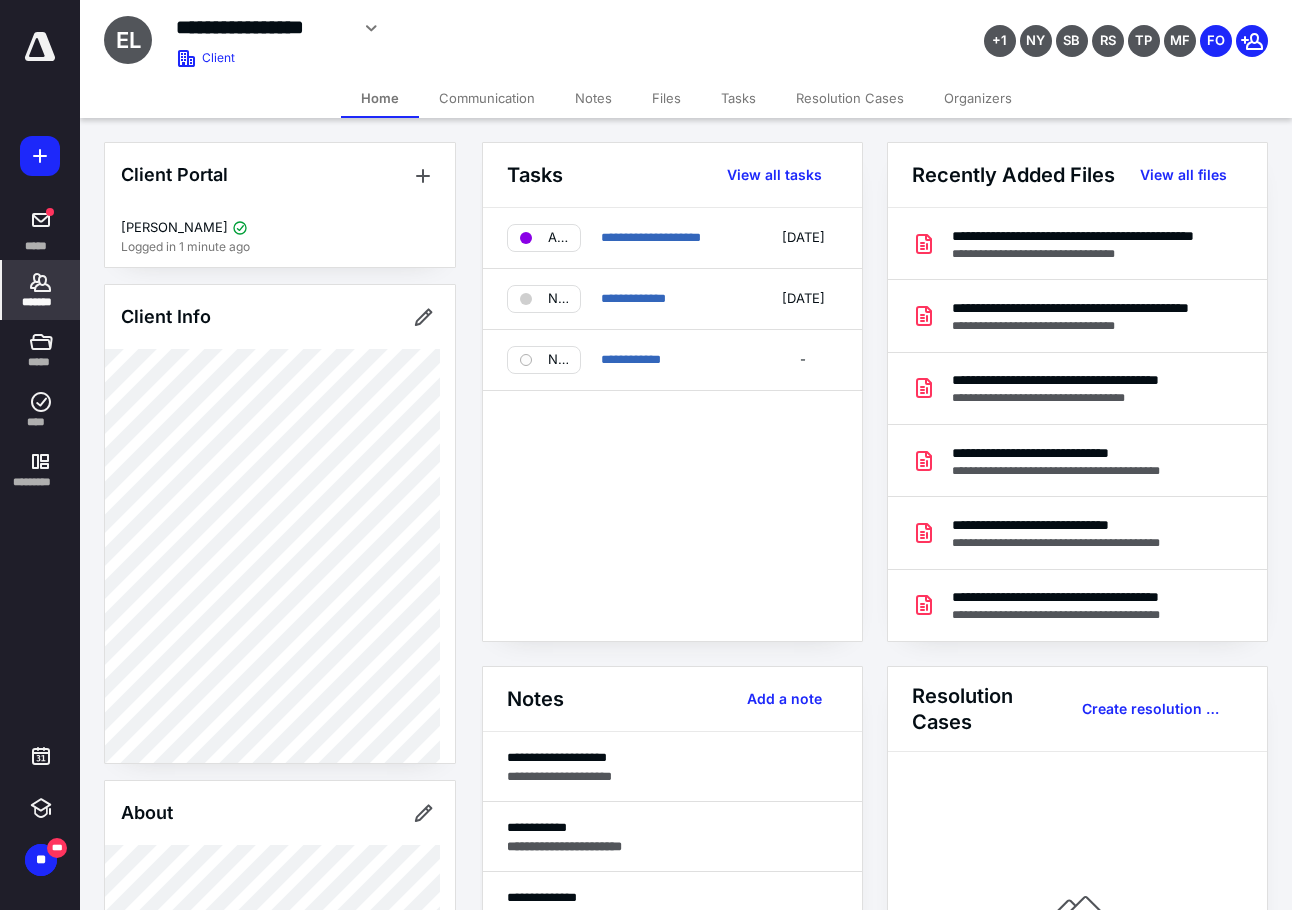 click on "*******" at bounding box center [41, 302] 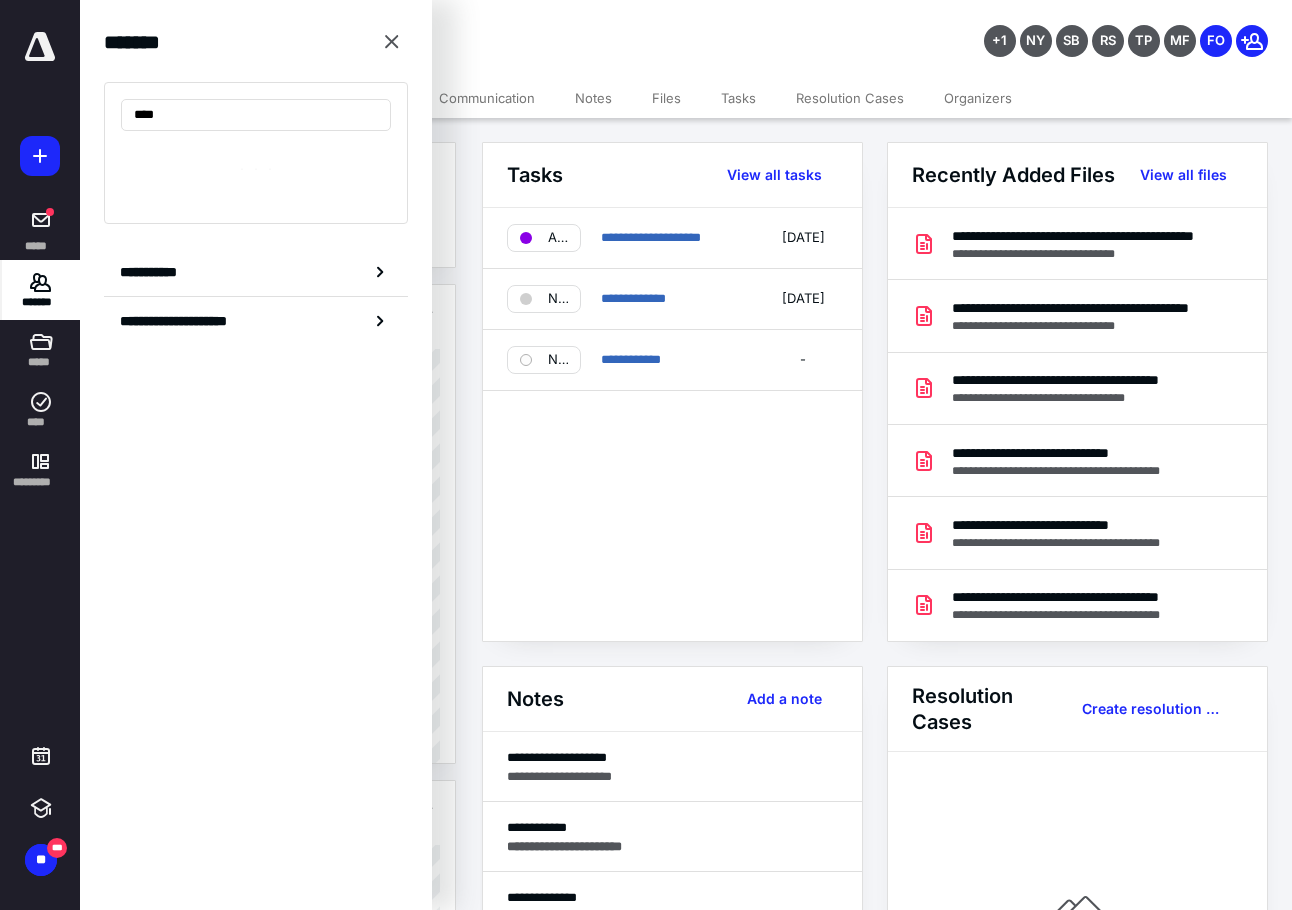 type on "*****" 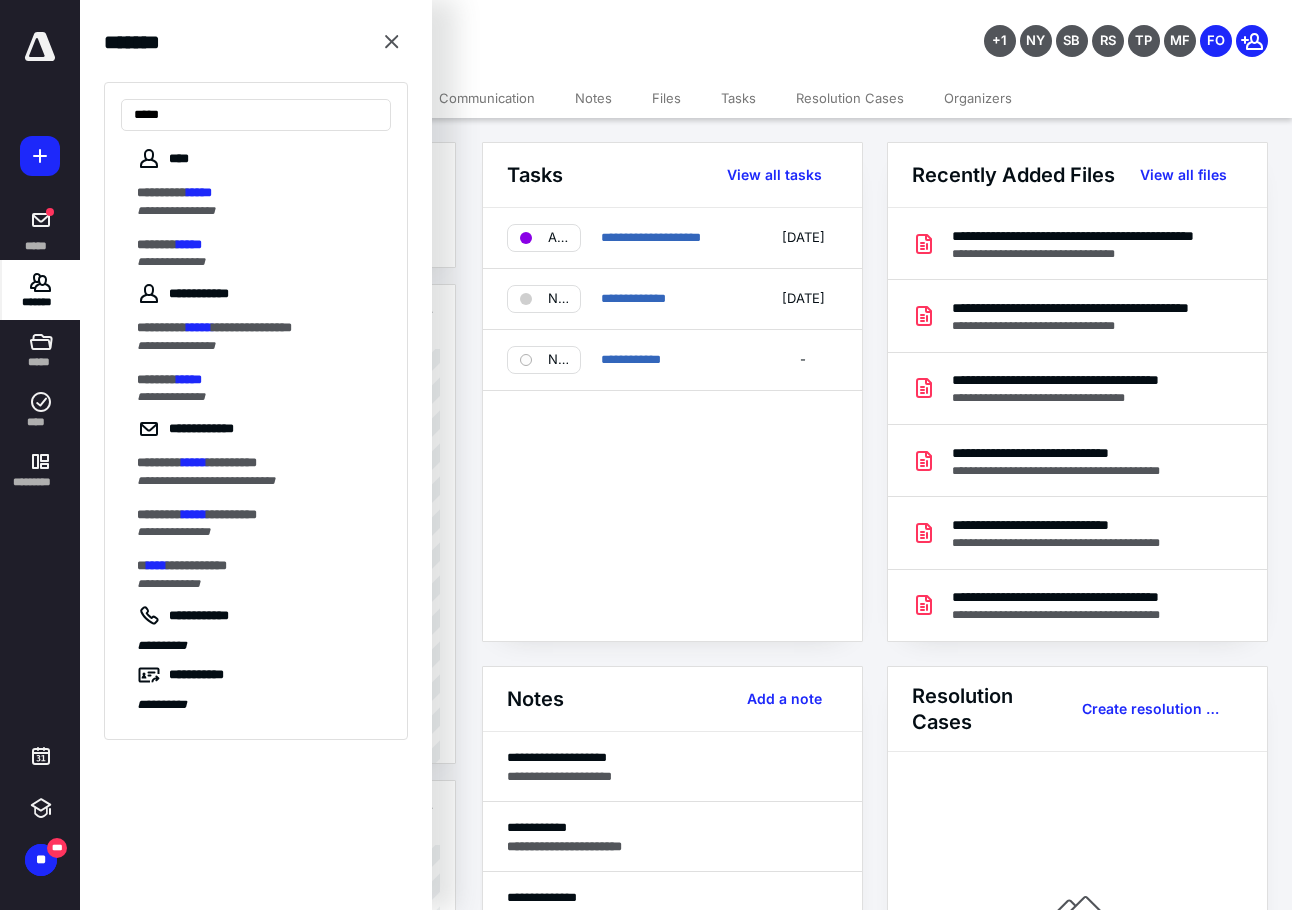click on "******* *****" at bounding box center [258, 245] 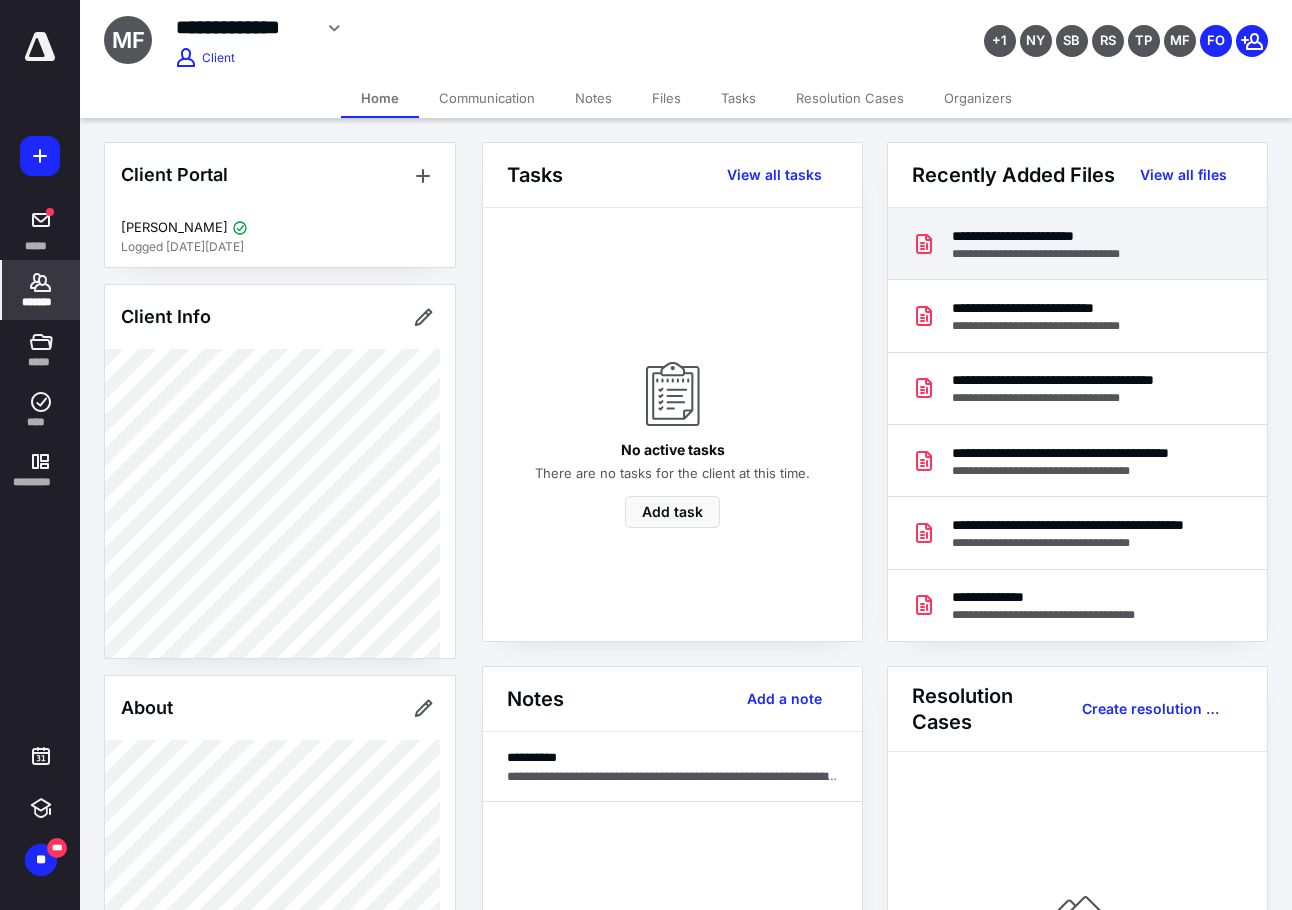 click on "**********" at bounding box center [1051, 236] 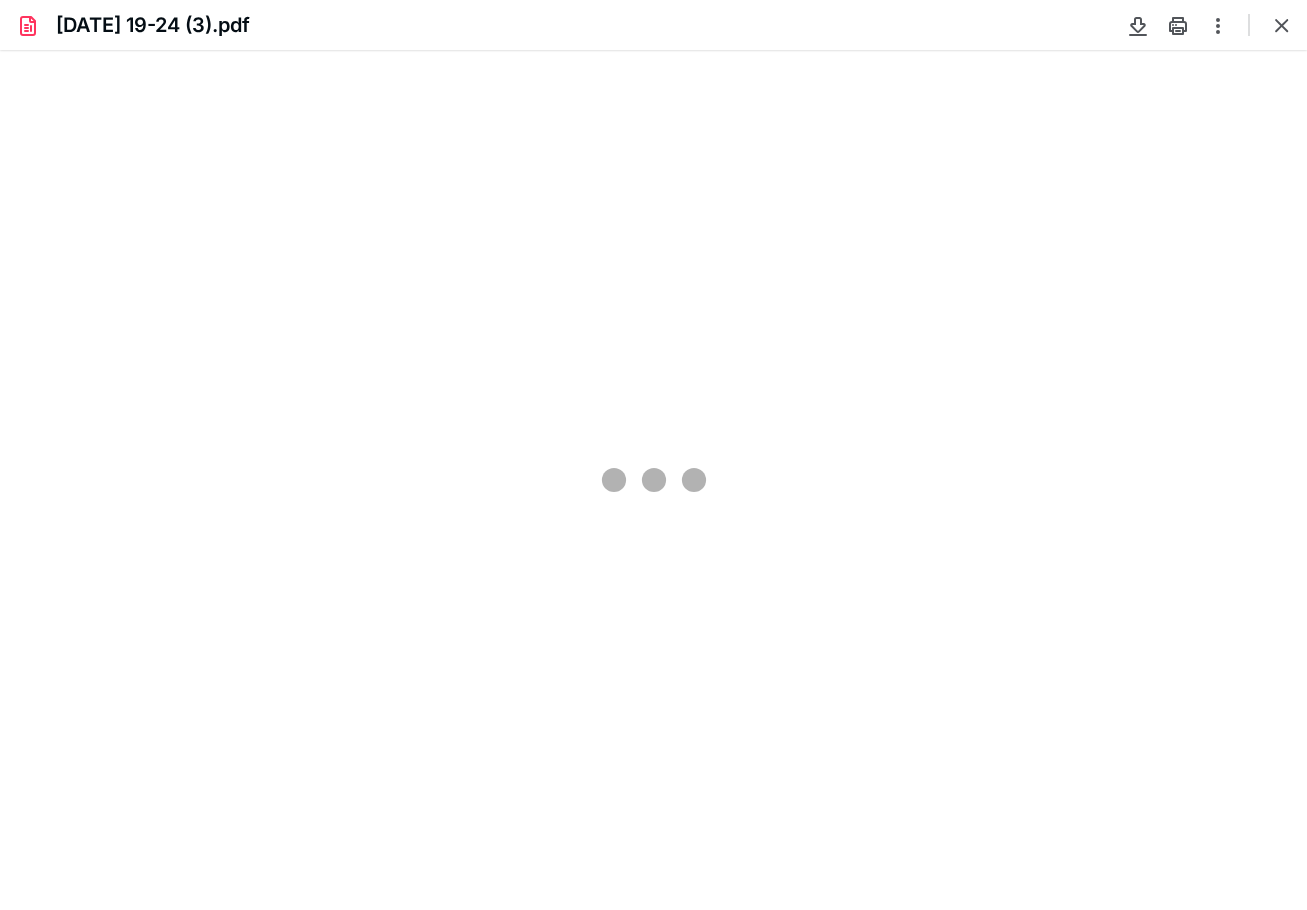 scroll, scrollTop: 0, scrollLeft: 0, axis: both 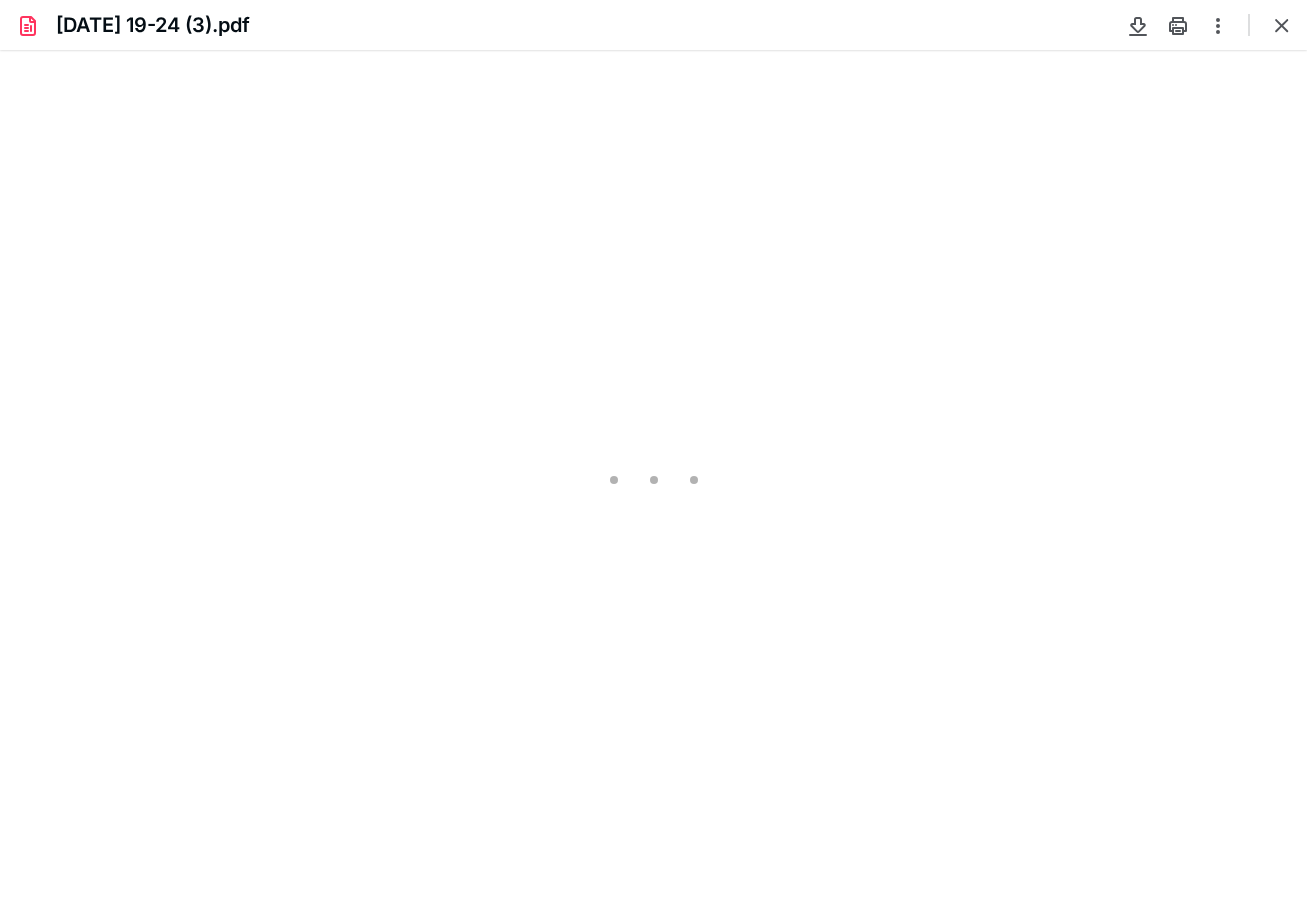 type on "106" 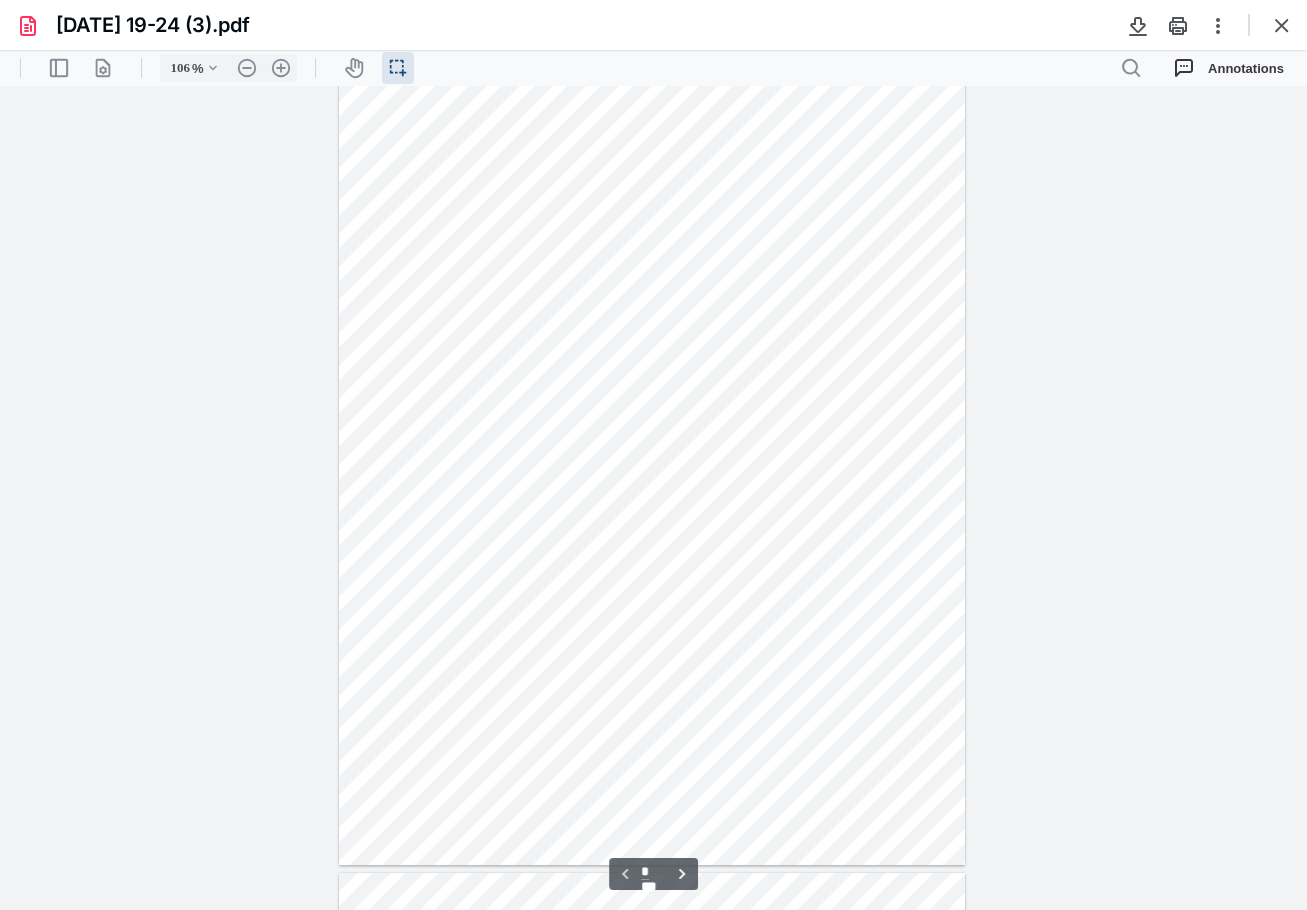 scroll, scrollTop: 140, scrollLeft: 0, axis: vertical 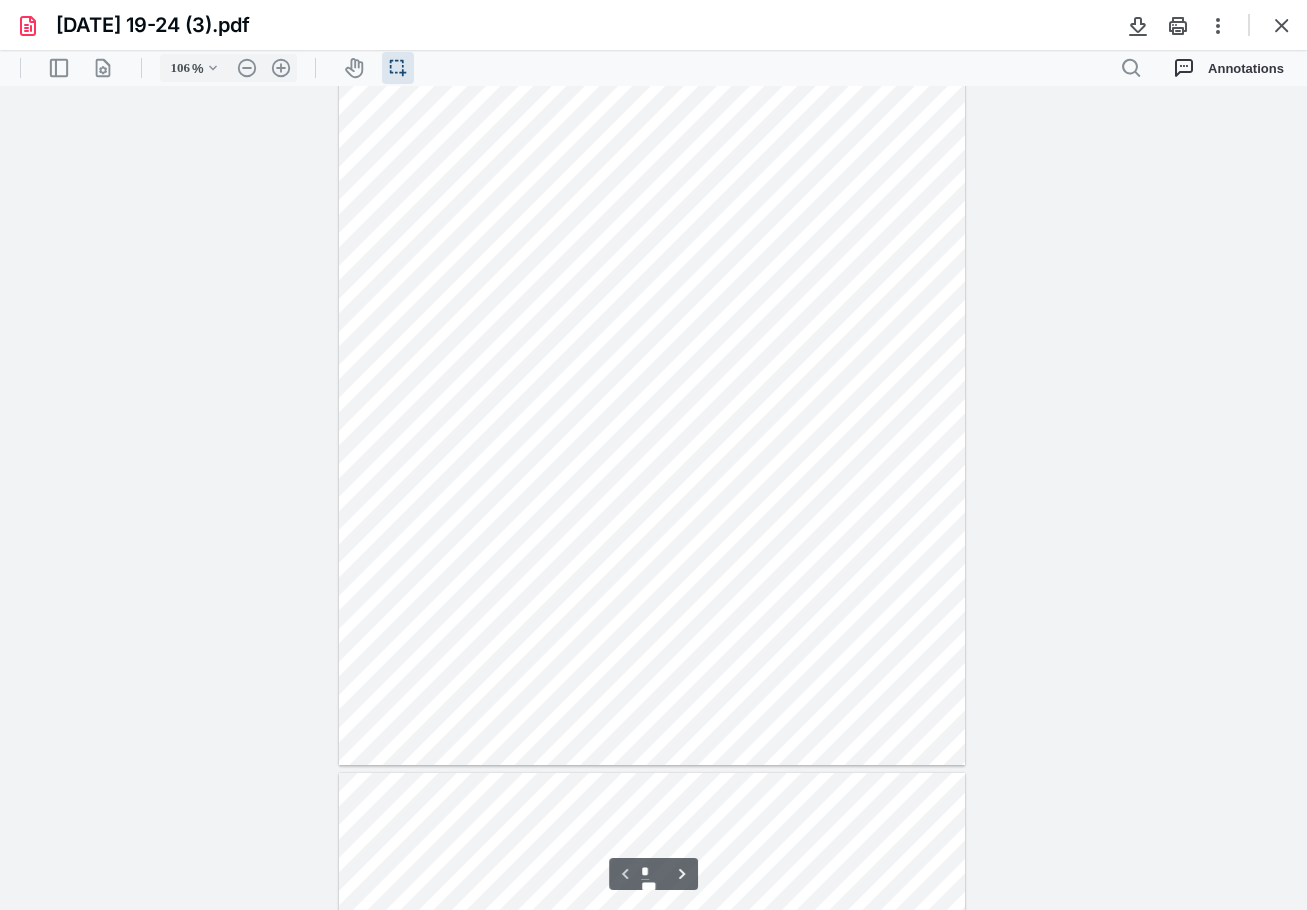 type on "*" 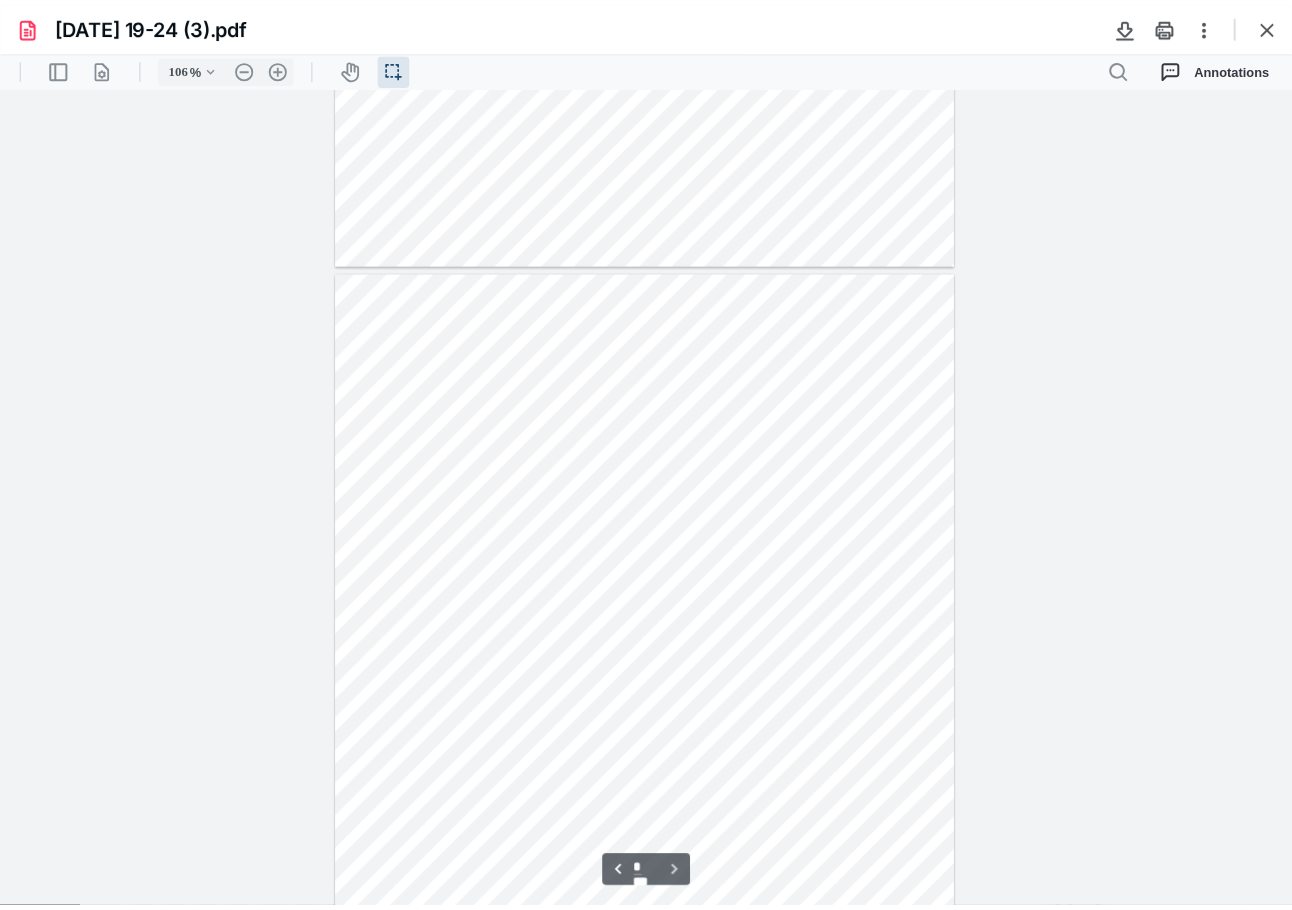 scroll, scrollTop: 818, scrollLeft: 0, axis: vertical 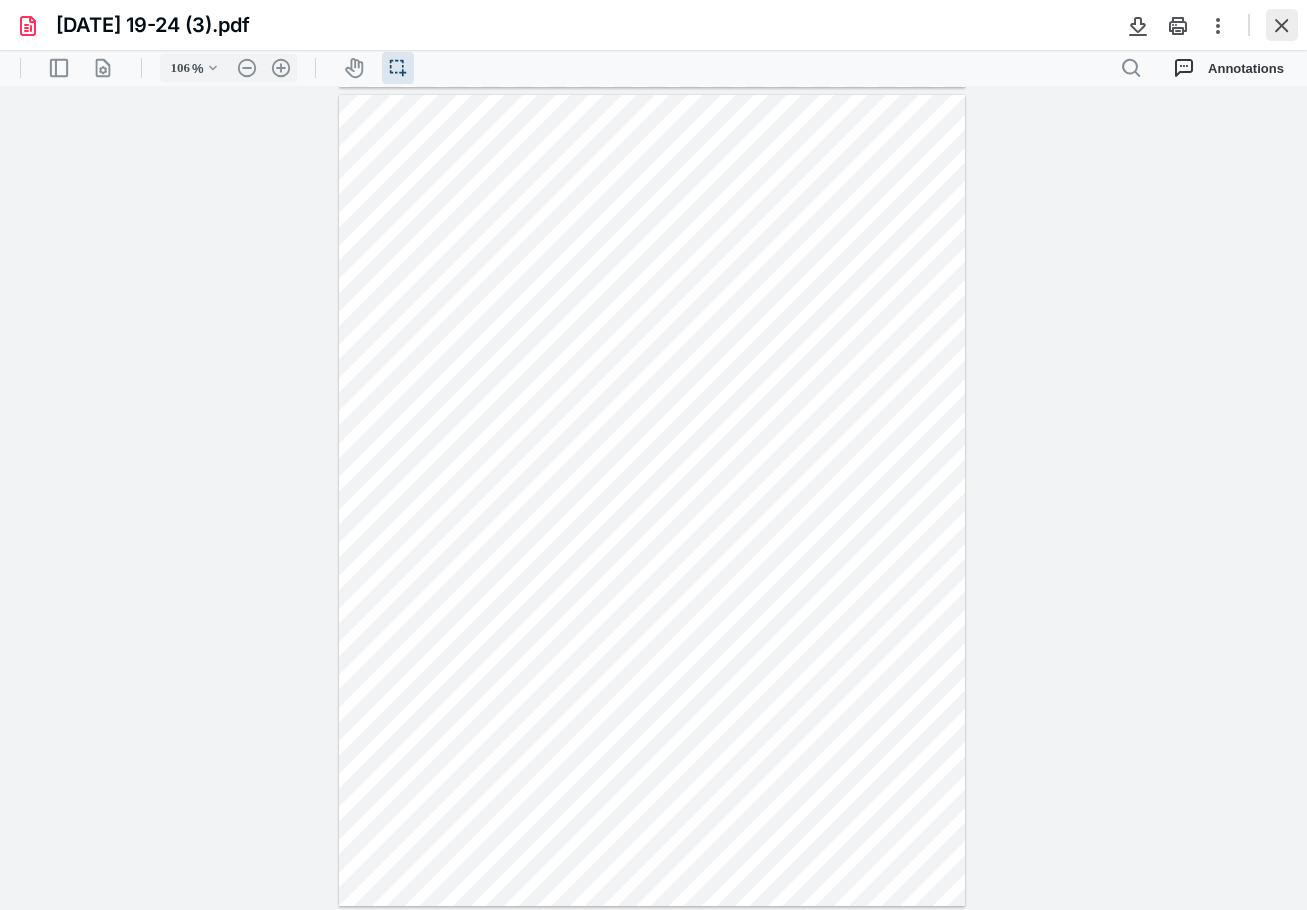 type 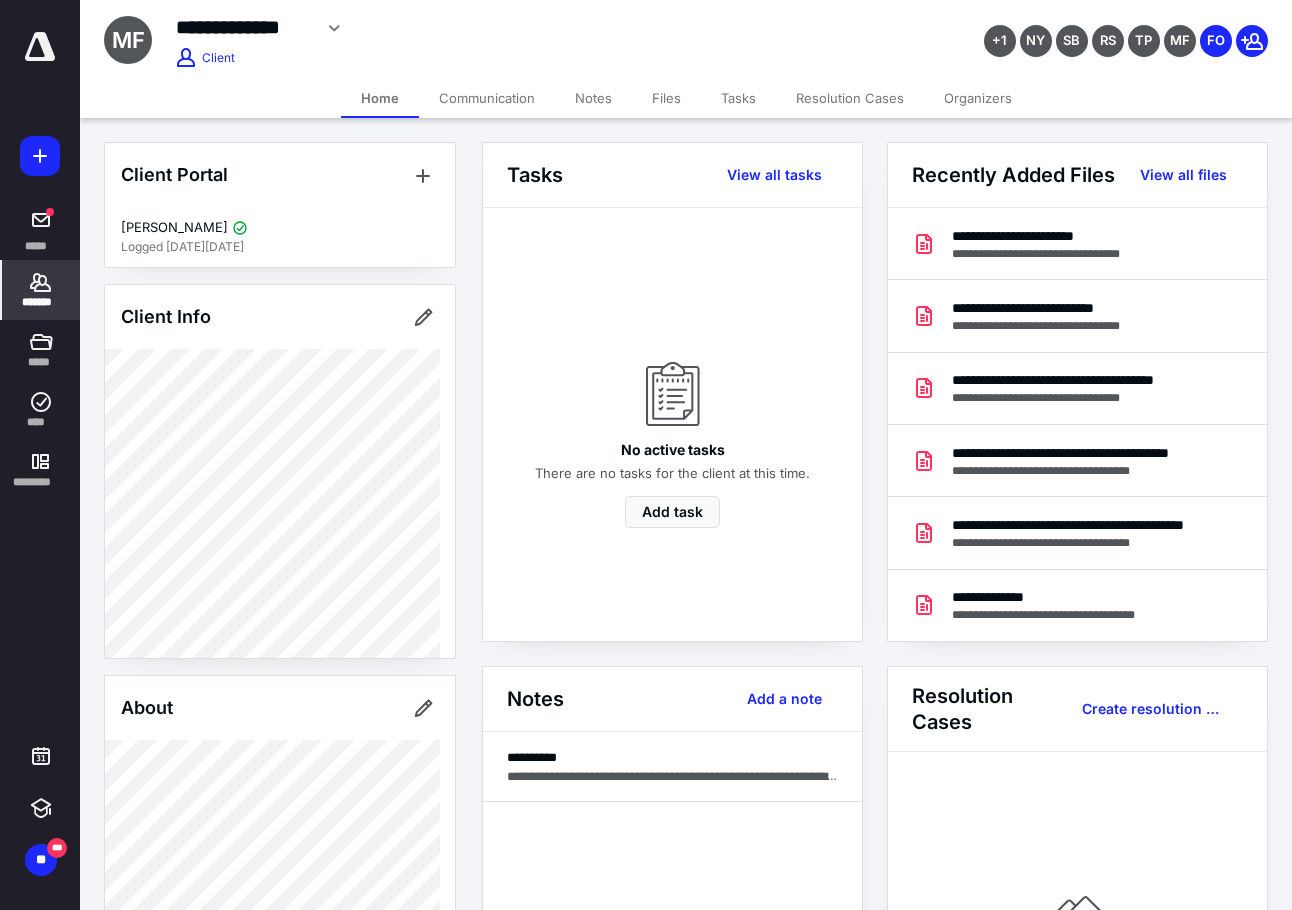 click on "*******" at bounding box center [41, 302] 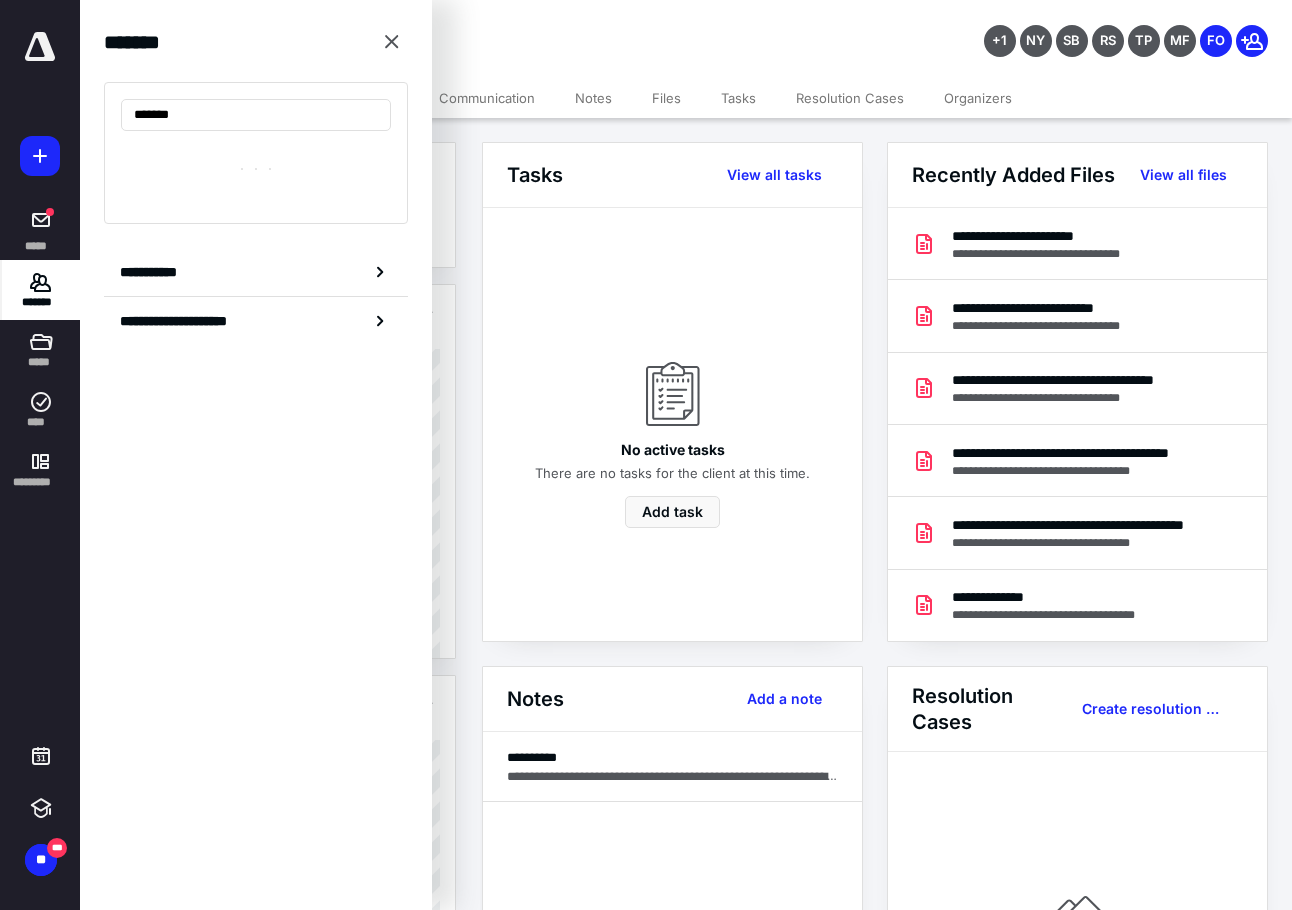 type on "********" 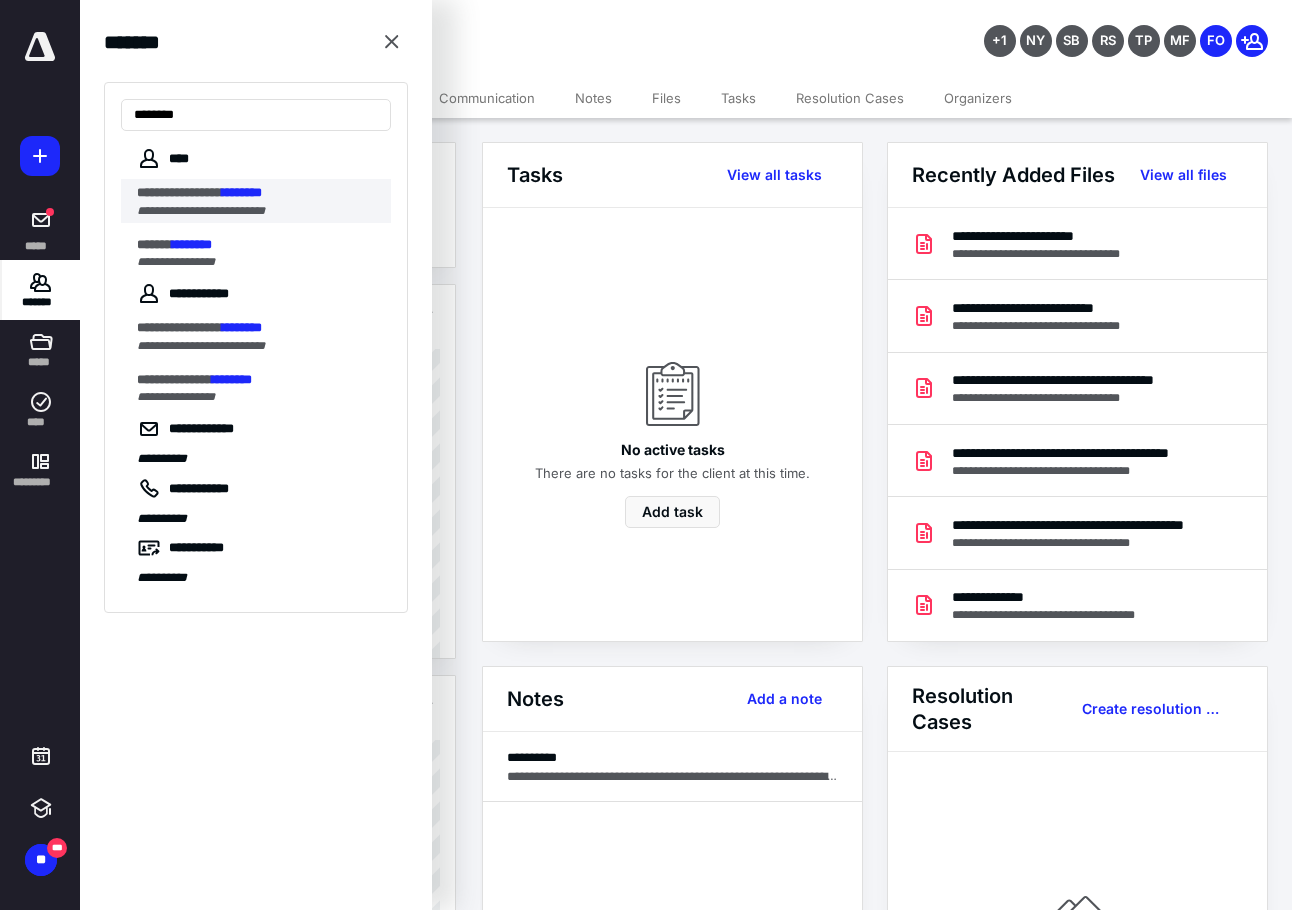 click on "**********" at bounding box center (201, 211) 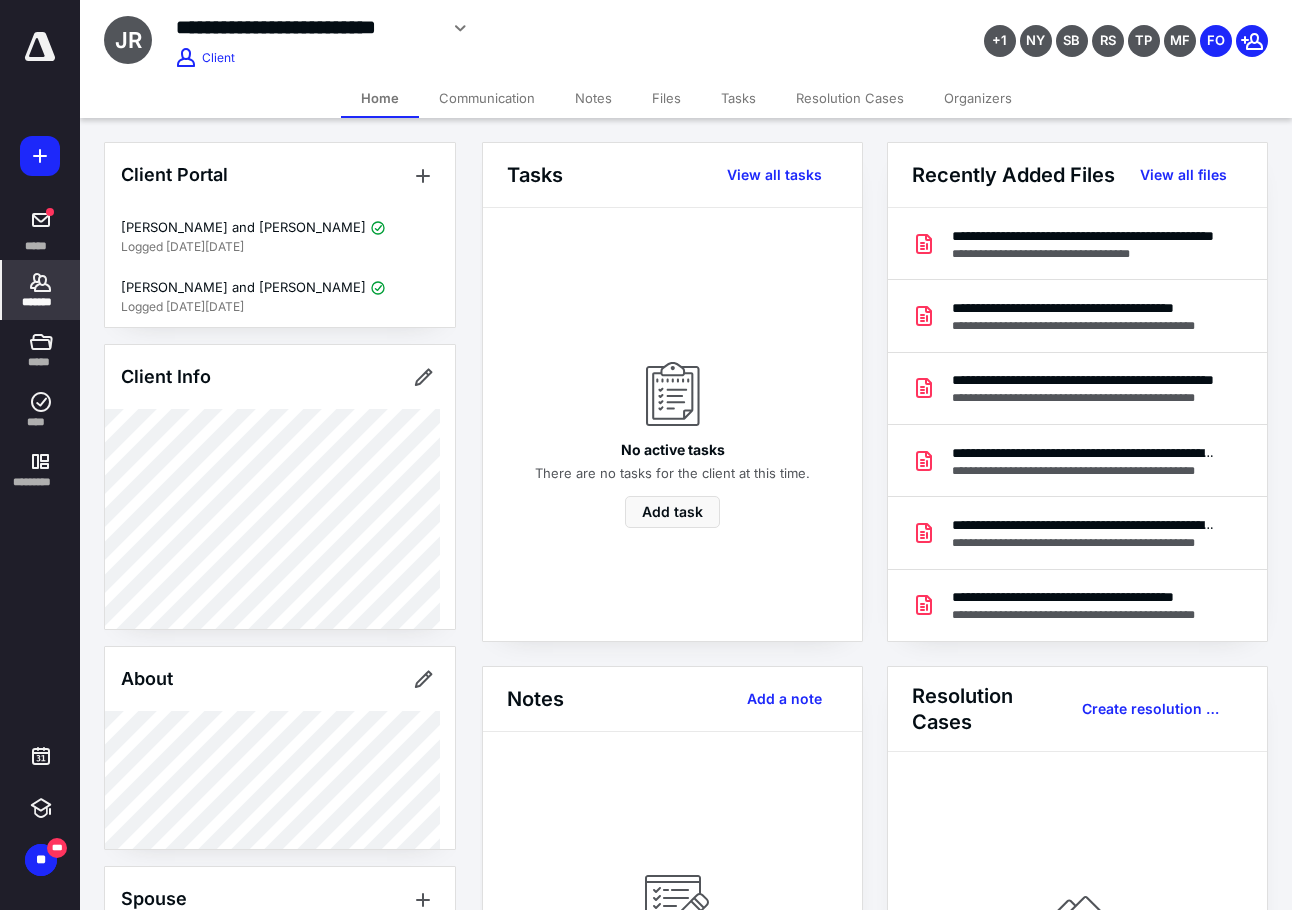scroll, scrollTop: 300, scrollLeft: 0, axis: vertical 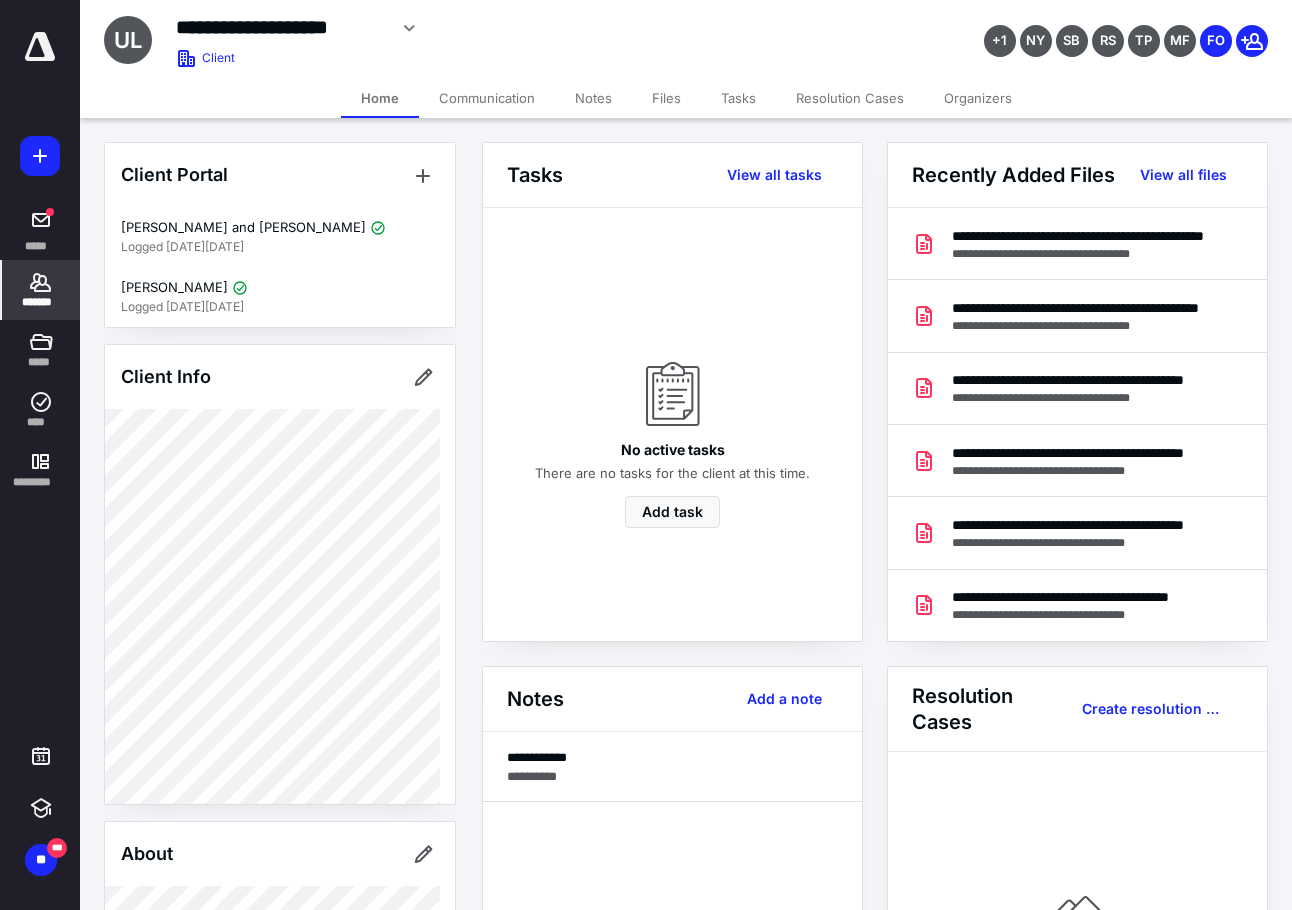 click on "Tasks" at bounding box center (738, 98) 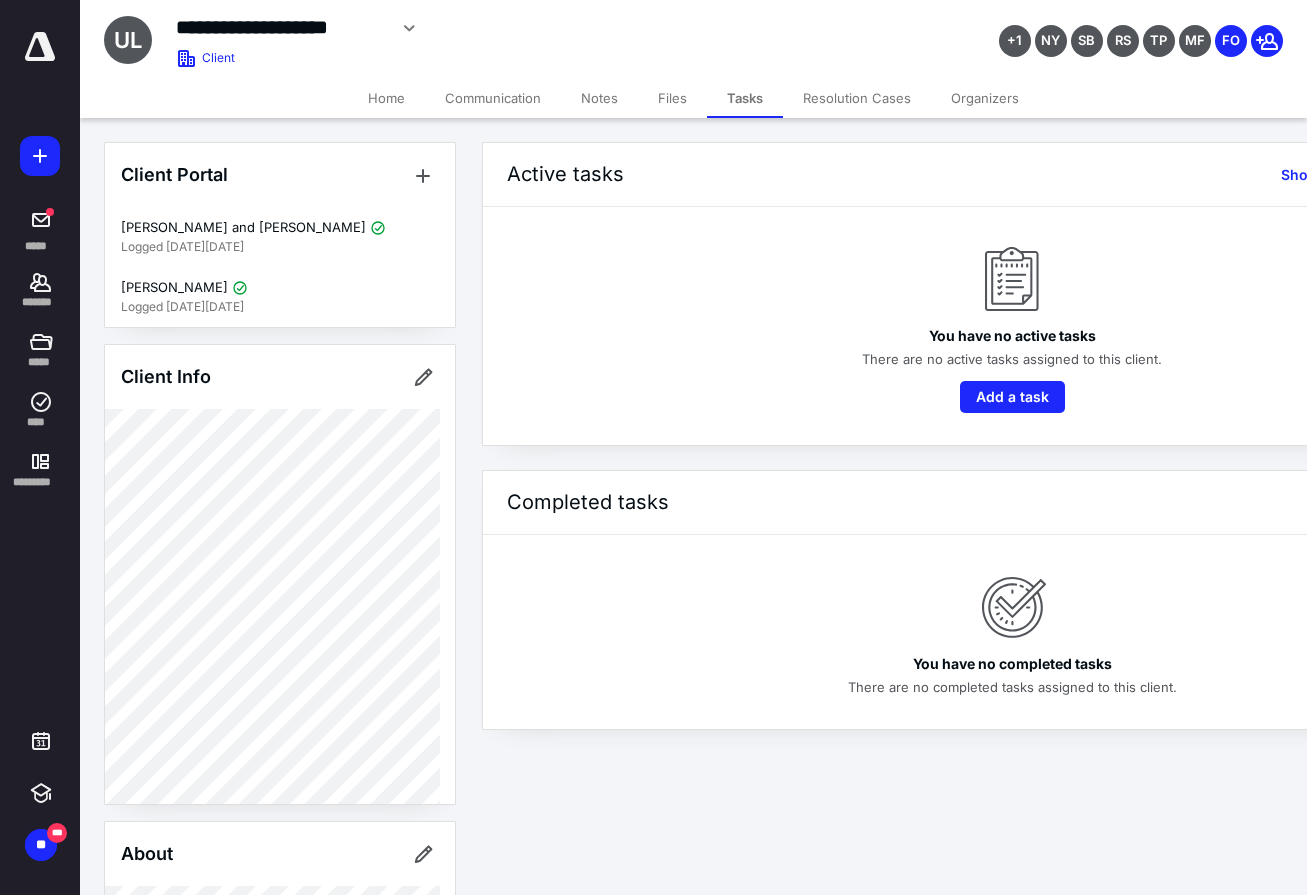 click on "Home" at bounding box center (386, 98) 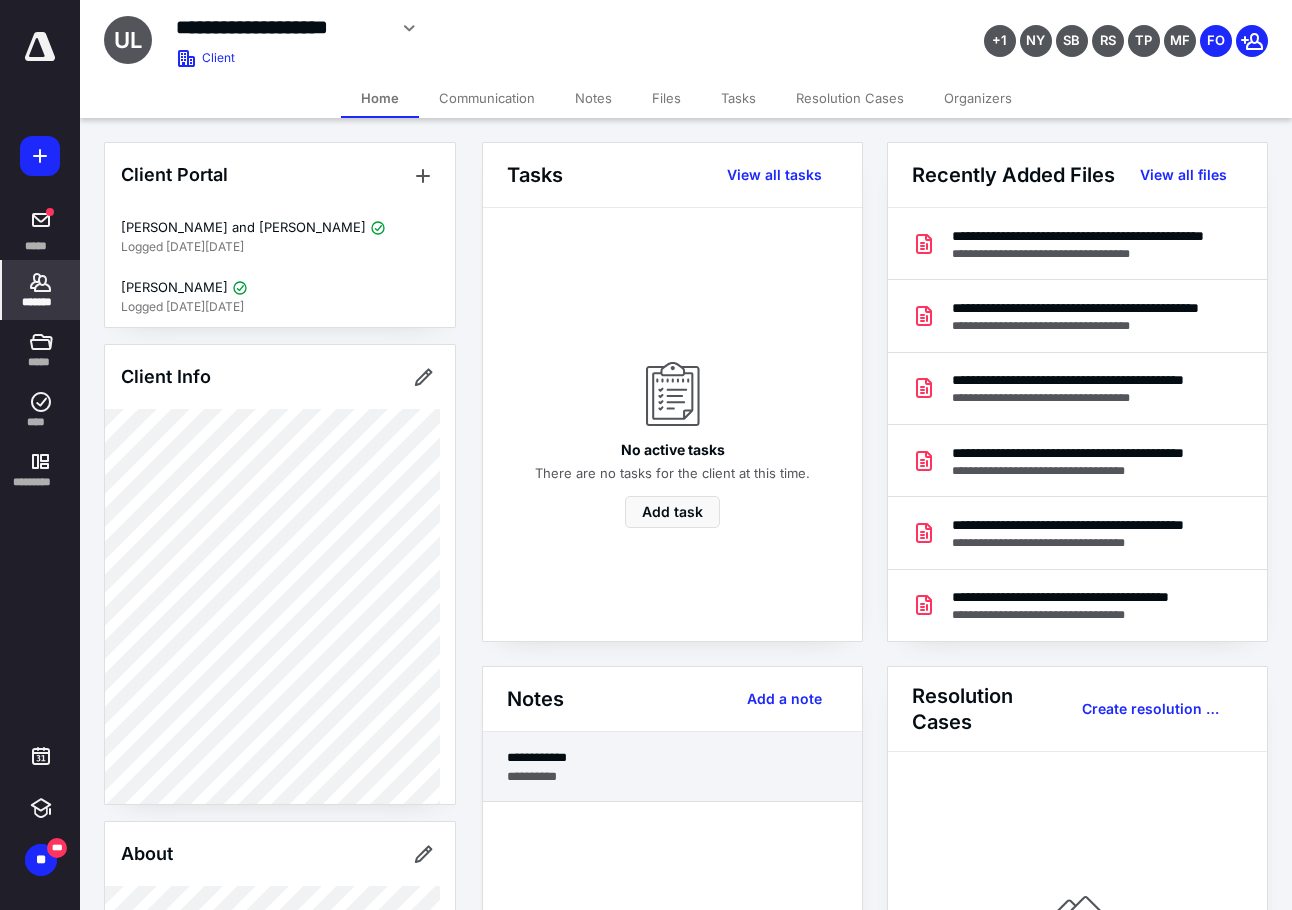 click on "**********" at bounding box center [672, 776] 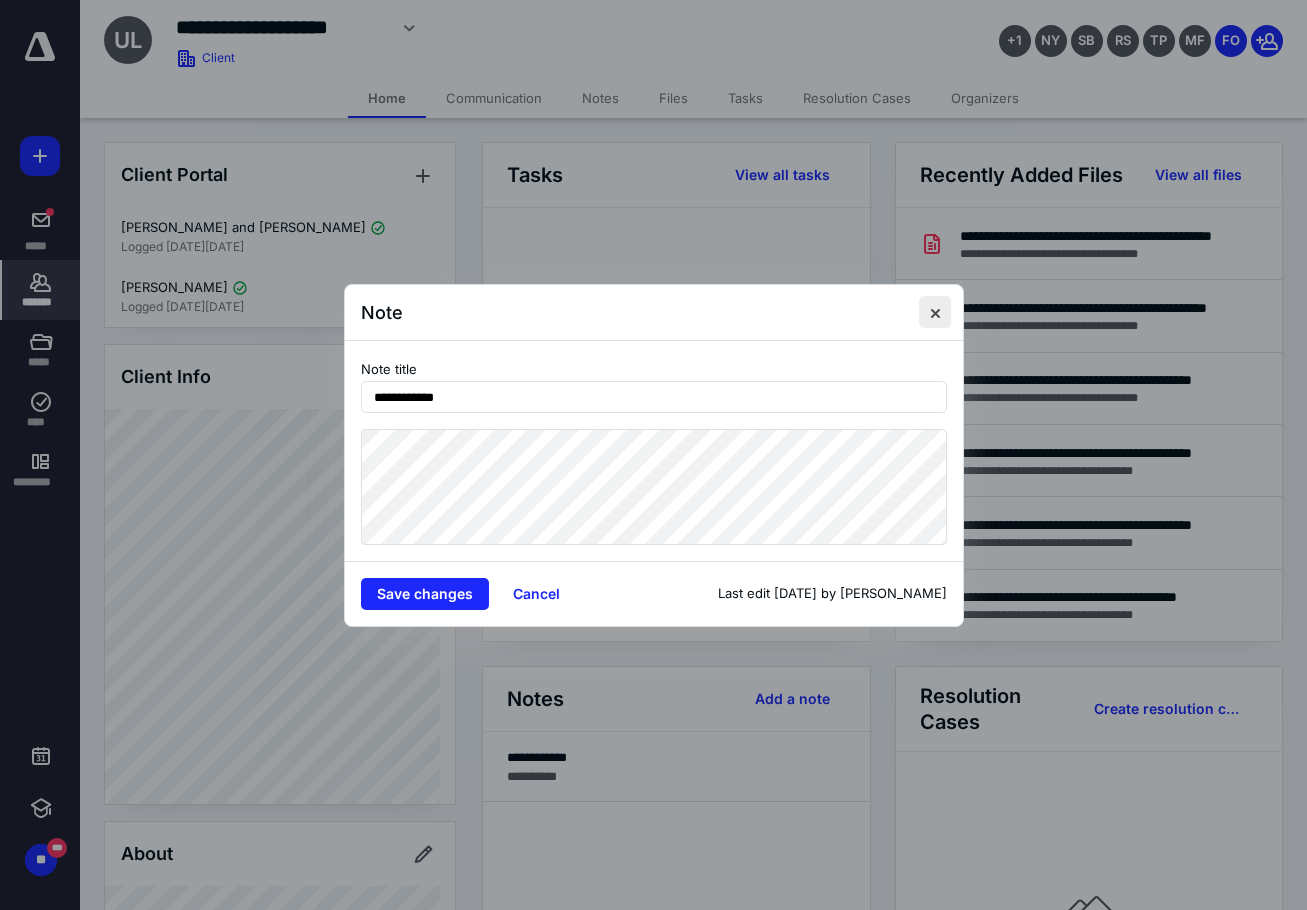 click at bounding box center [935, 312] 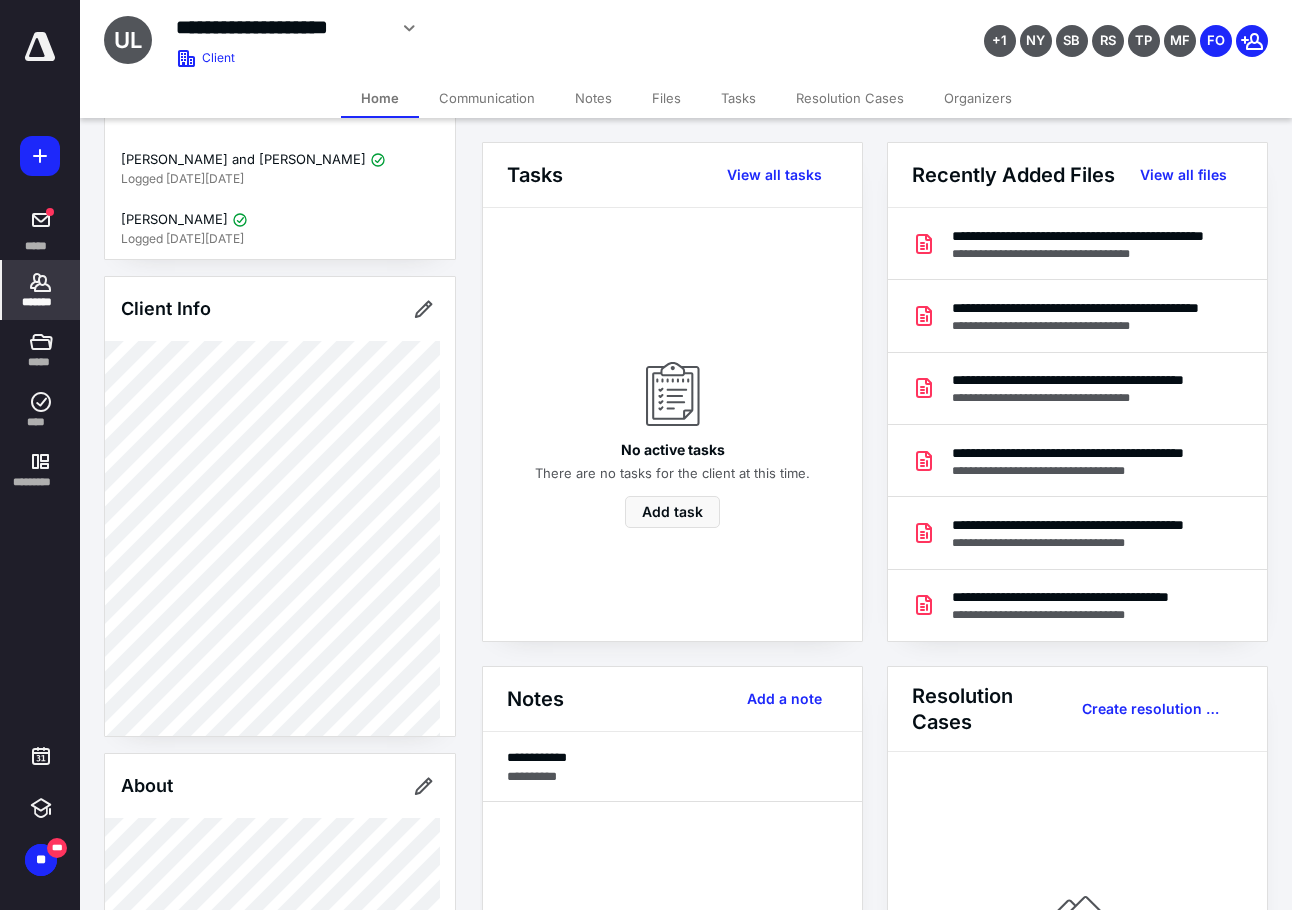 scroll, scrollTop: 10, scrollLeft: 0, axis: vertical 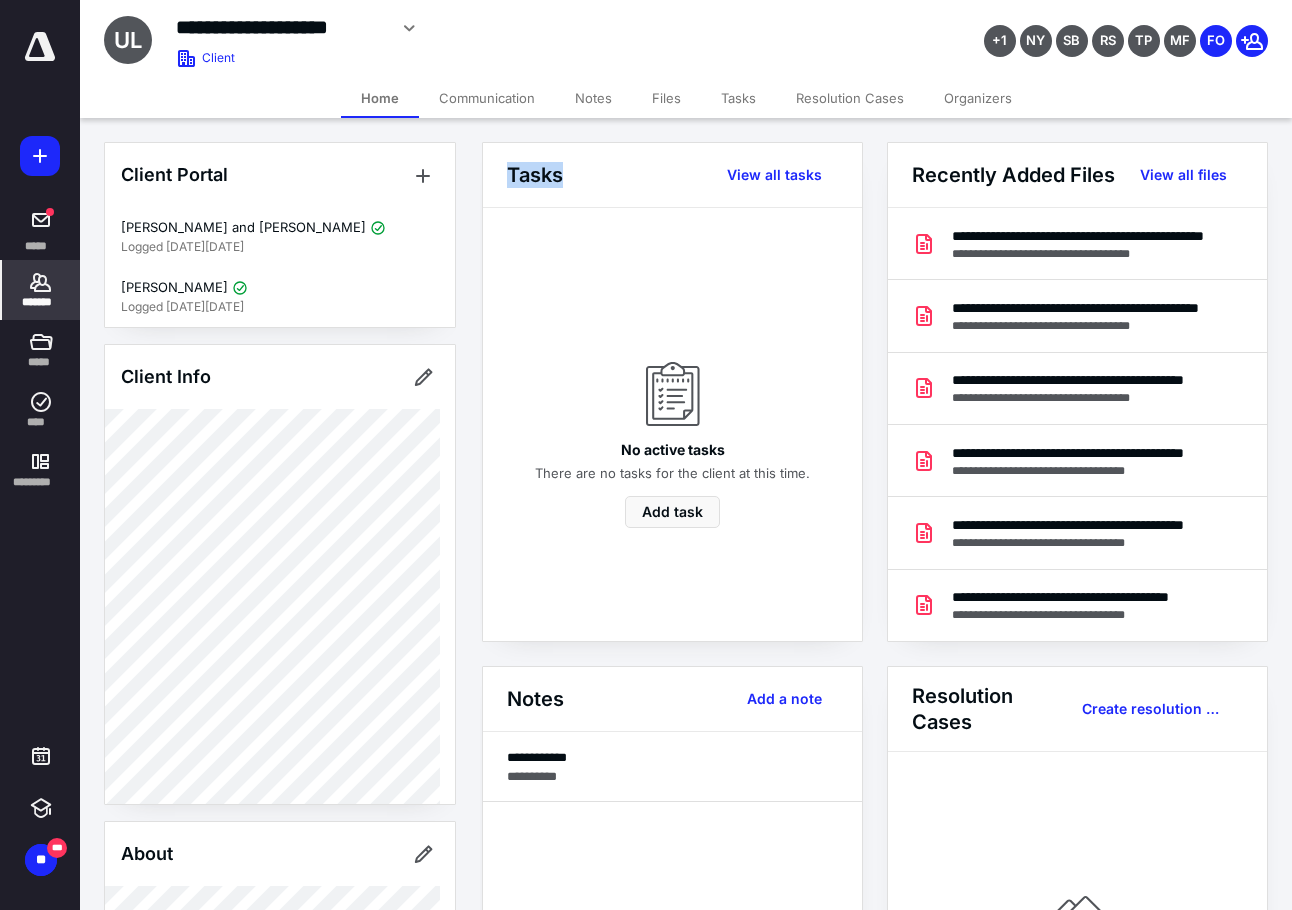 drag, startPoint x: 610, startPoint y: 172, endPoint x: 494, endPoint y: 173, distance: 116.00431 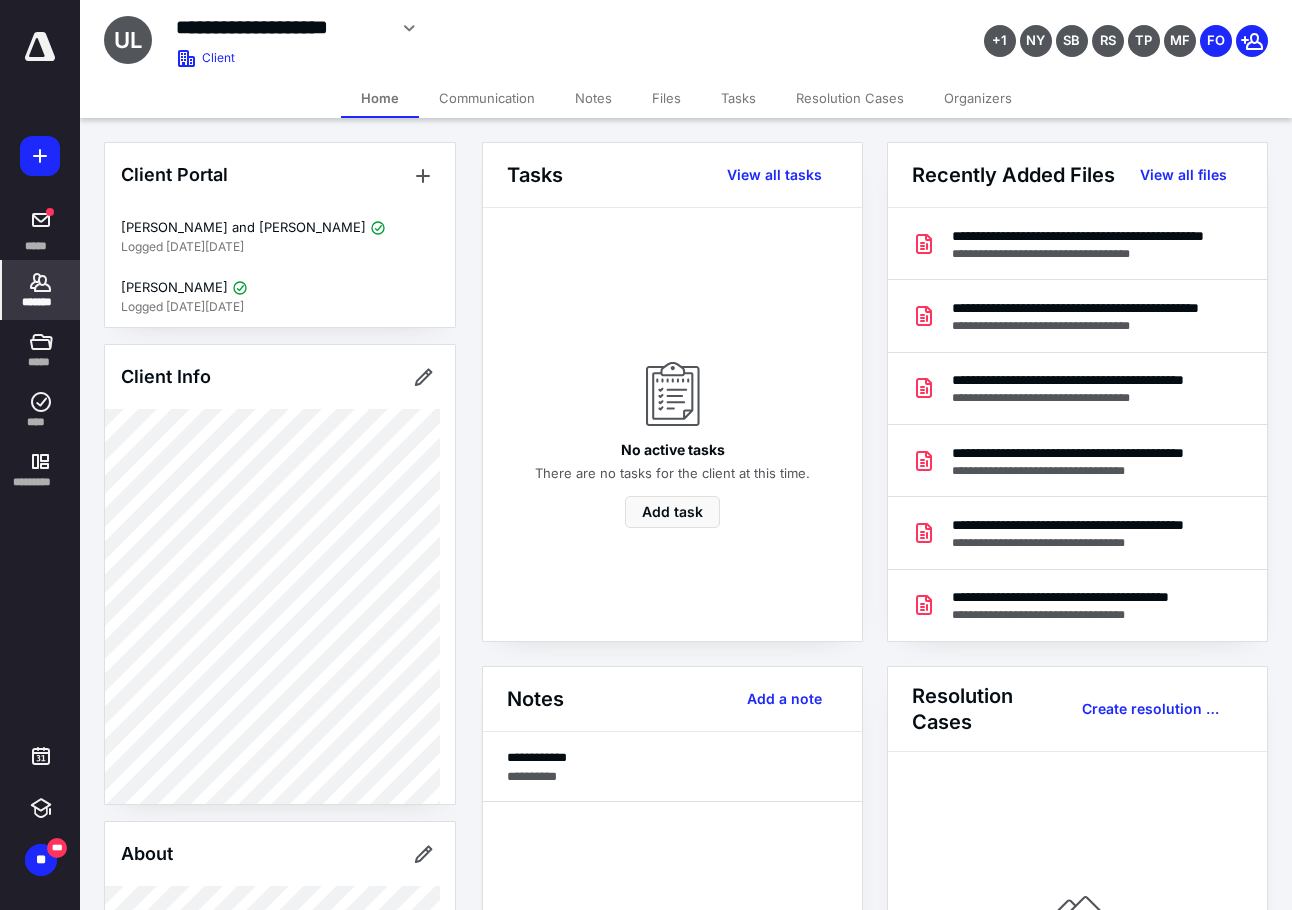 click on "Tasks View all tasks" at bounding box center (672, 175) 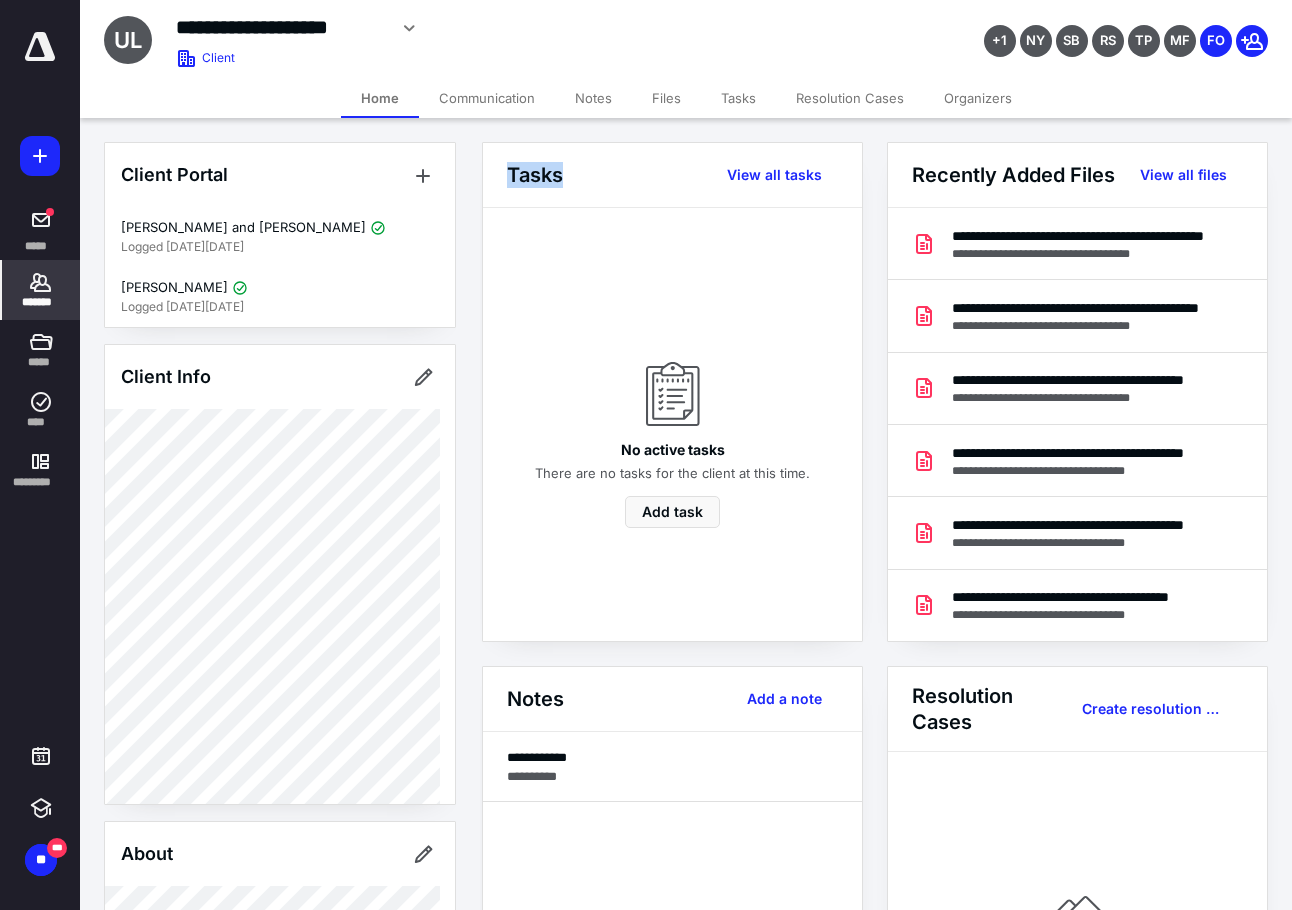 drag, startPoint x: 576, startPoint y: 175, endPoint x: 498, endPoint y: 173, distance: 78.025635 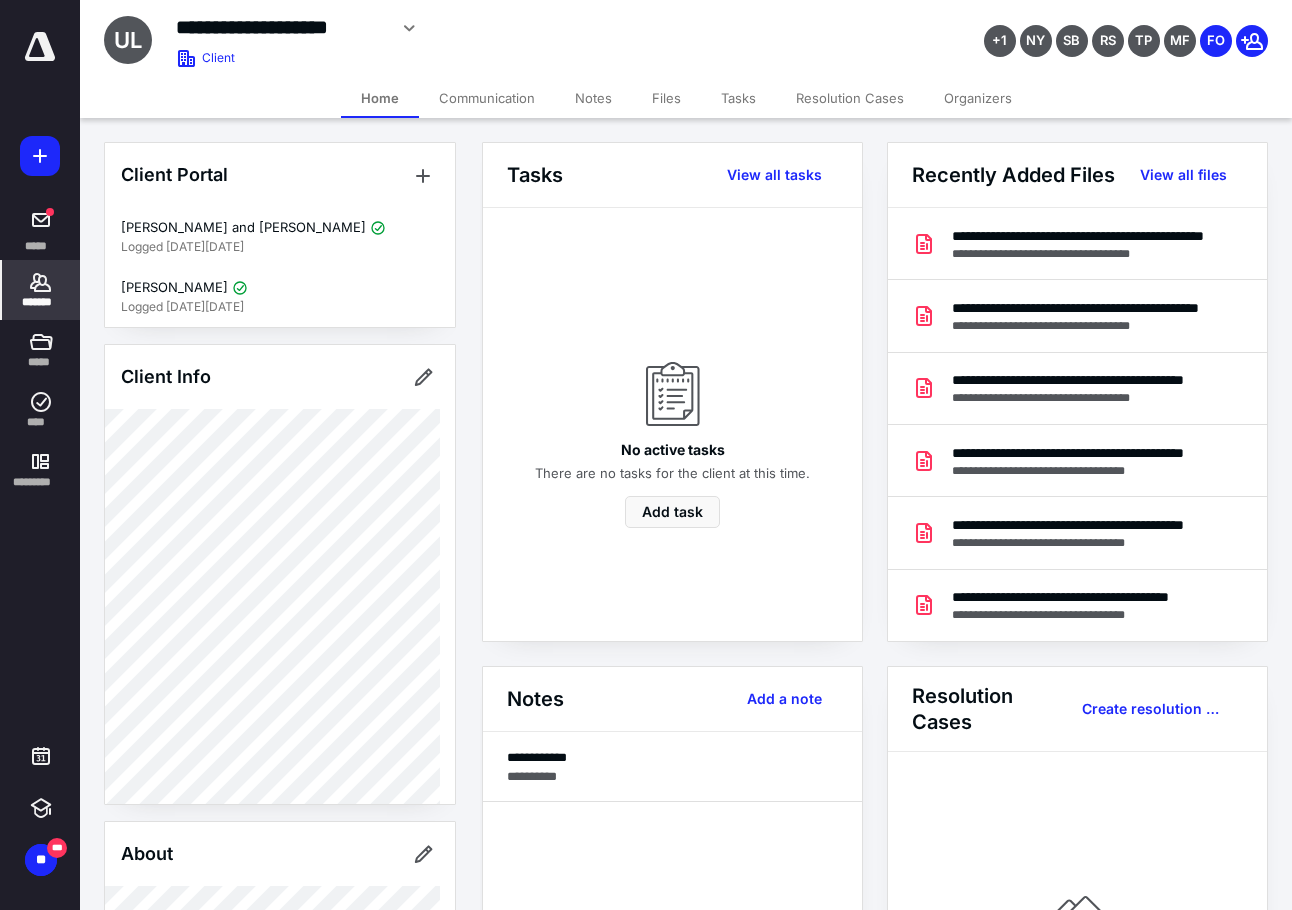 click 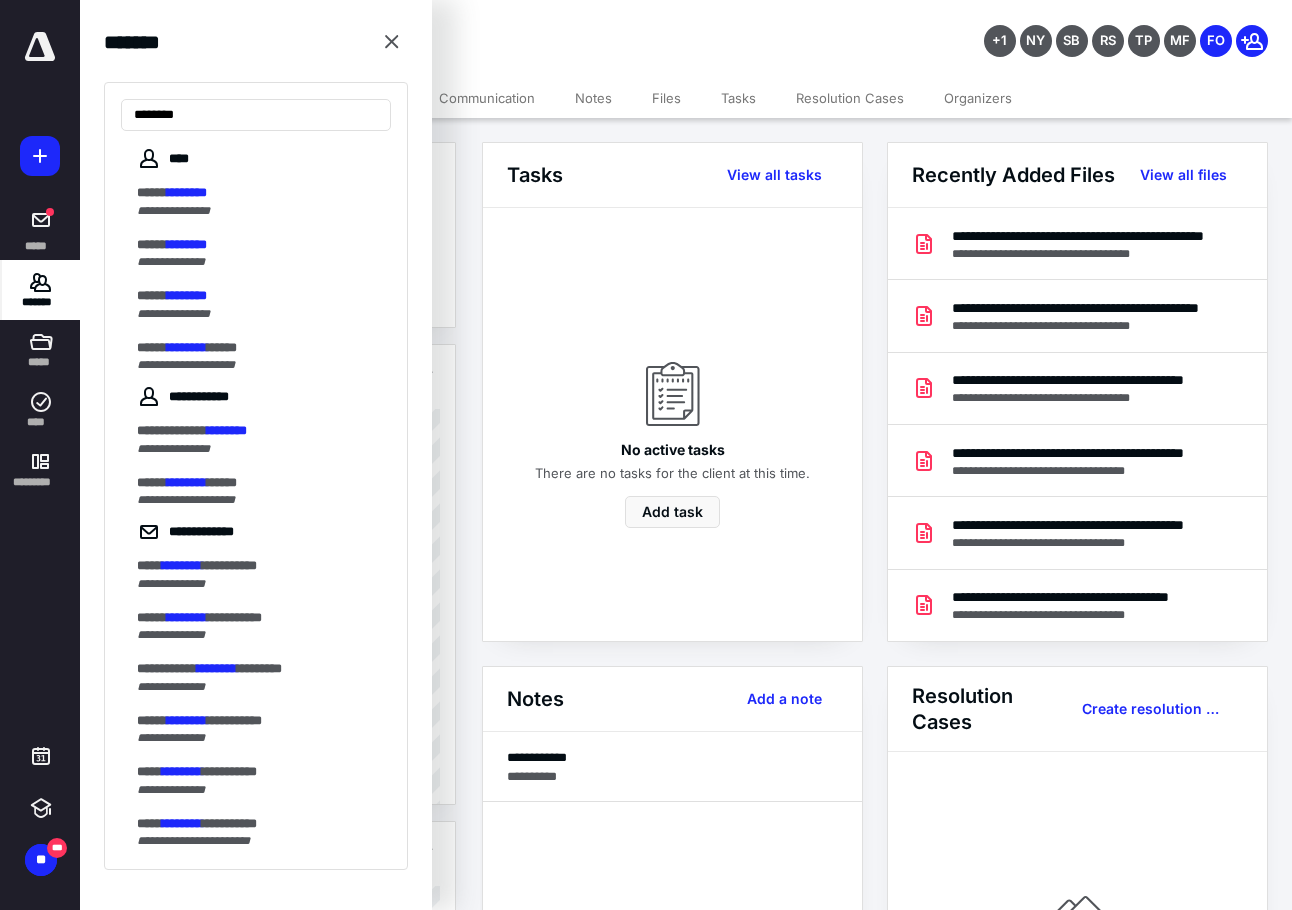 type on "********" 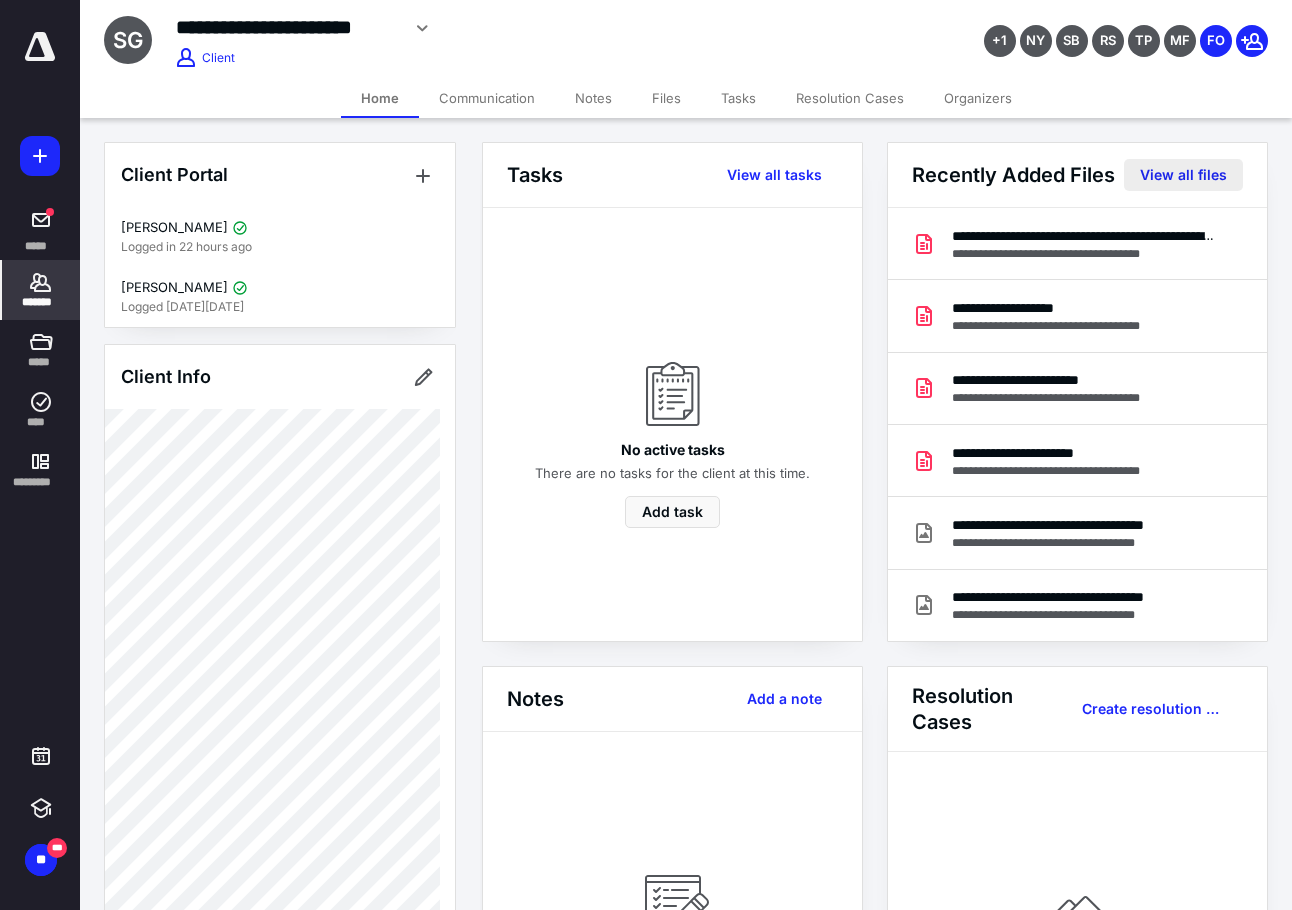 click on "View all files" at bounding box center [1183, 175] 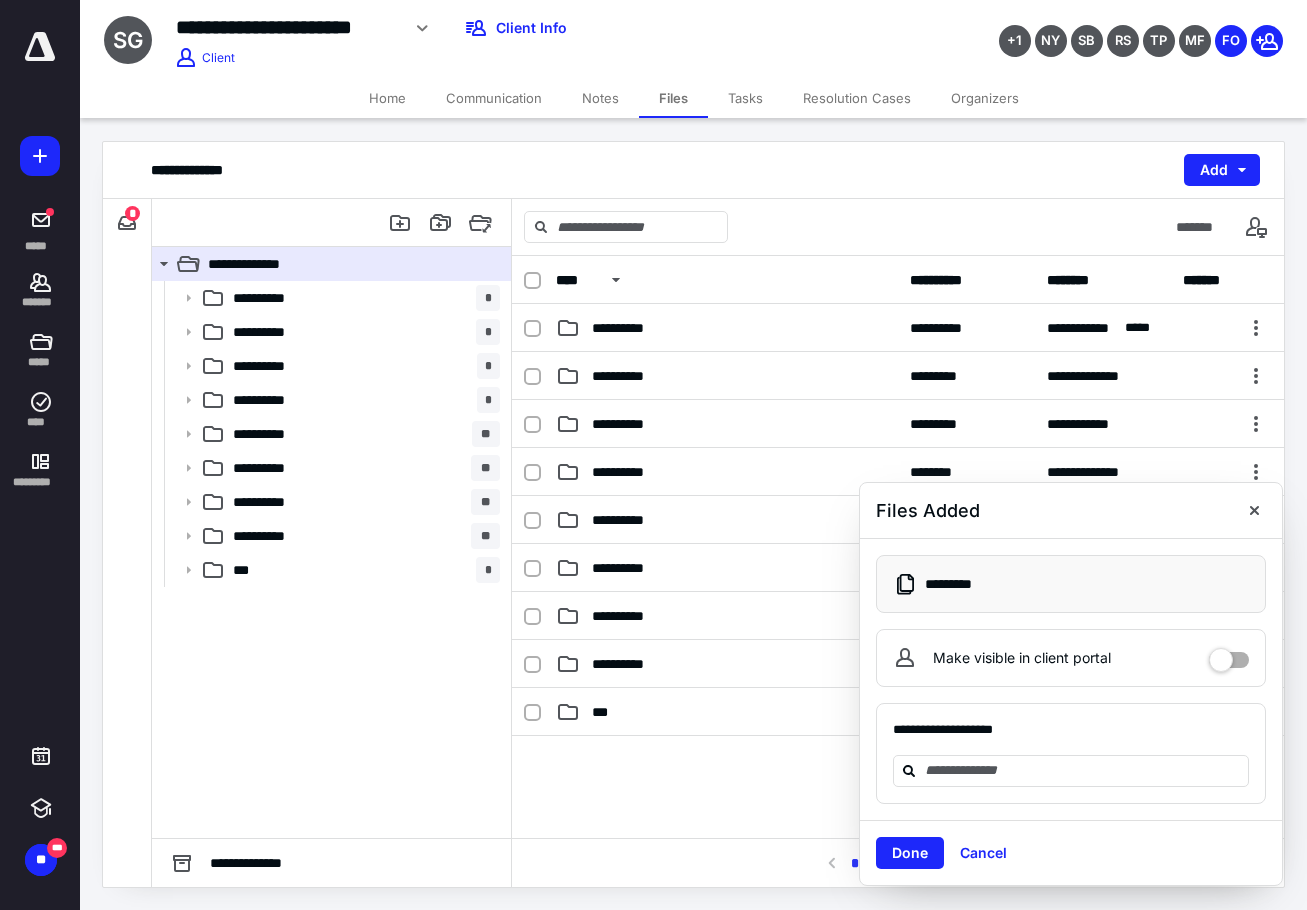 click on "**********" at bounding box center (693, 170) 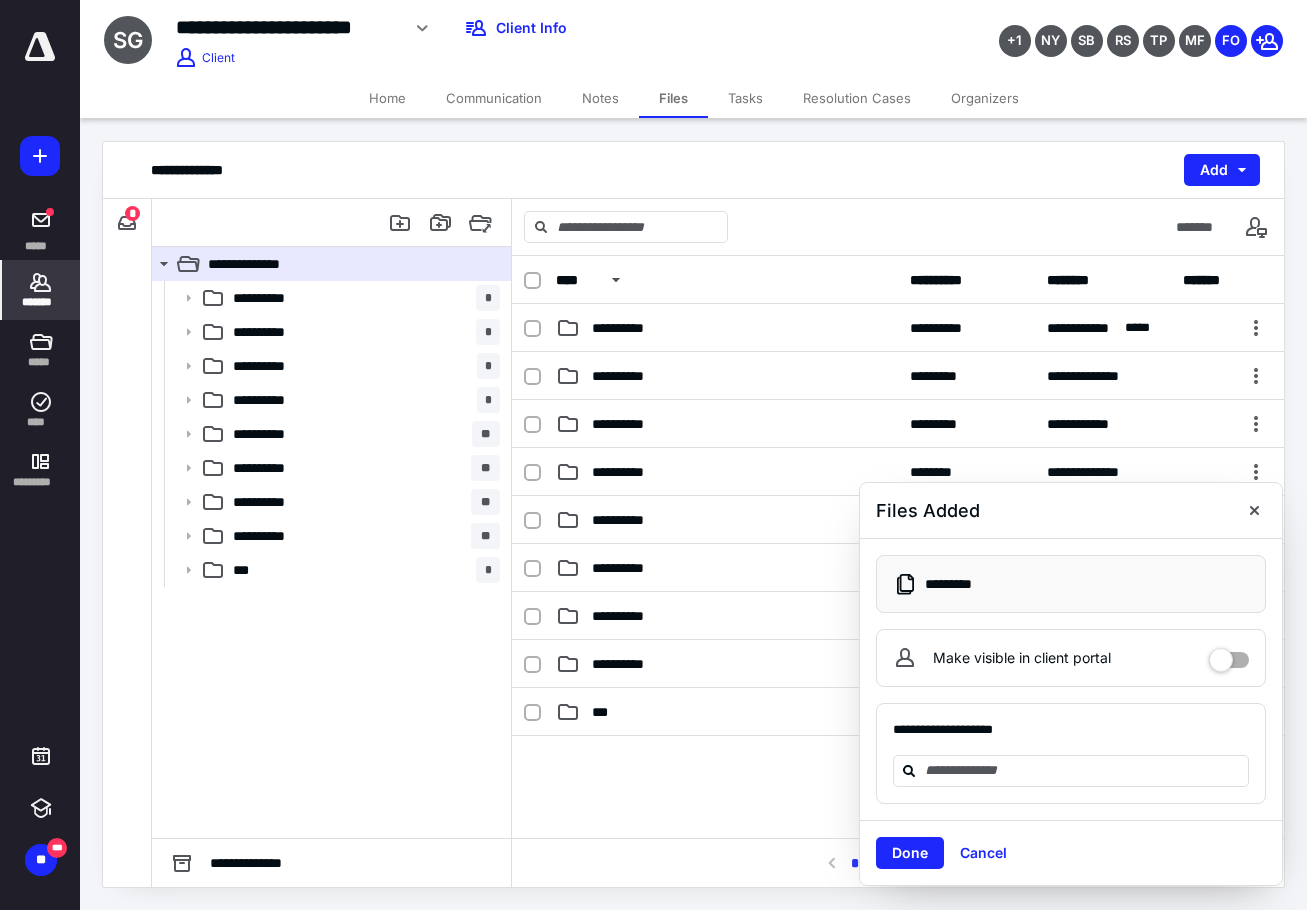 click on "*******" at bounding box center (41, 302) 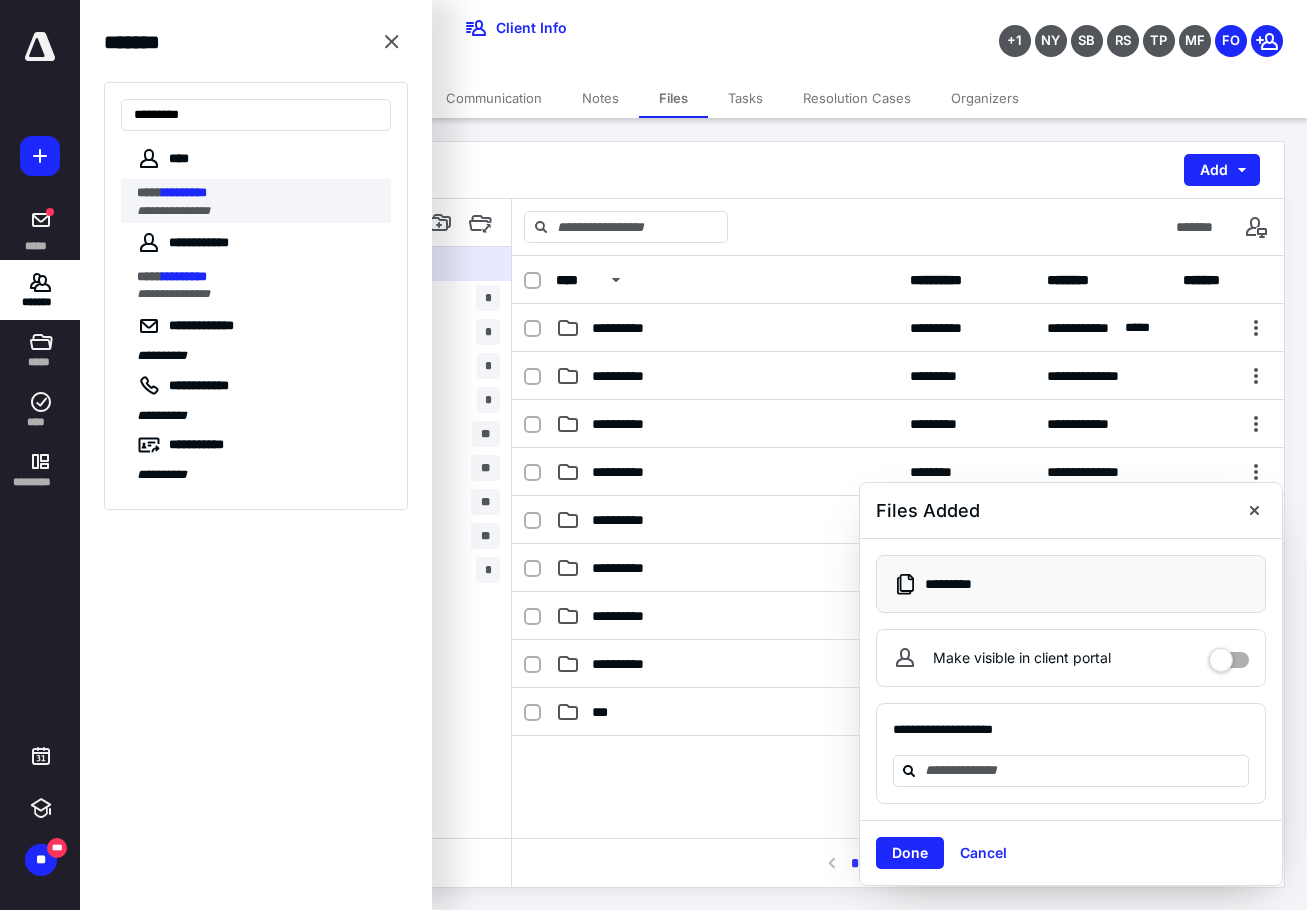 type on "*********" 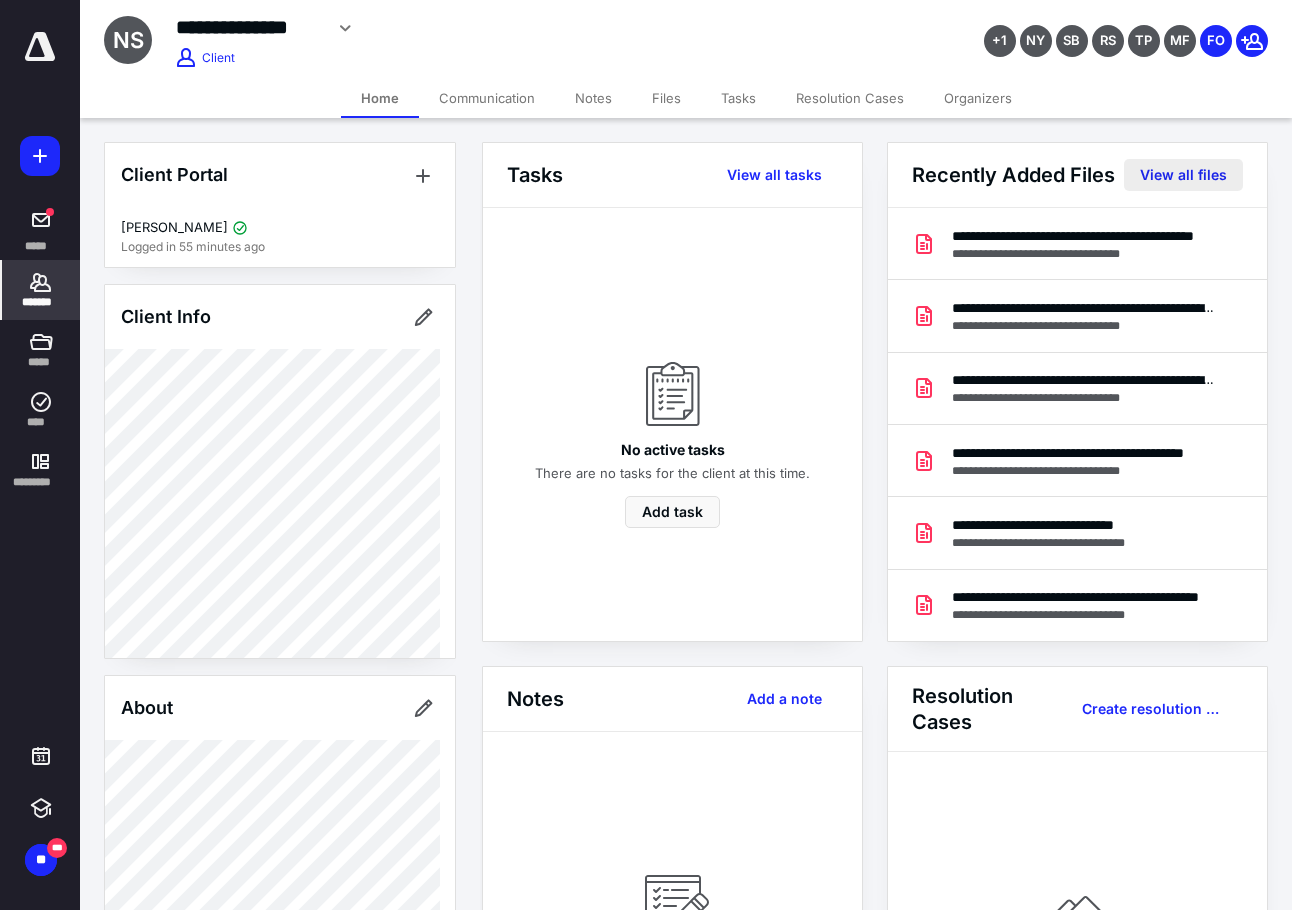 click on "View all files" at bounding box center [1183, 175] 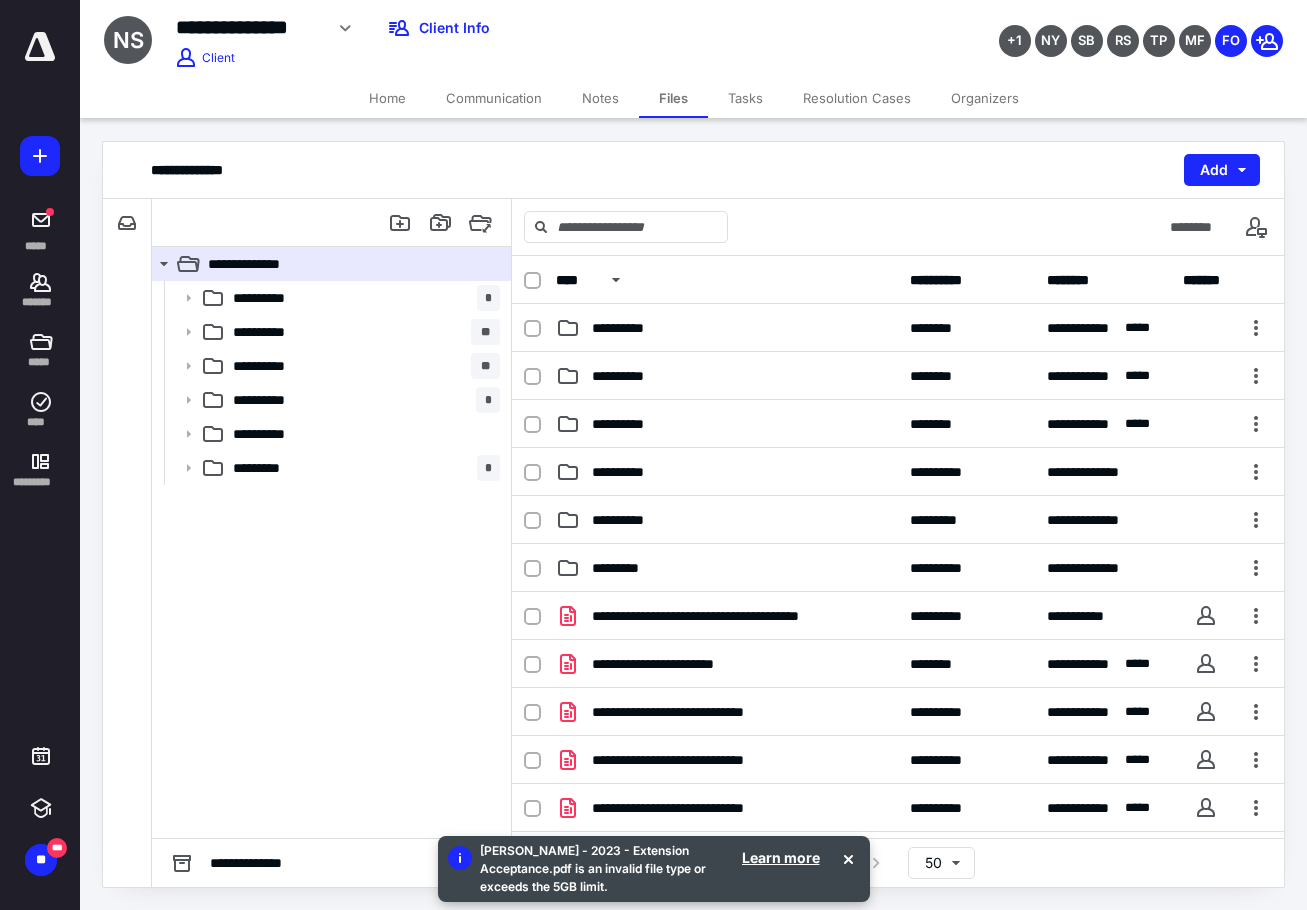 click on "**********" at bounding box center [693, 170] 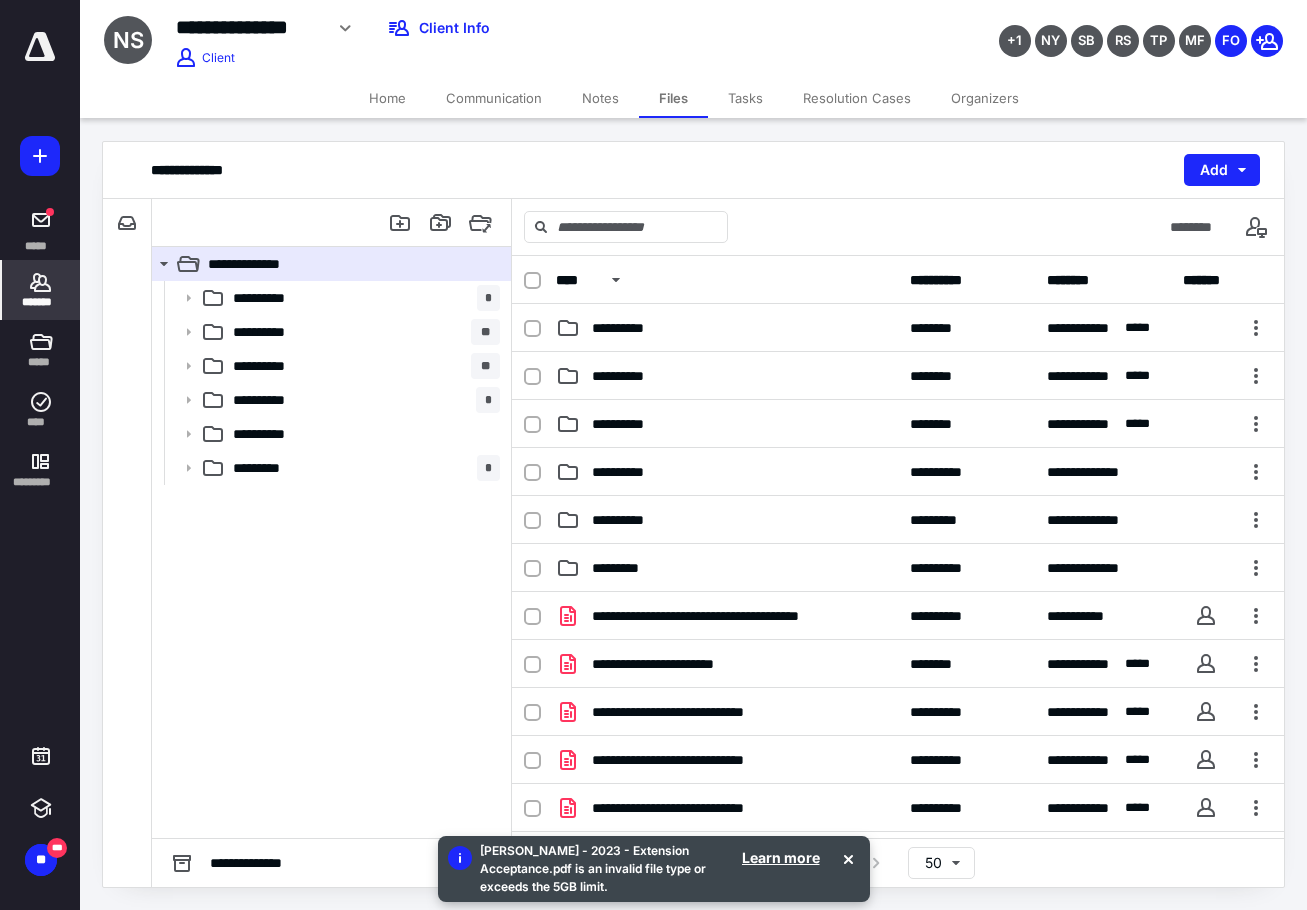 click 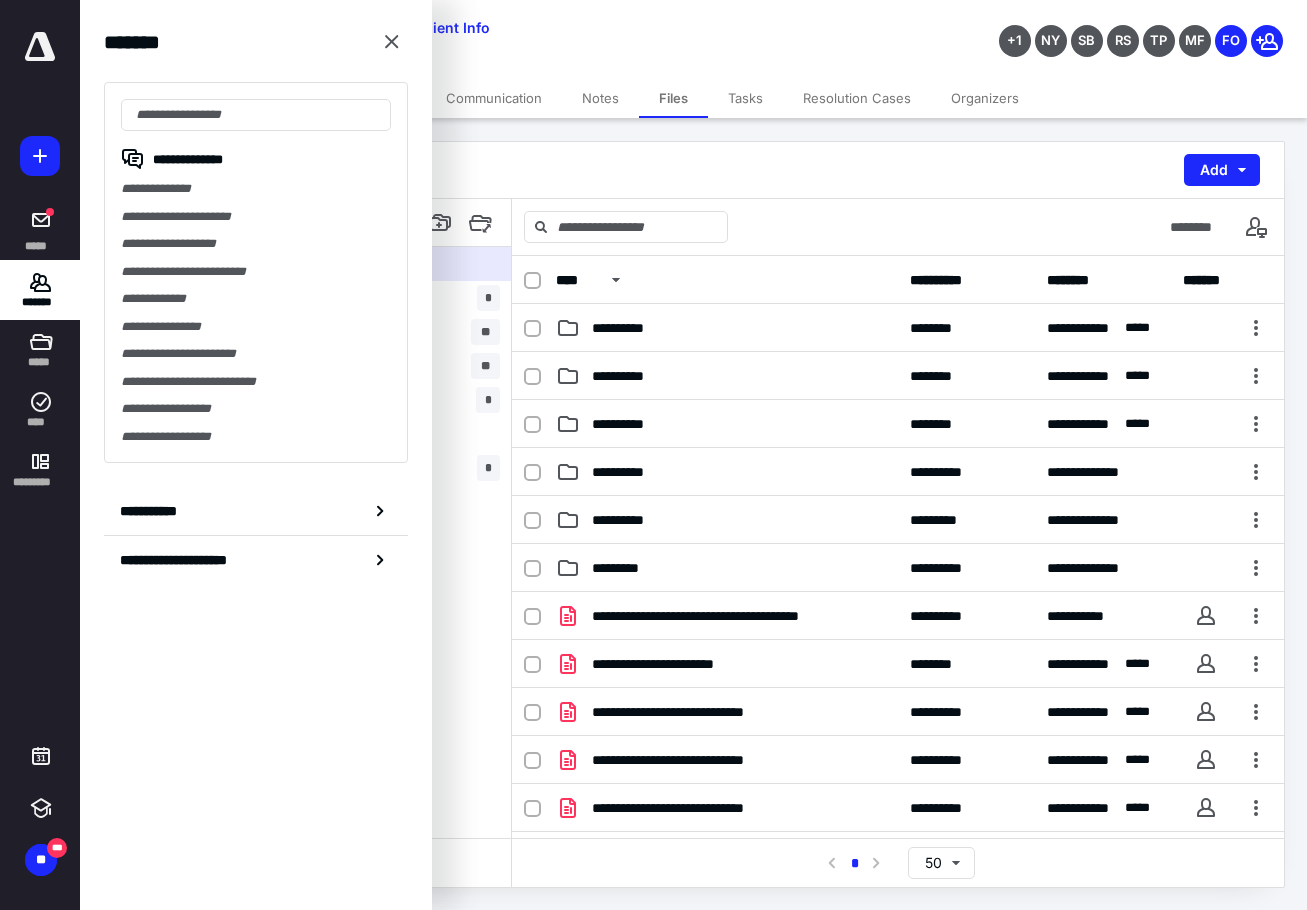 click on "**********" at bounding box center (530, 28) 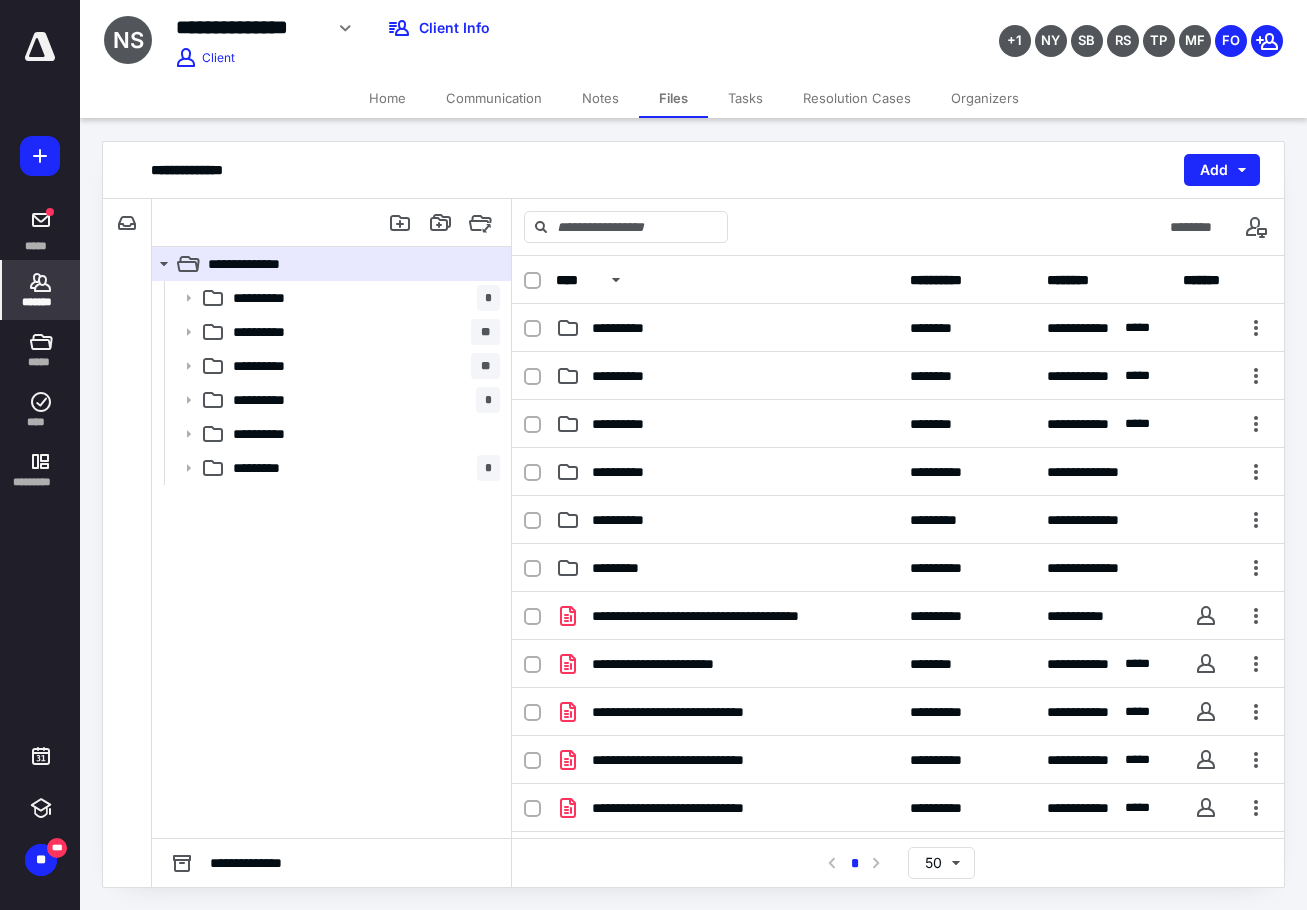 click on "*******" at bounding box center (41, 290) 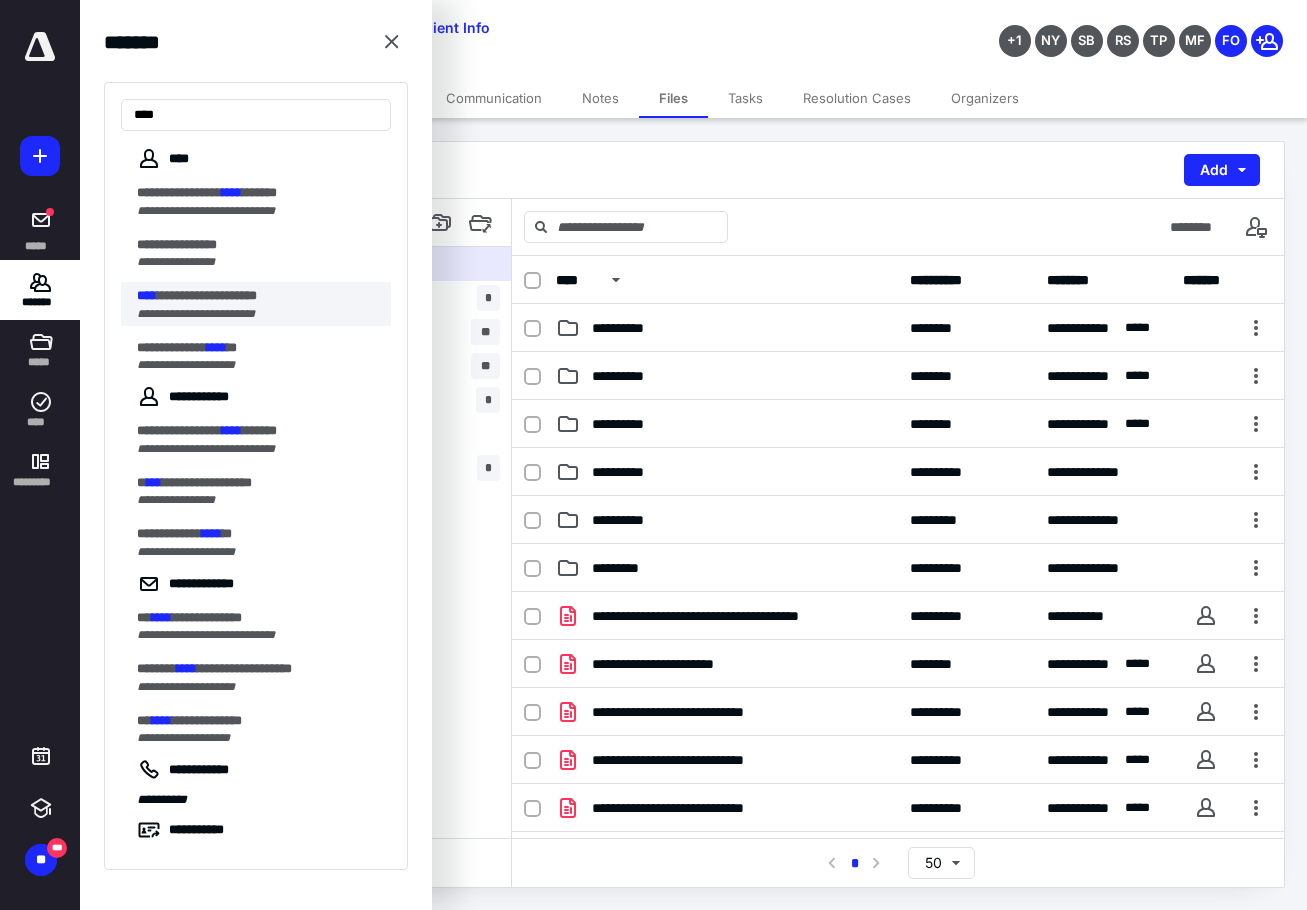type on "****" 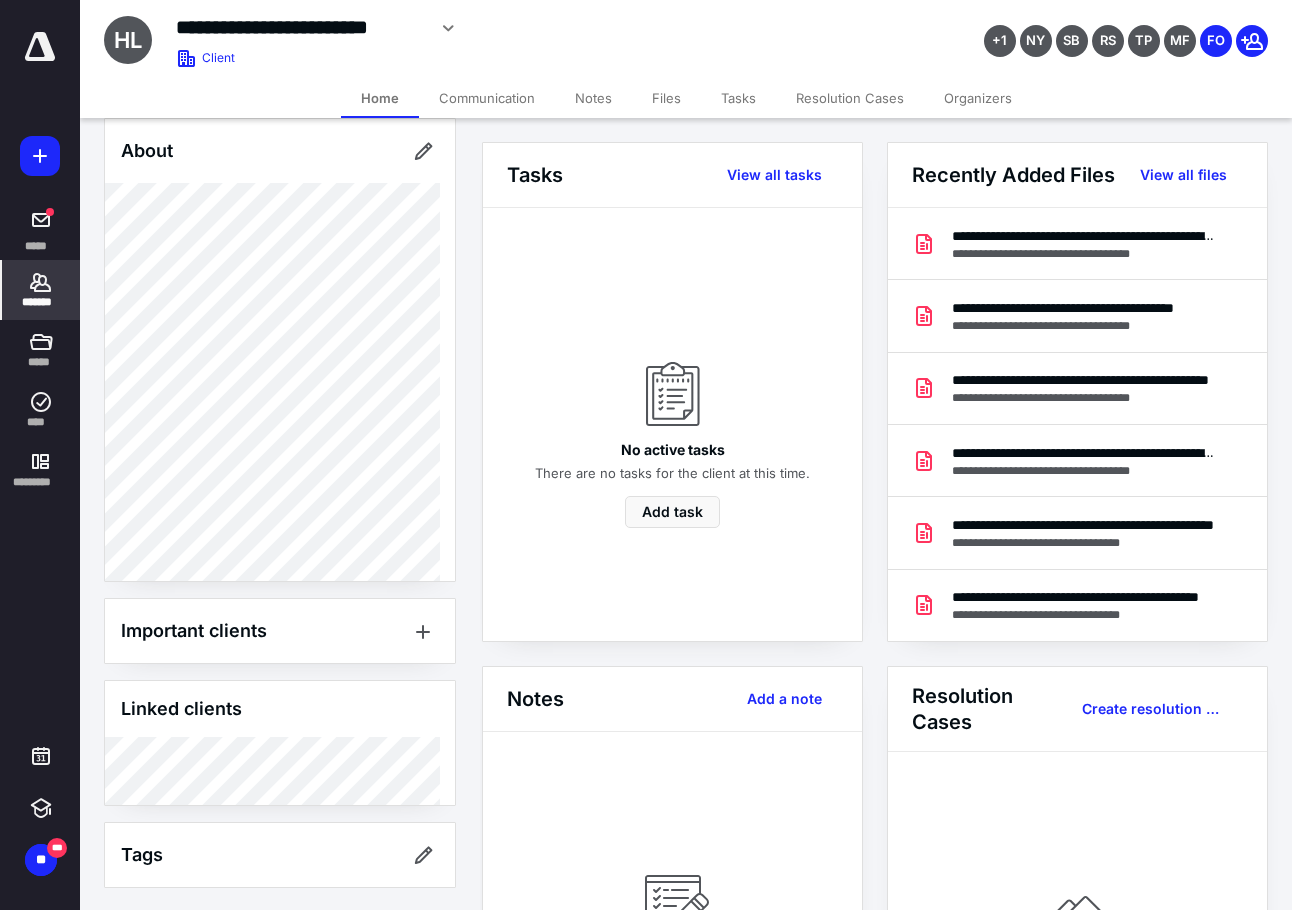 scroll, scrollTop: 502, scrollLeft: 0, axis: vertical 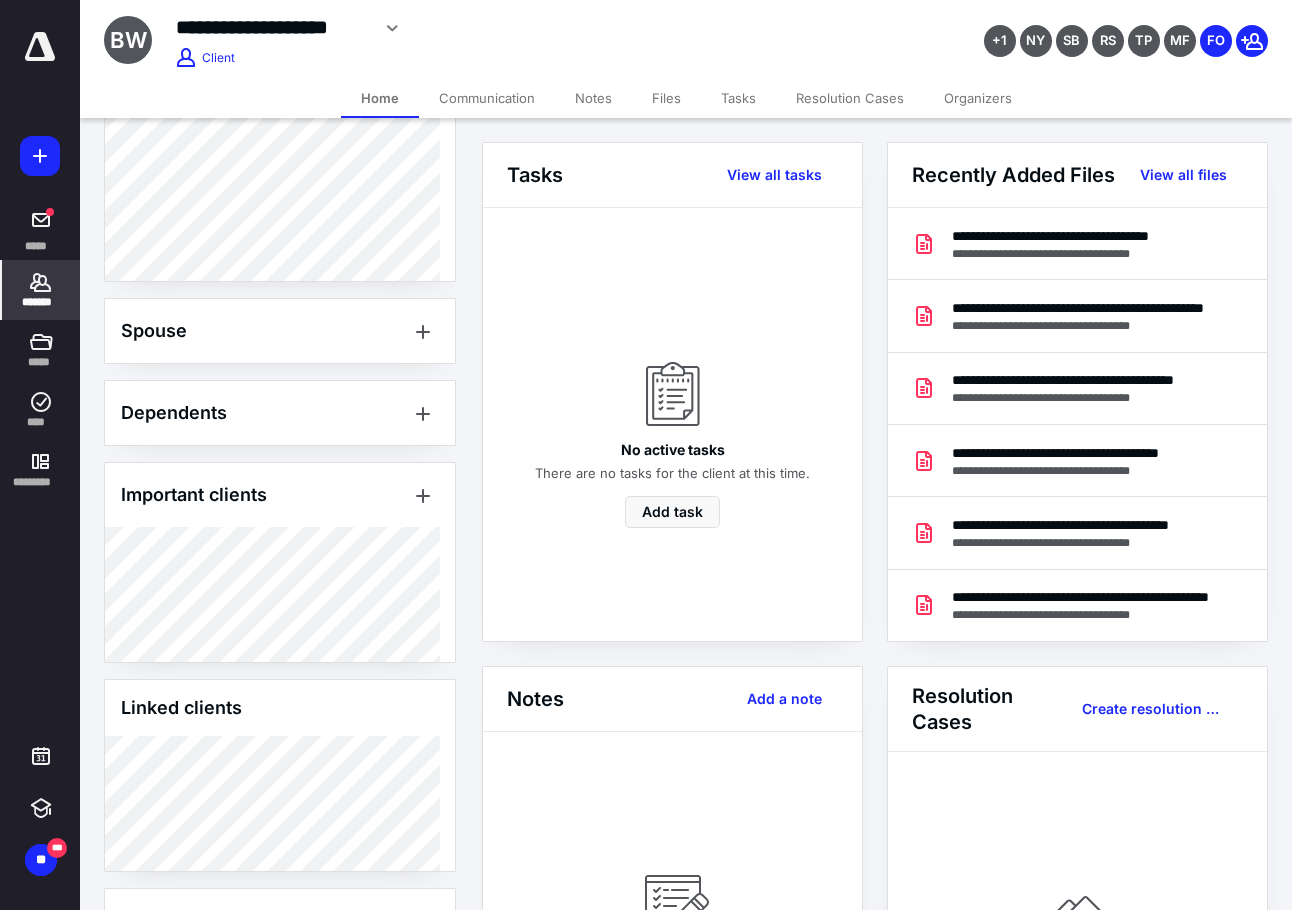 click on "*******" at bounding box center [41, 290] 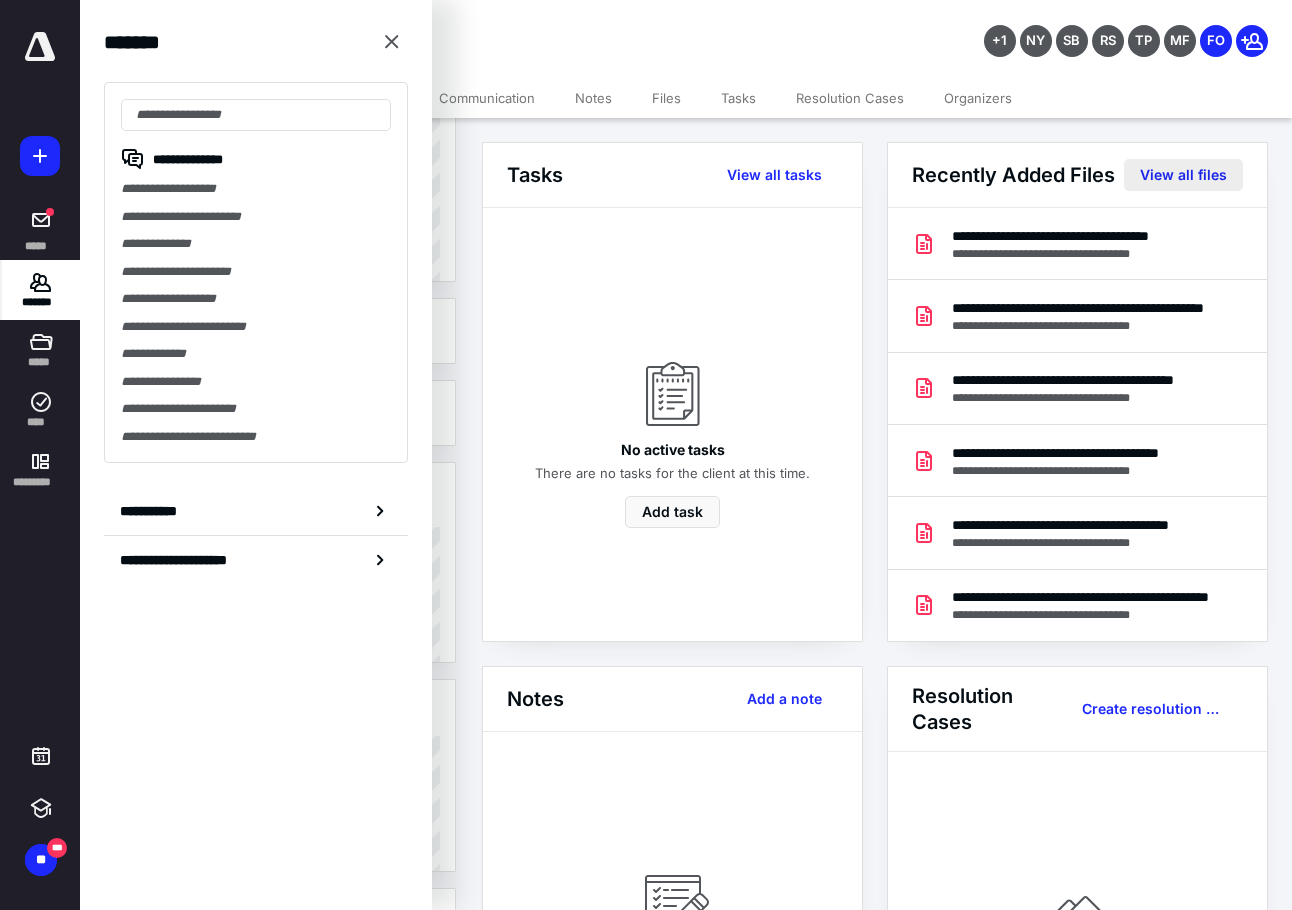 click on "View all files" at bounding box center (1183, 175) 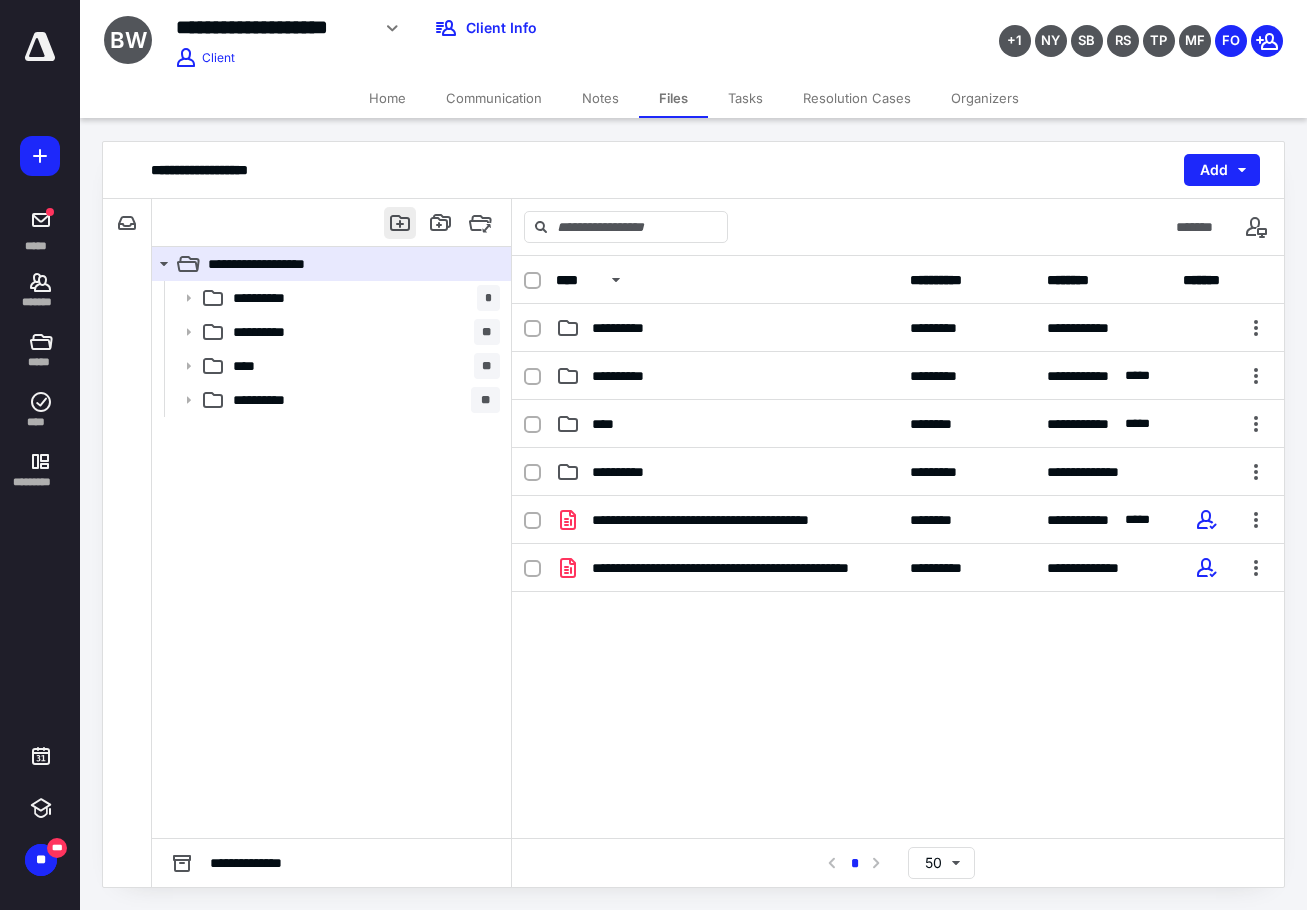 click at bounding box center (400, 223) 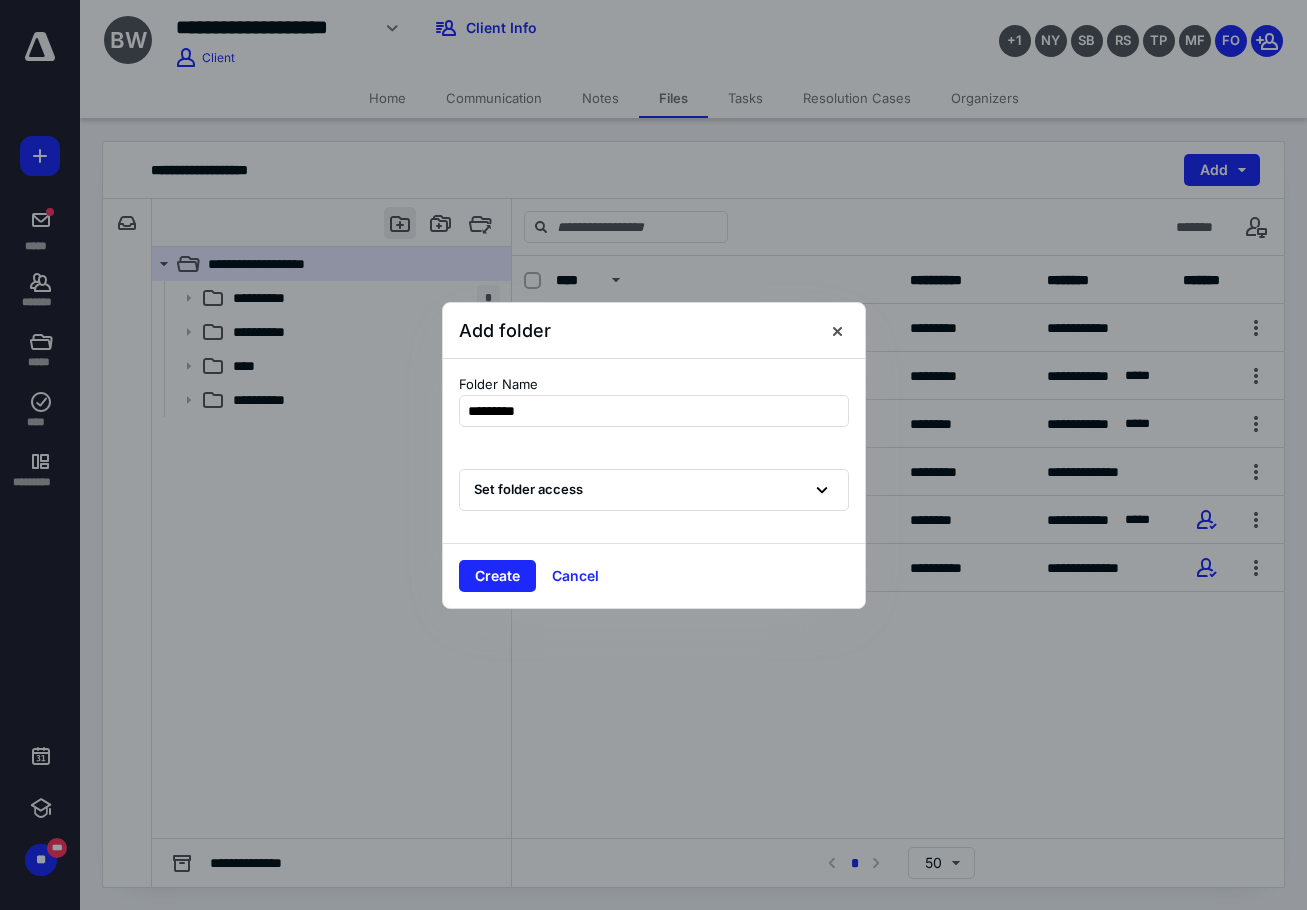type on "**********" 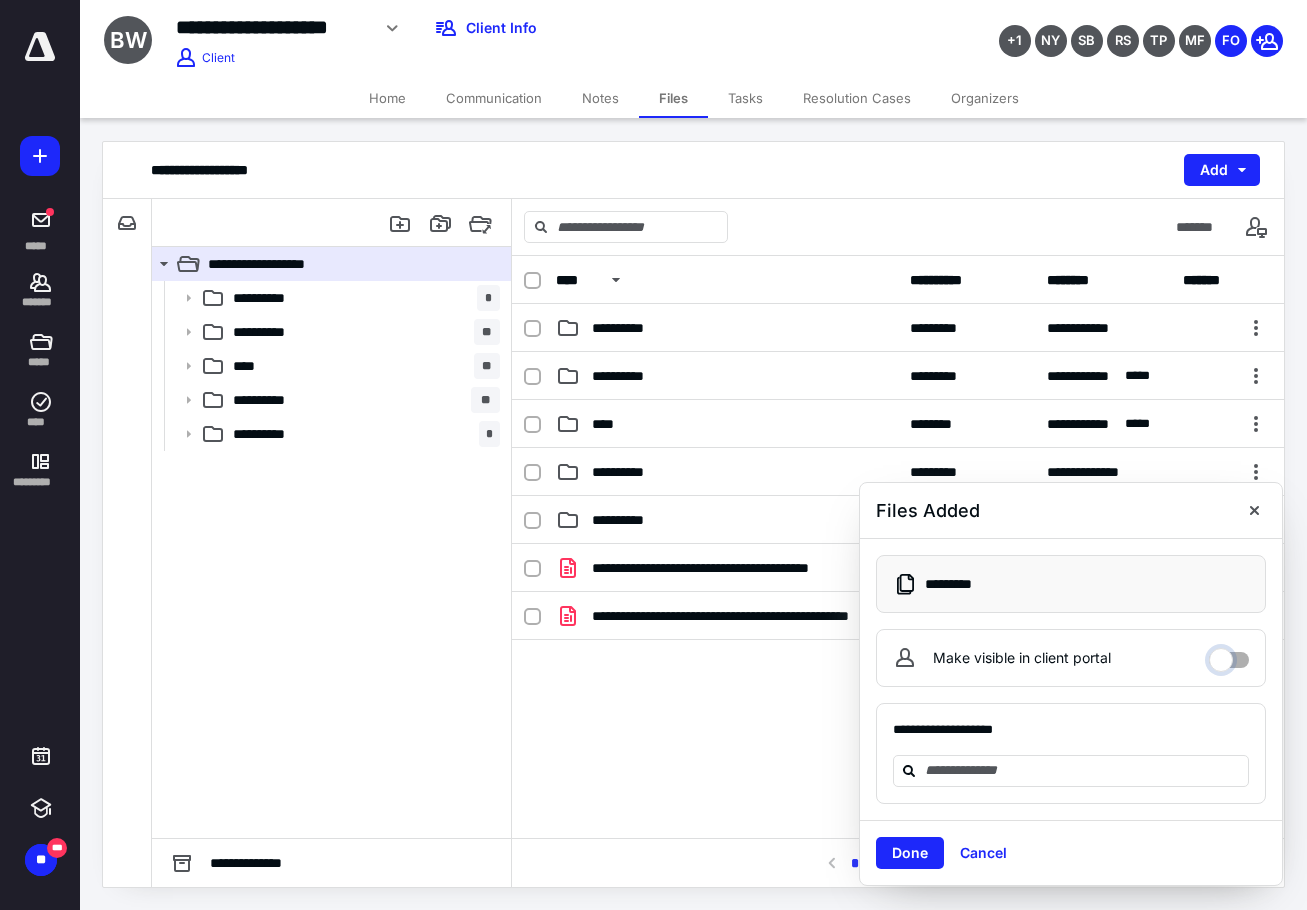 click on "Make visible in client portal" at bounding box center [1229, 655] 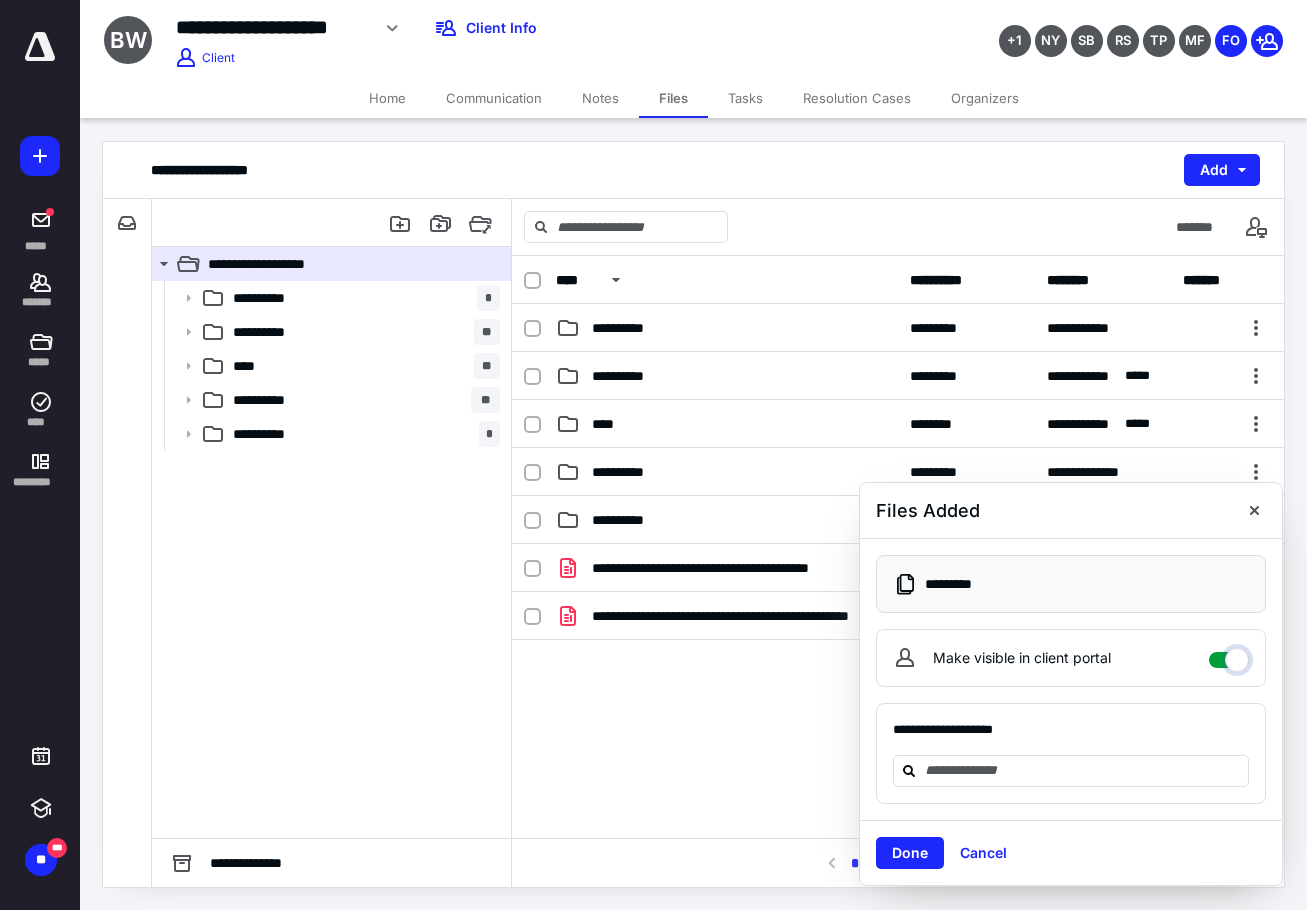 checkbox on "****" 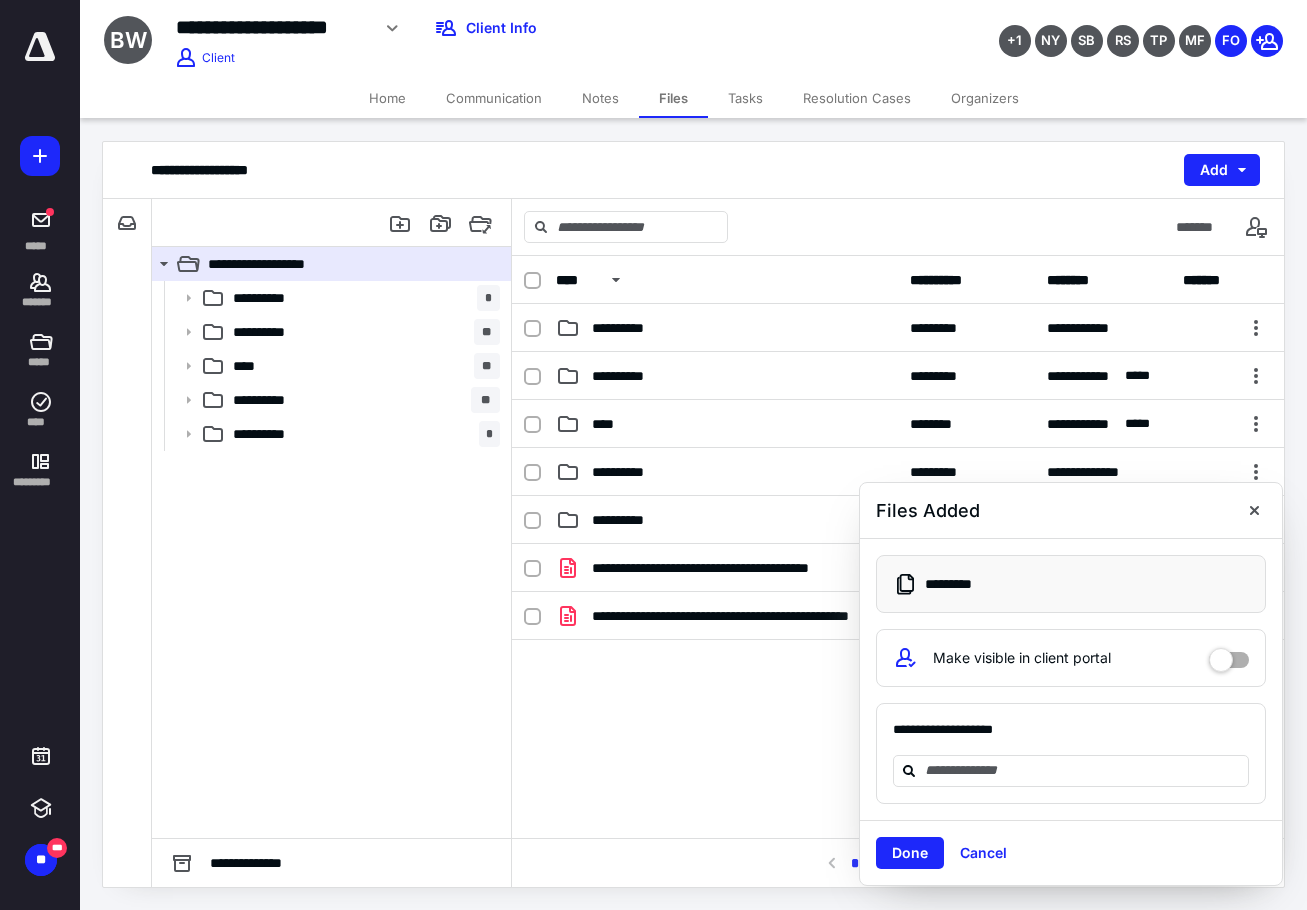 click on "**********" at bounding box center [1071, 738] 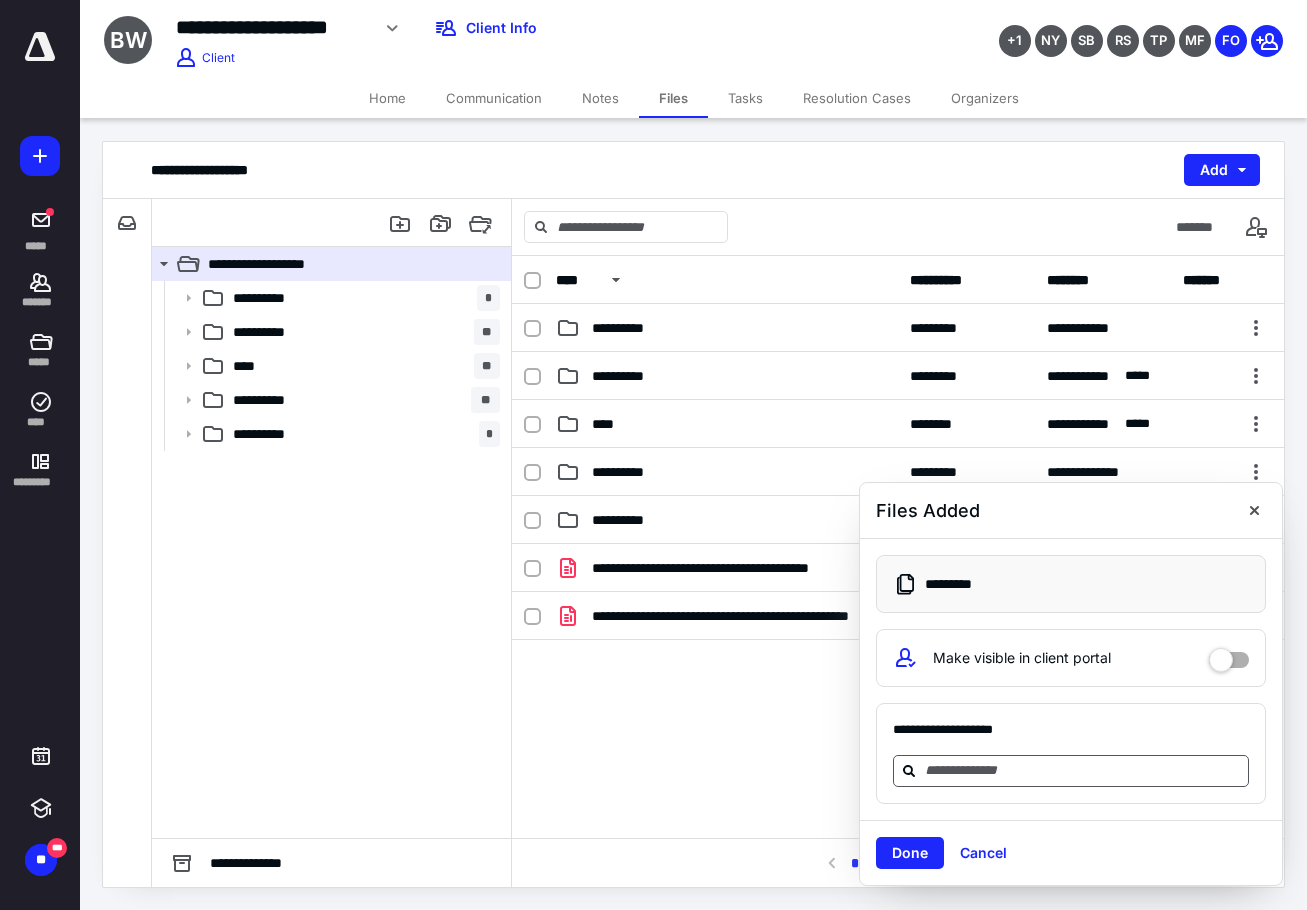 click at bounding box center [1083, 770] 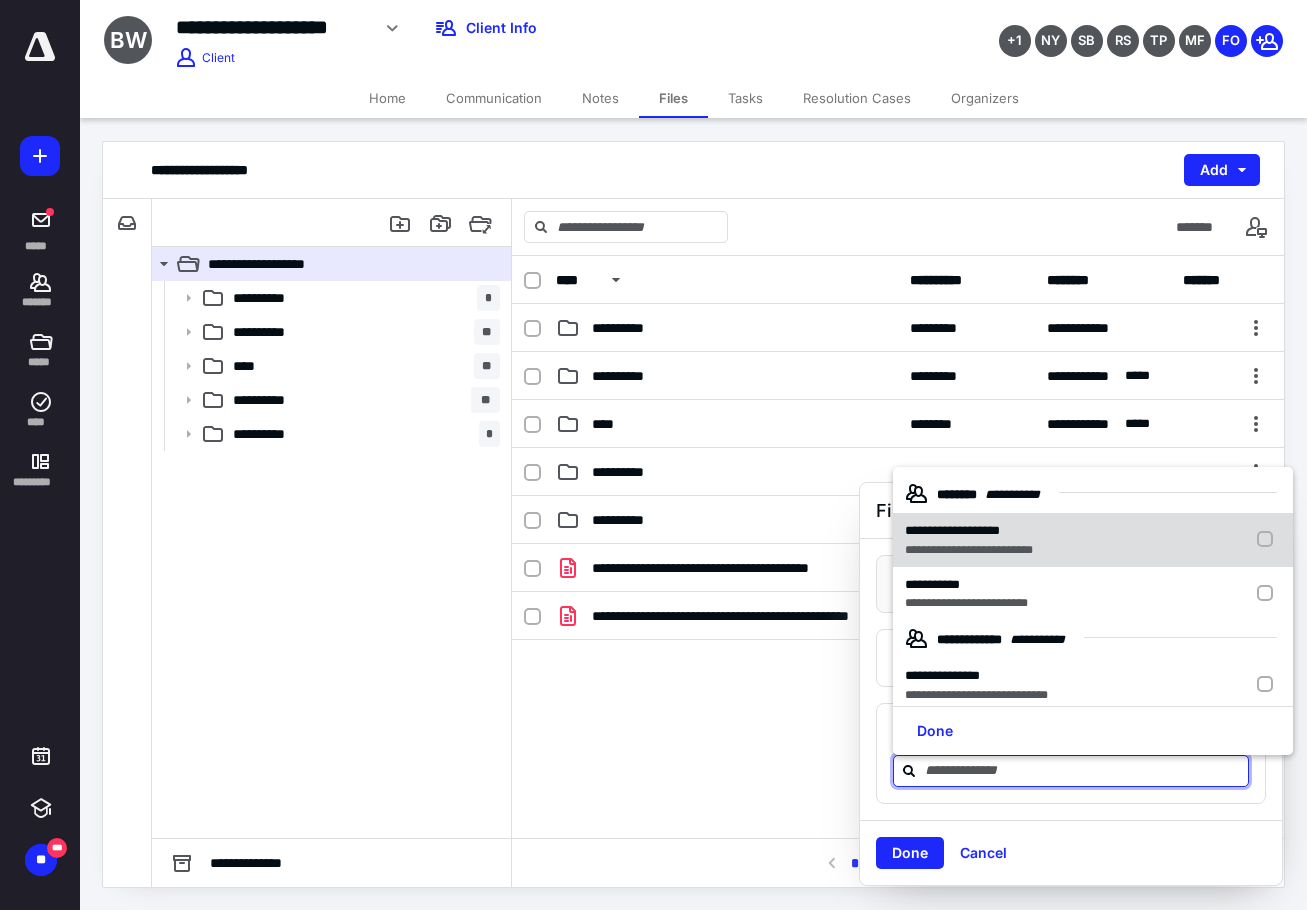 click on "**********" at bounding box center [969, 550] 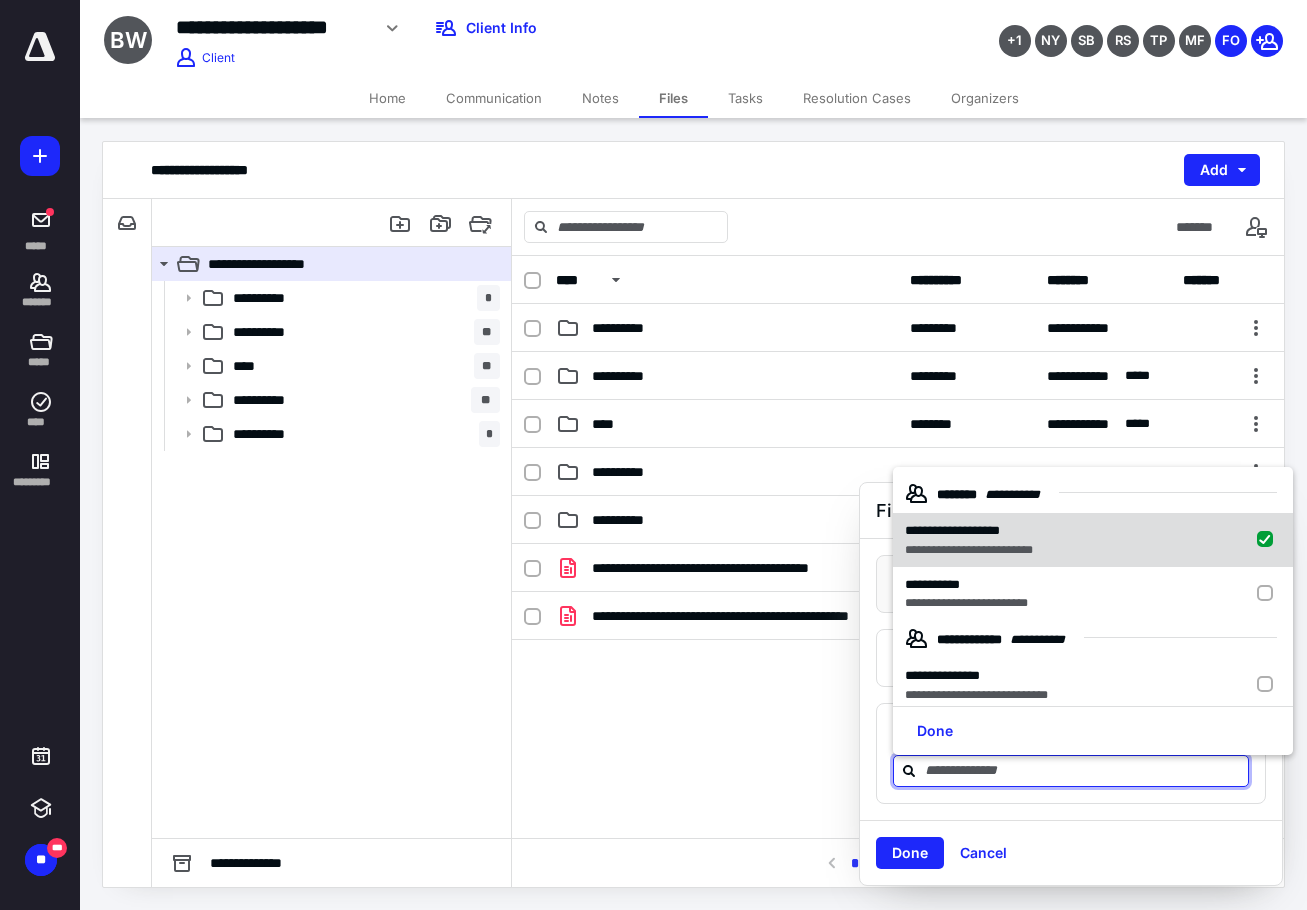 checkbox on "true" 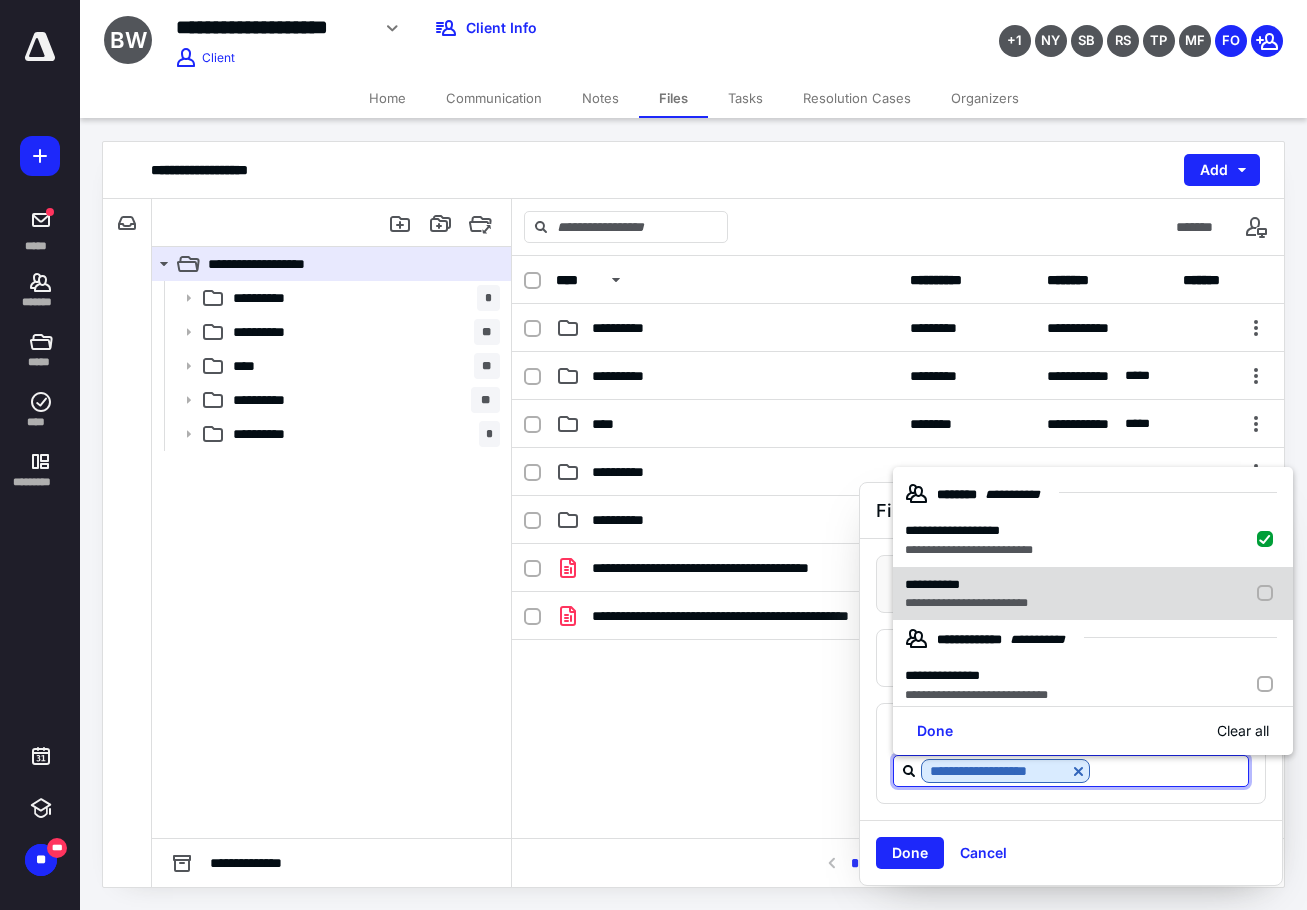 click on "**********" at bounding box center (966, 585) 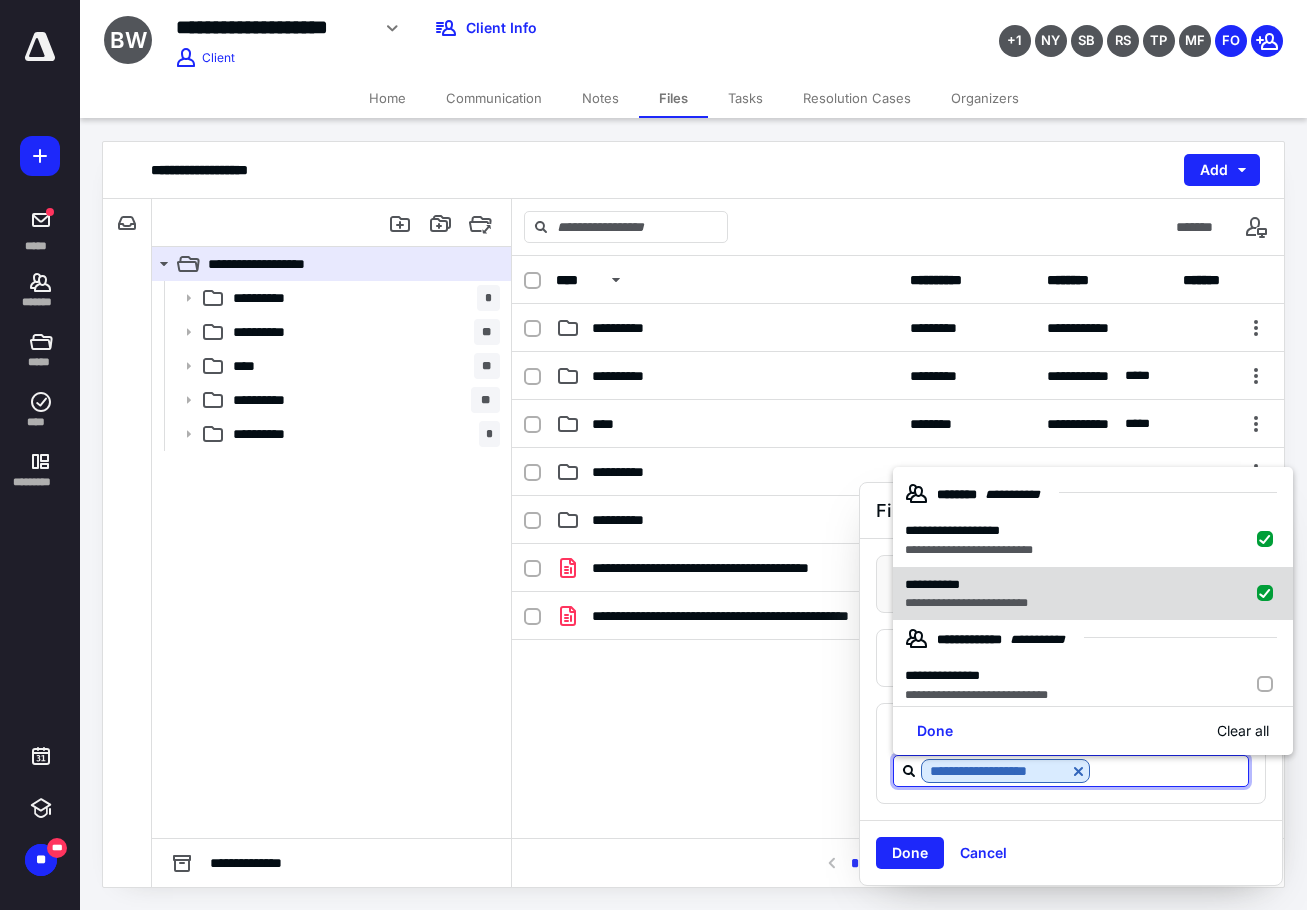 checkbox on "true" 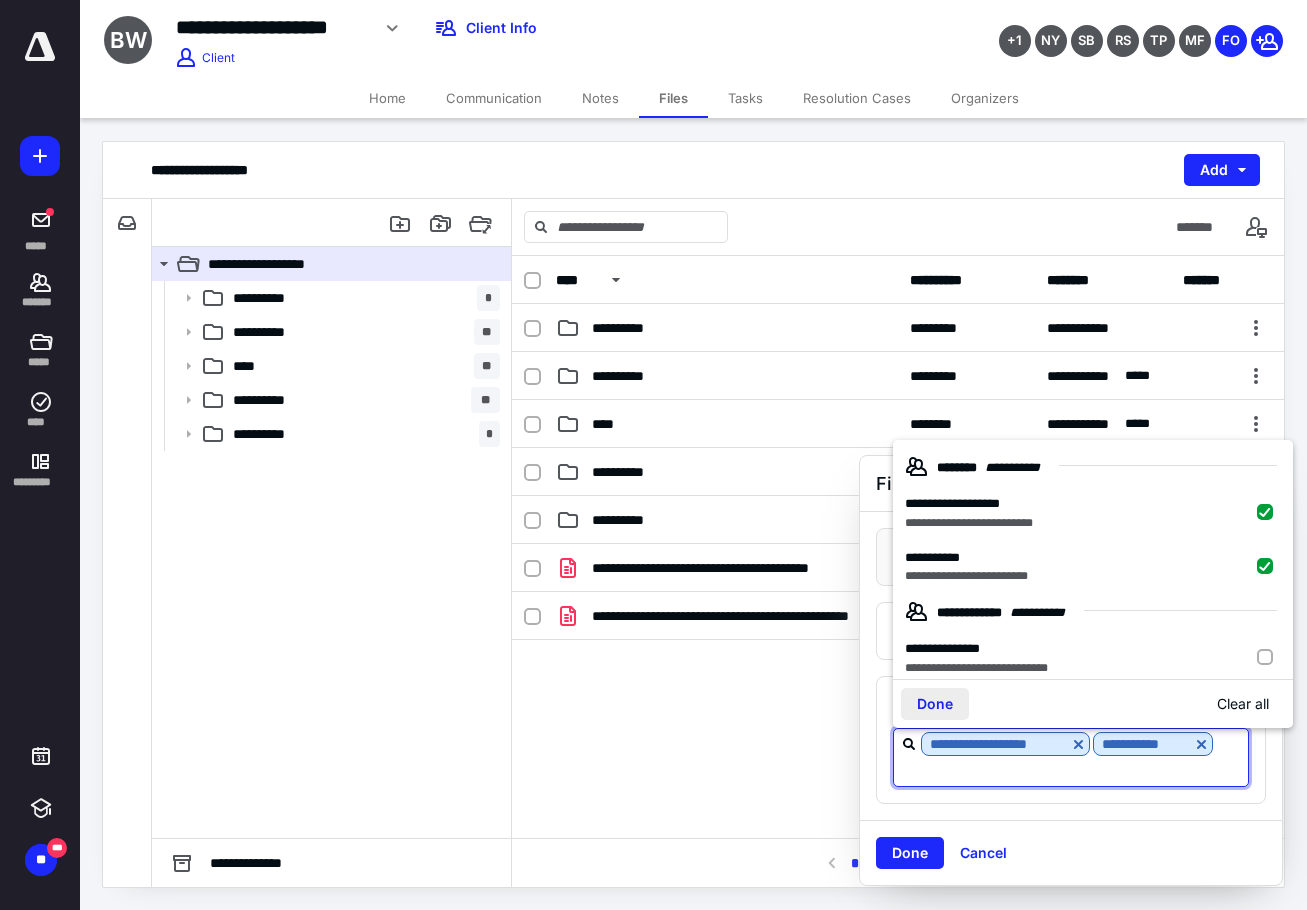 click on "Done" at bounding box center [935, 704] 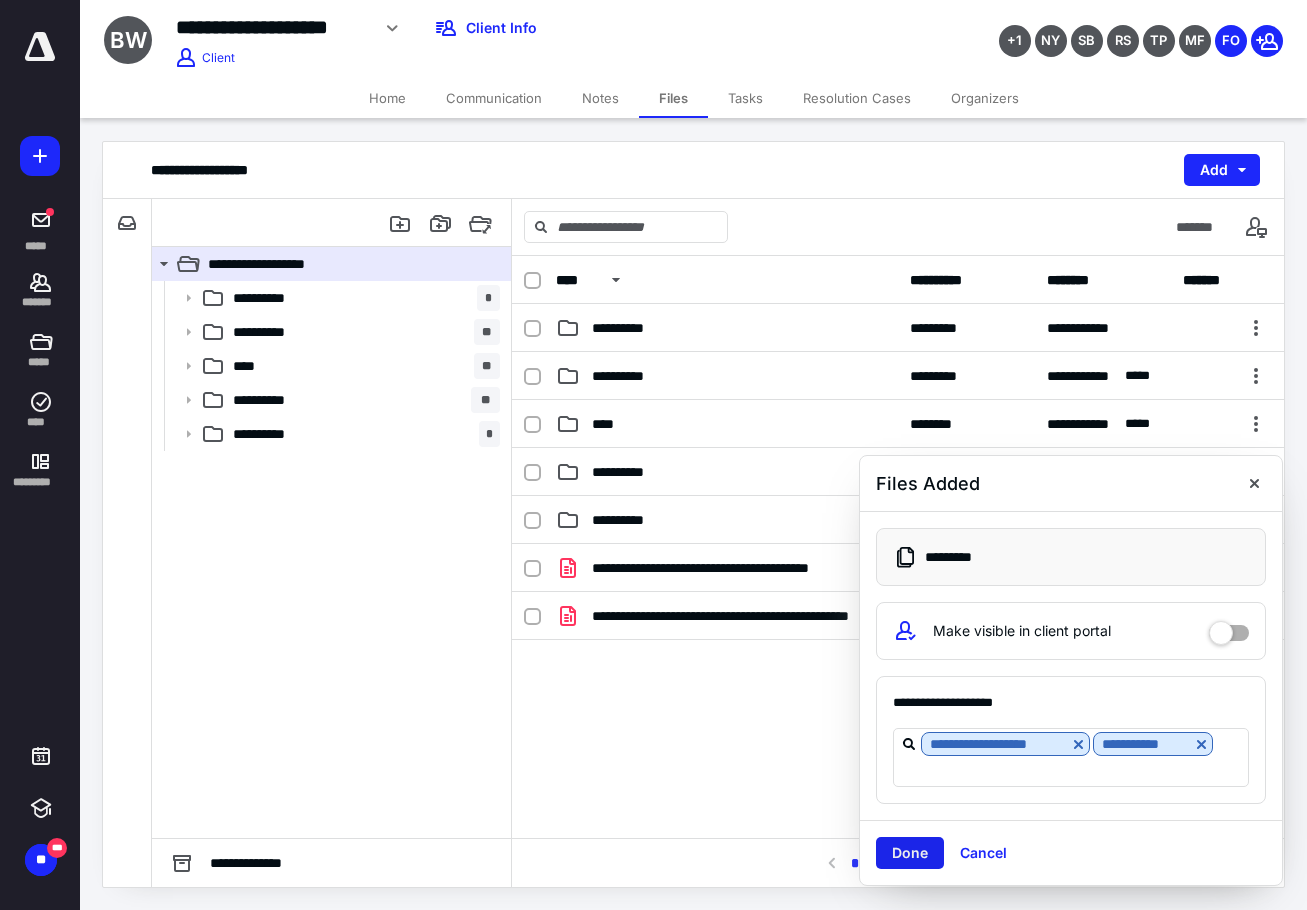 click on "Done" at bounding box center [910, 853] 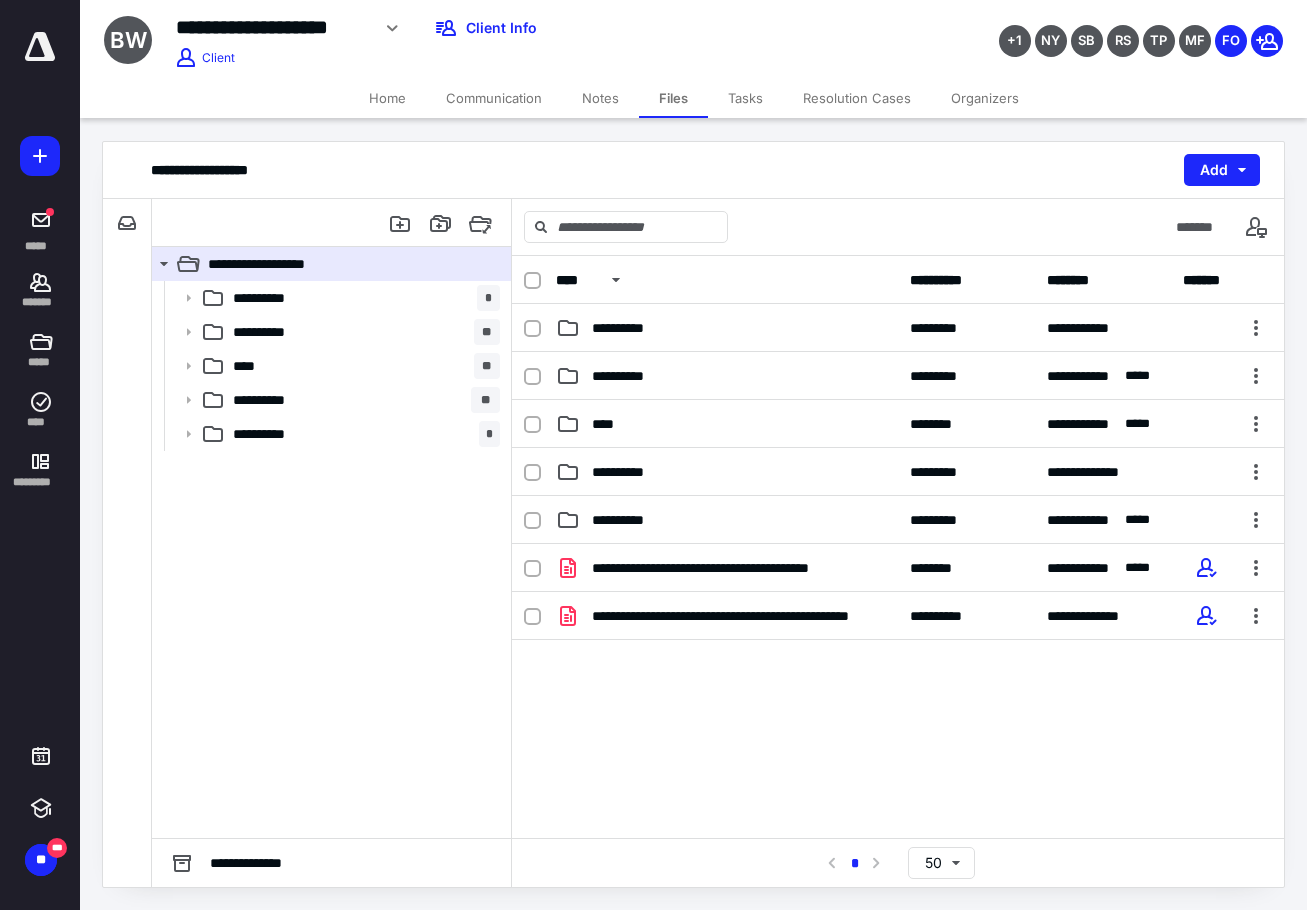 click on "**********" at bounding box center (530, 28) 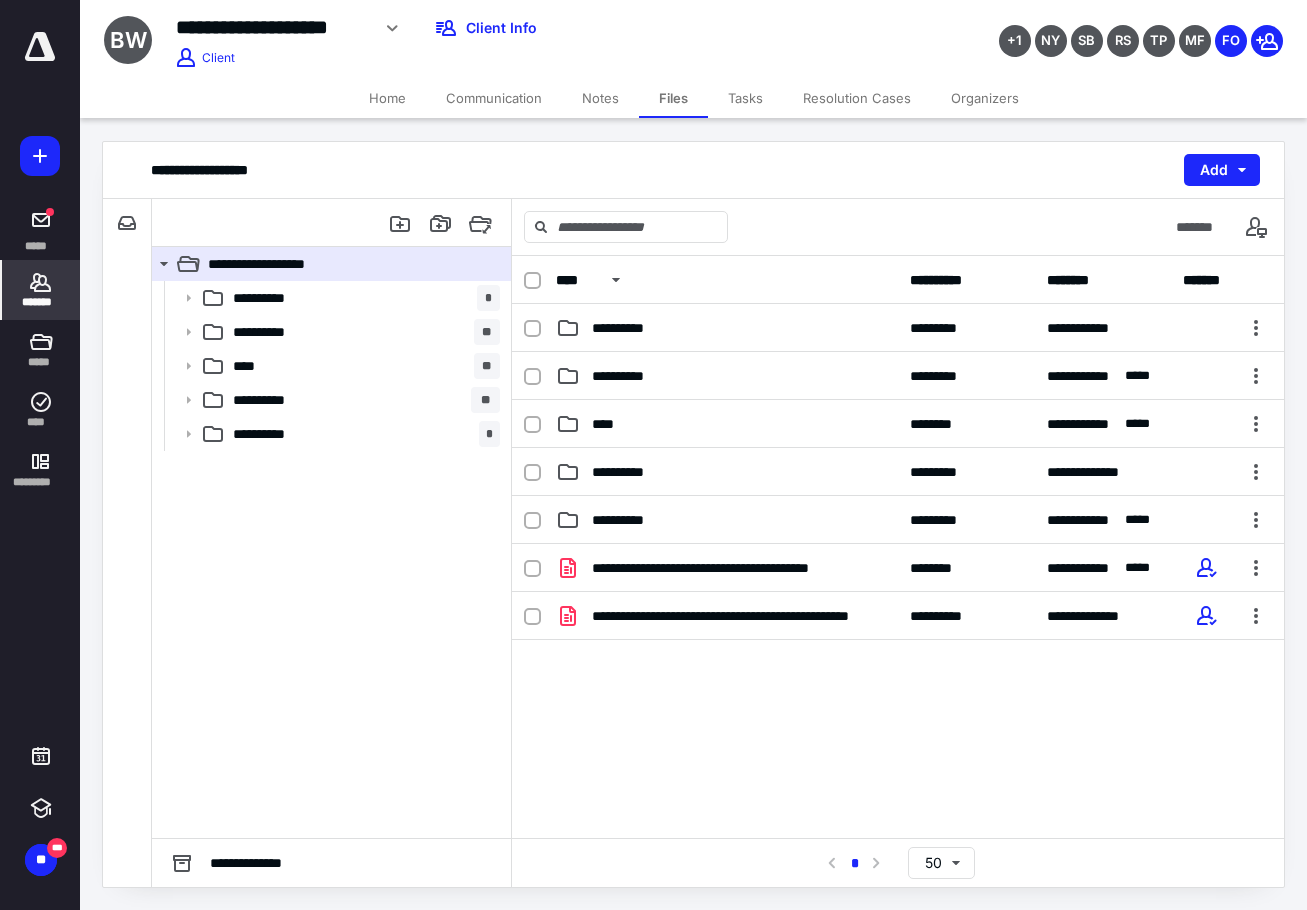 click on "*******" at bounding box center [41, 290] 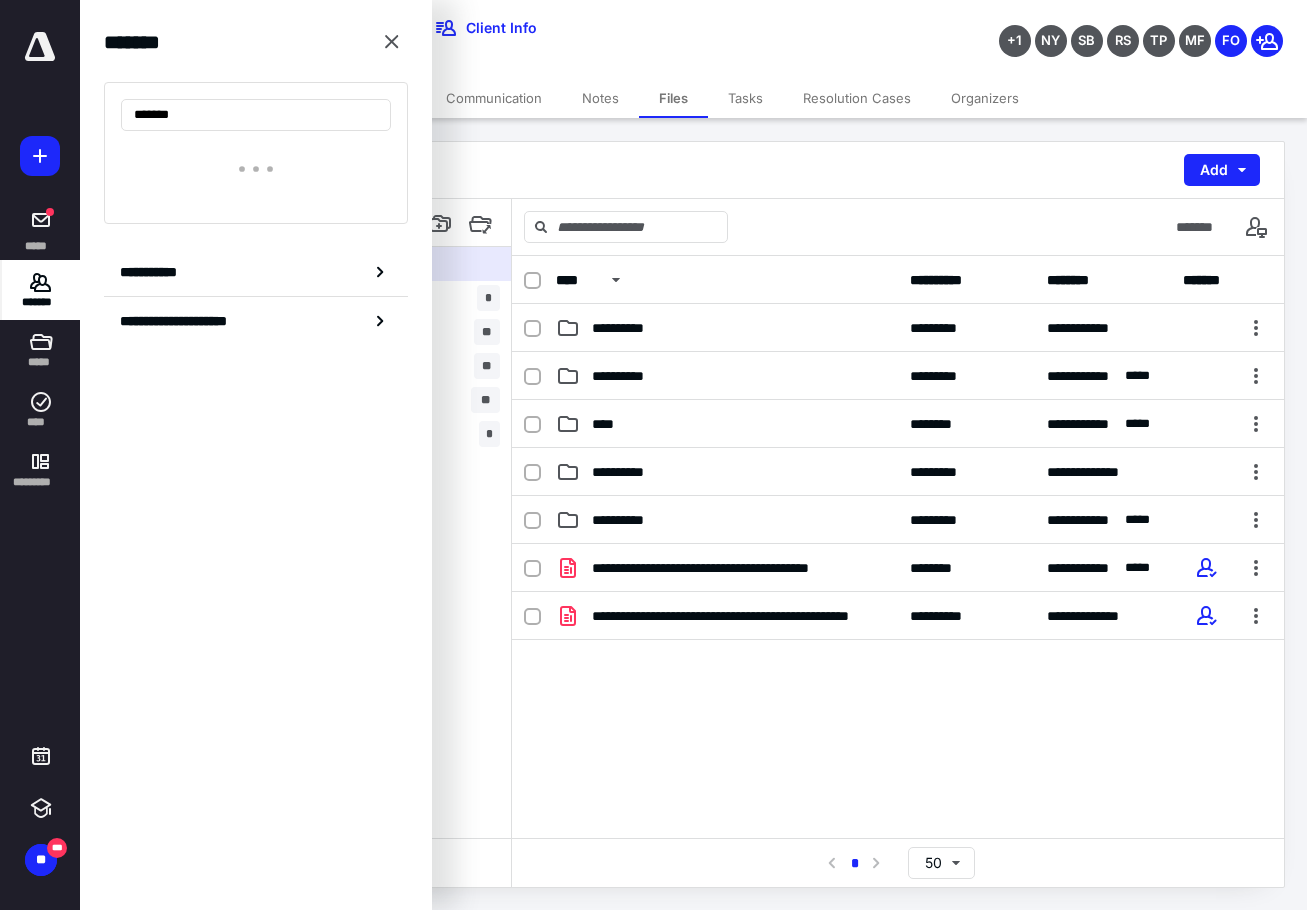 type on "********" 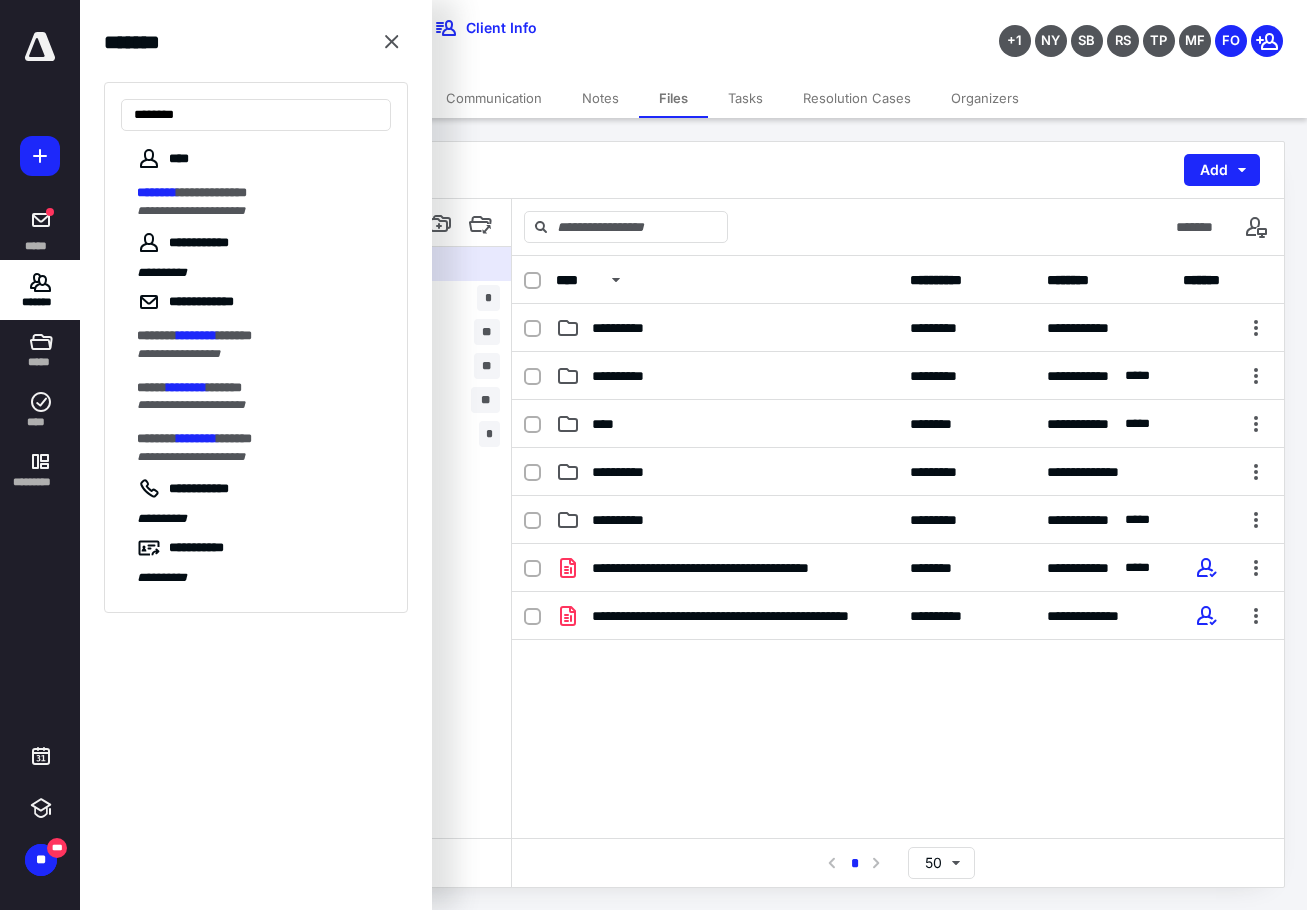 click on "**********" at bounding box center (212, 192) 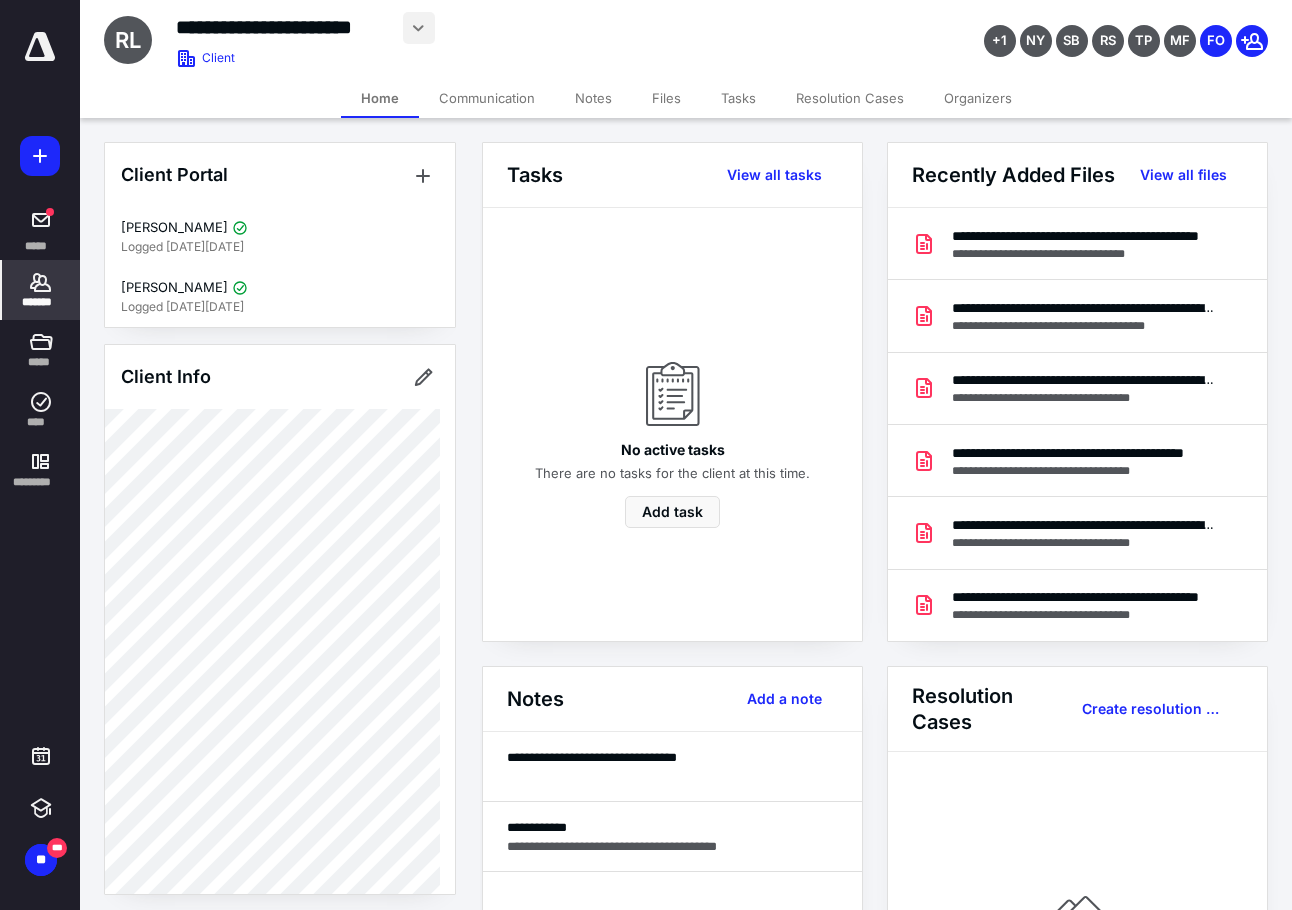 click at bounding box center [419, 28] 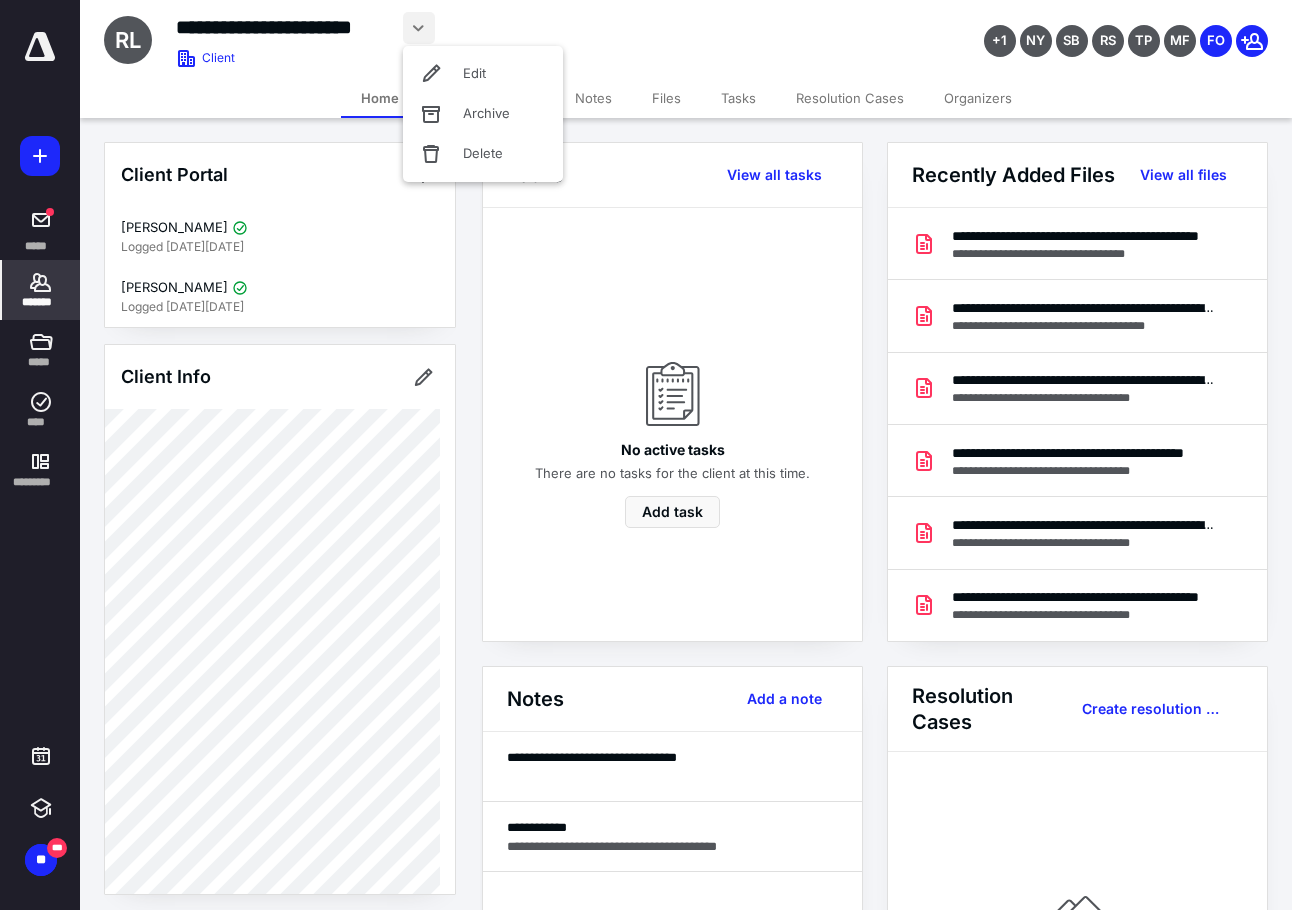 click on "Edit" at bounding box center [483, 74] 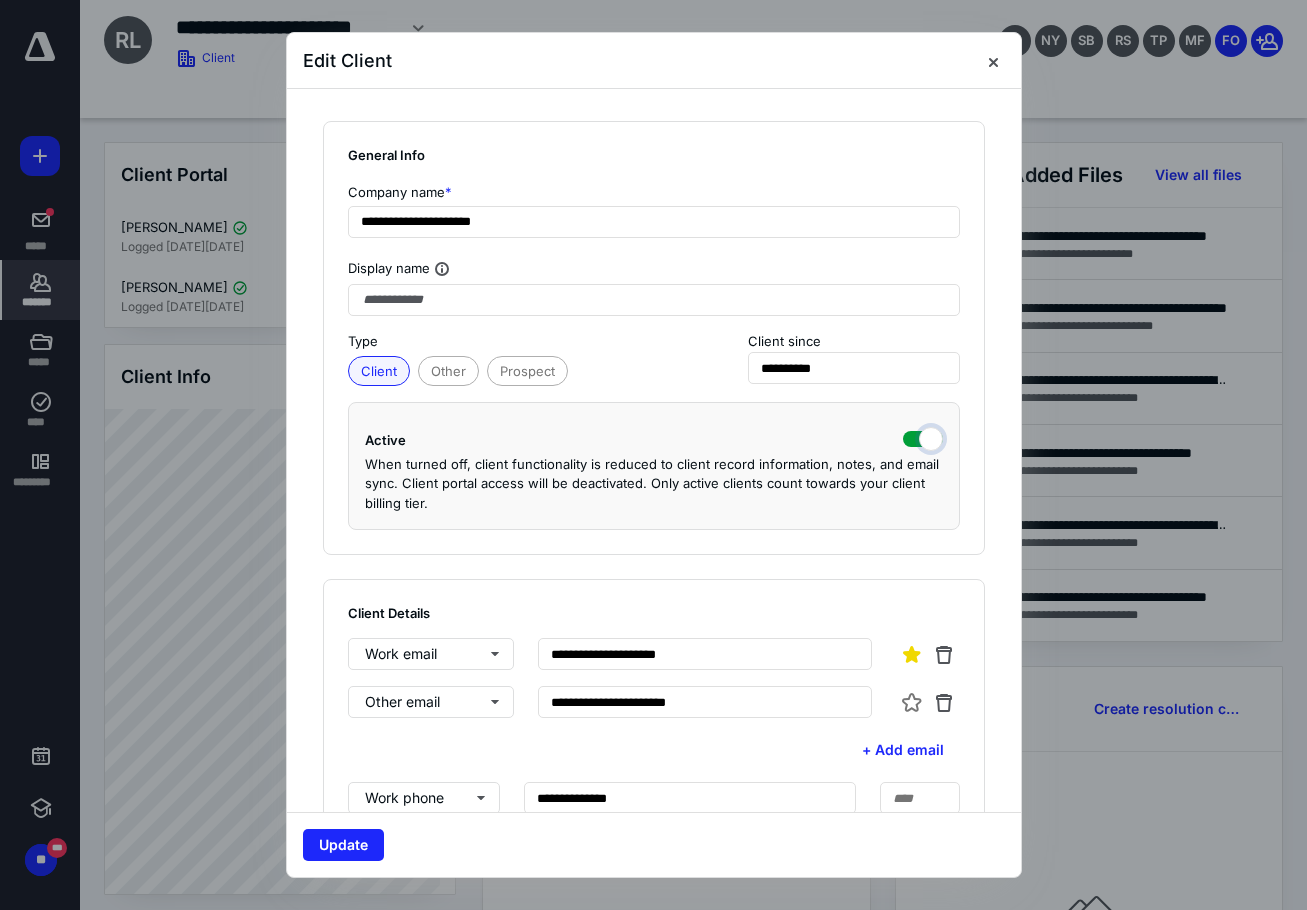 click at bounding box center (923, 437) 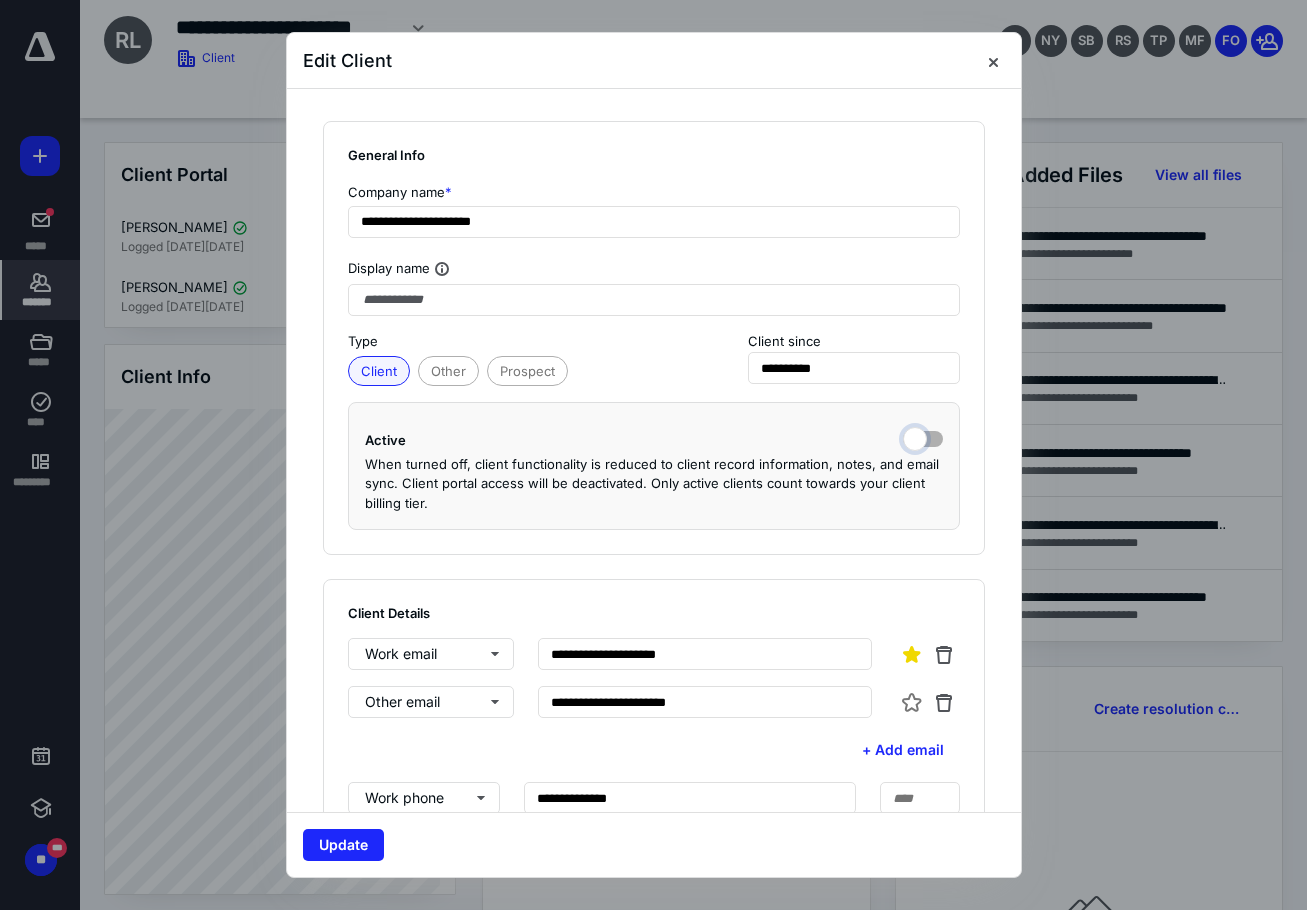 checkbox on "false" 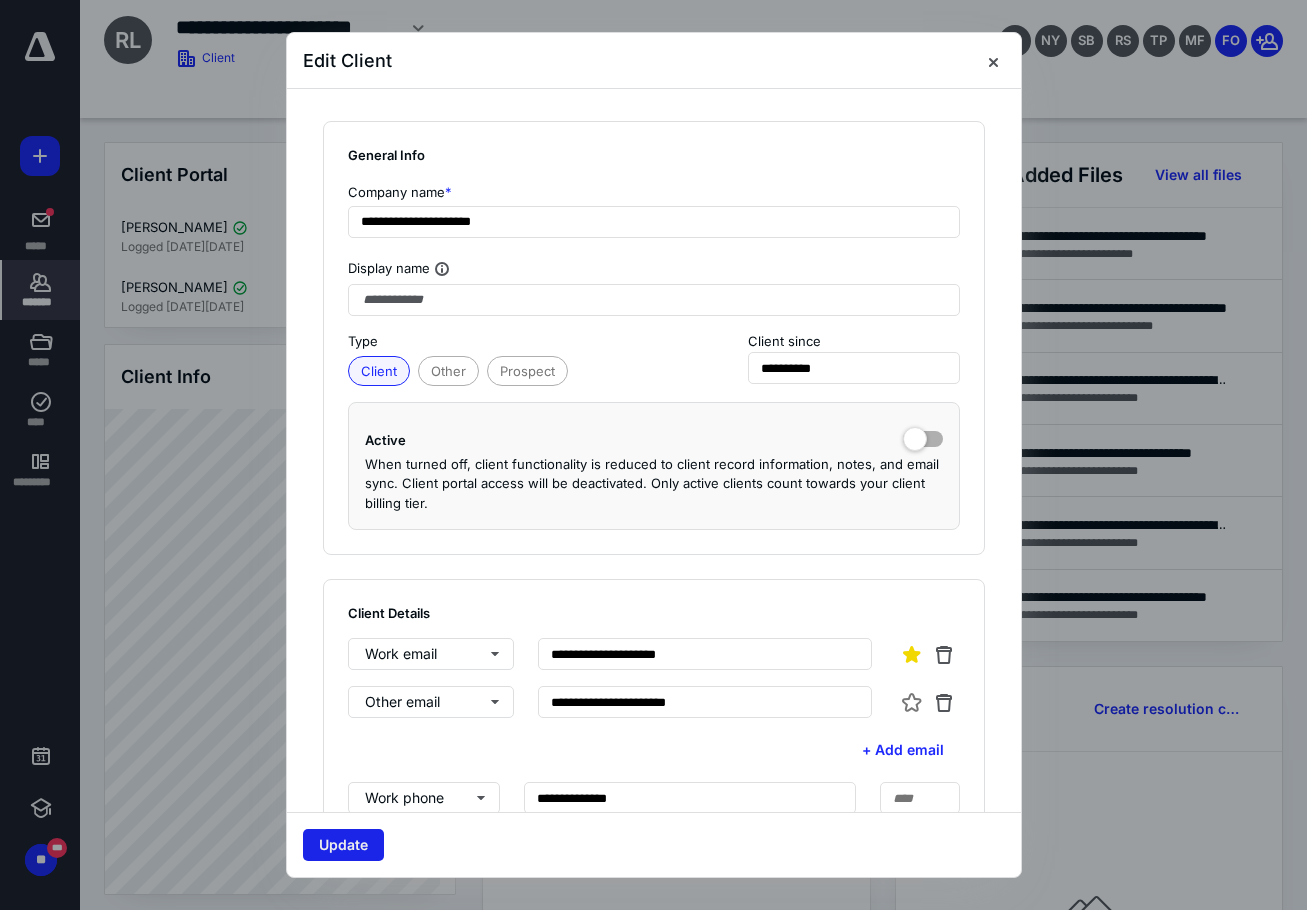 click on "Update" at bounding box center (343, 845) 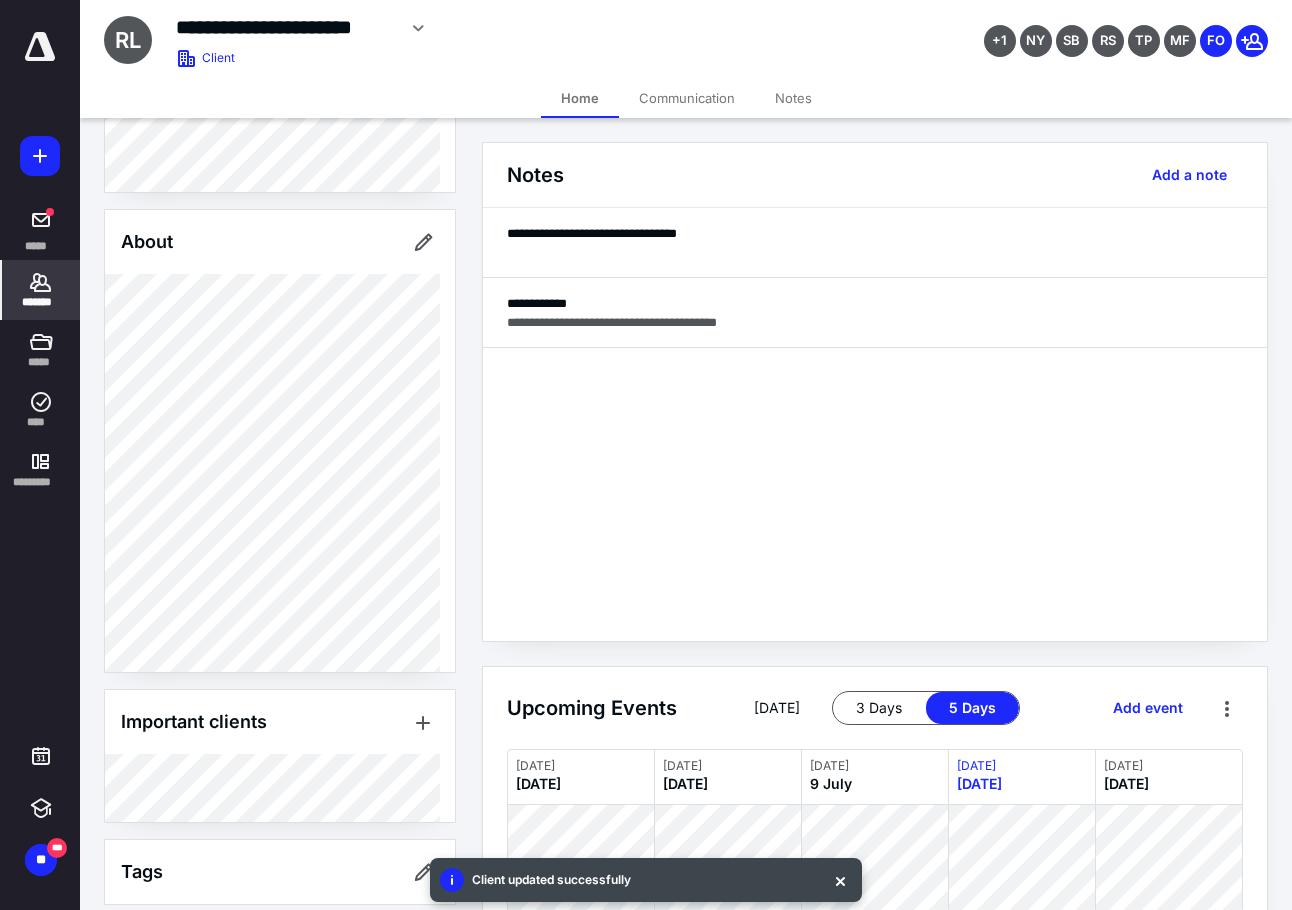 scroll, scrollTop: 519, scrollLeft: 0, axis: vertical 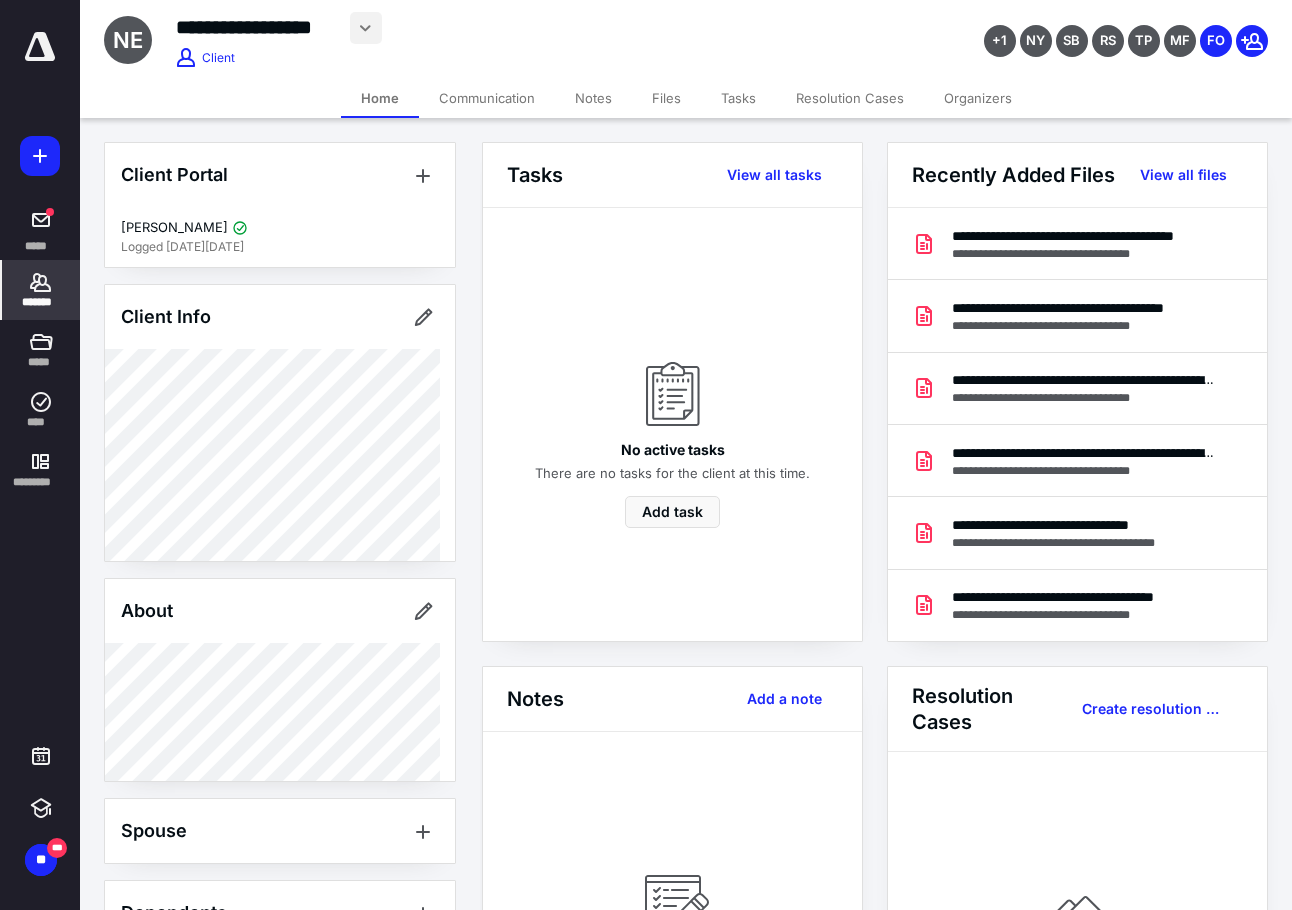 click at bounding box center (366, 28) 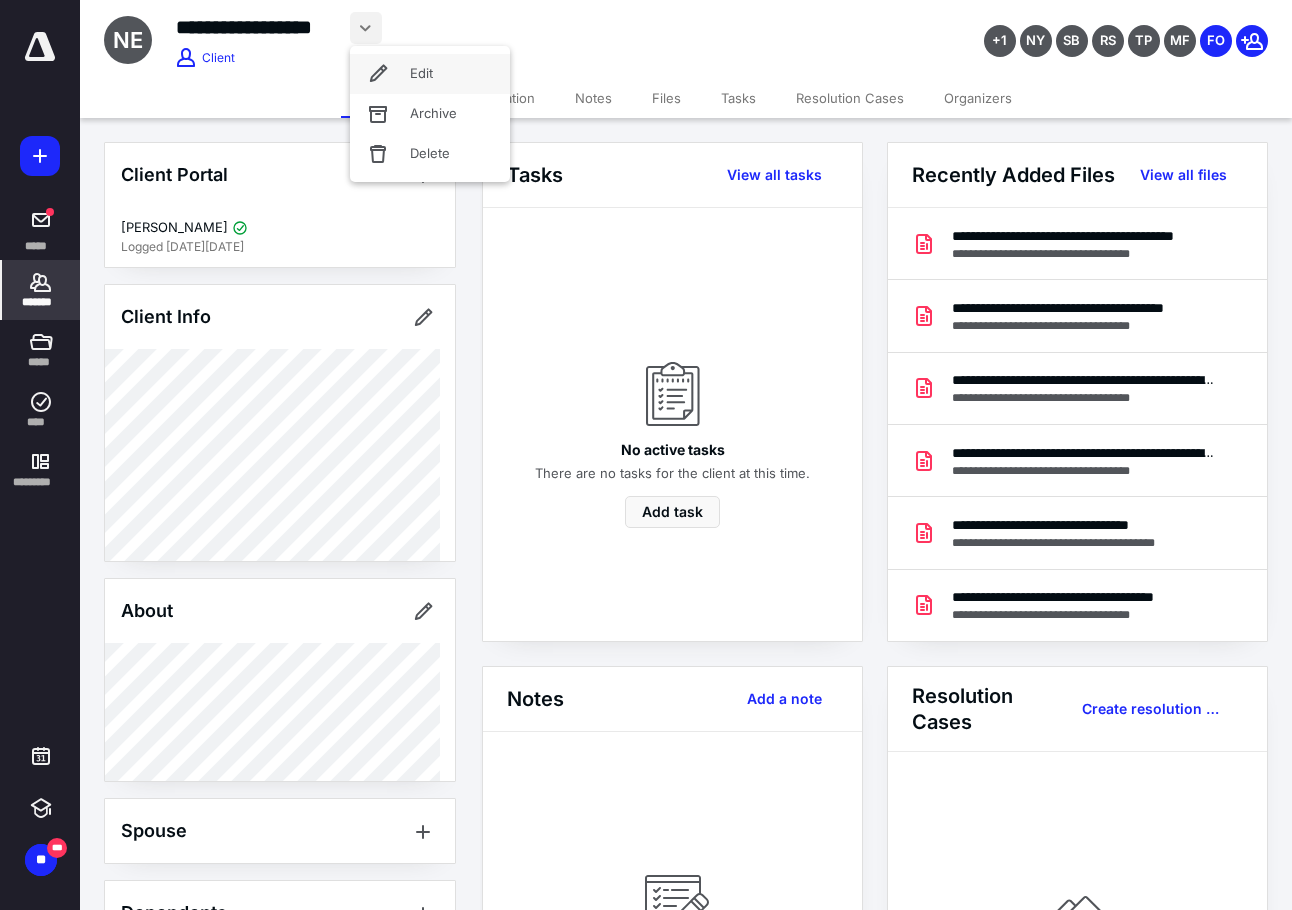 click on "Edit" at bounding box center (430, 74) 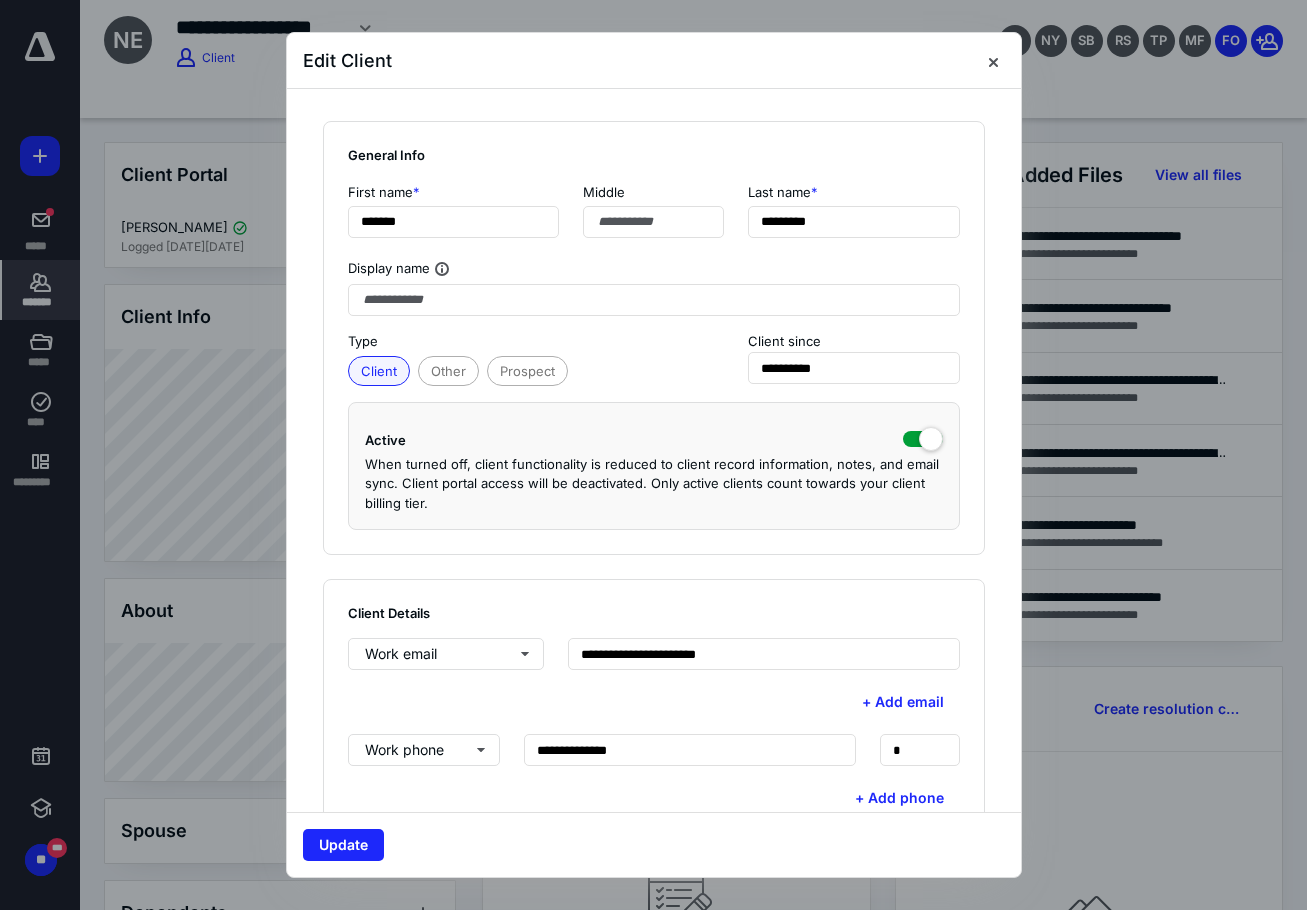 click at bounding box center (923, 441) 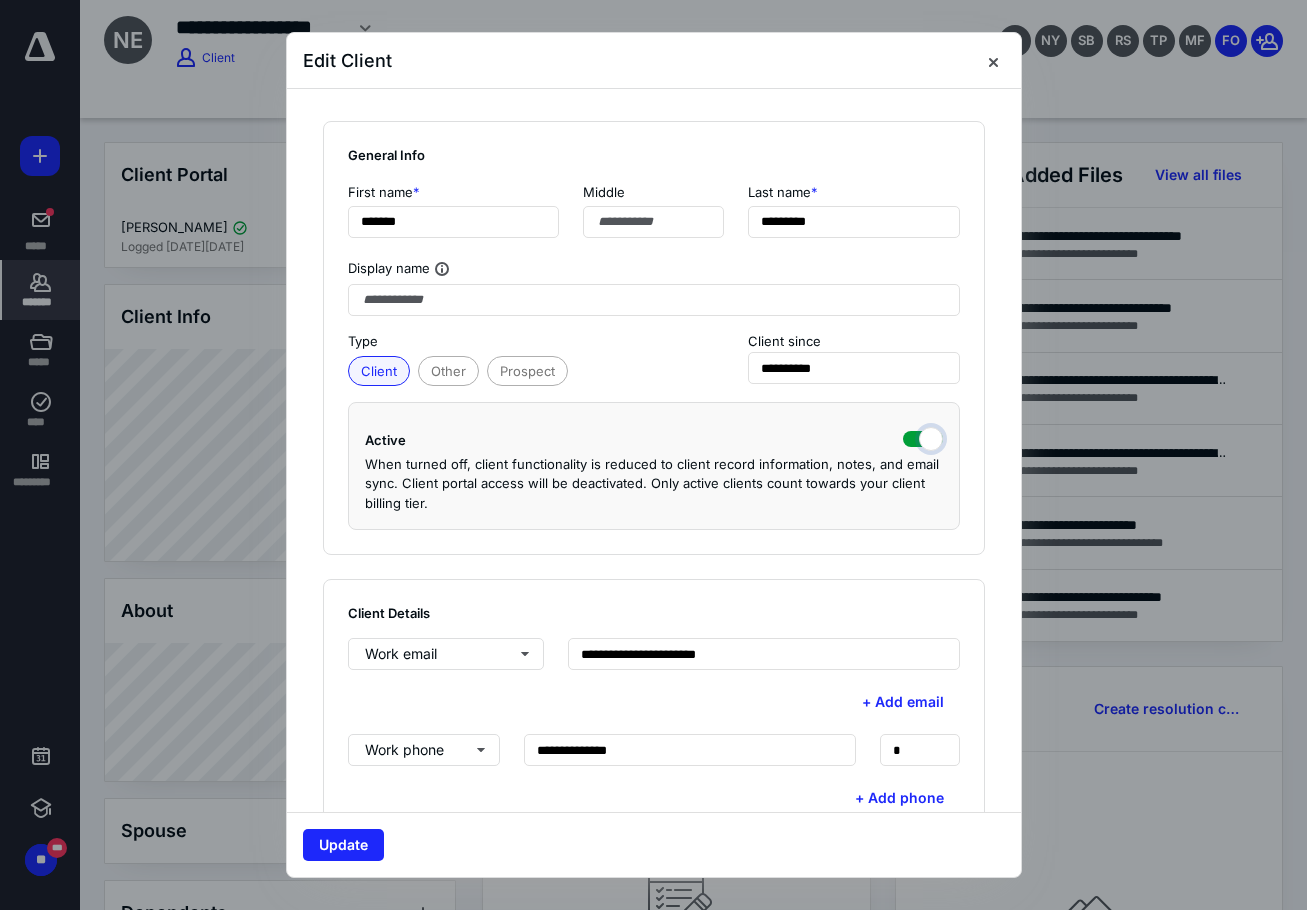 click at bounding box center [923, 437] 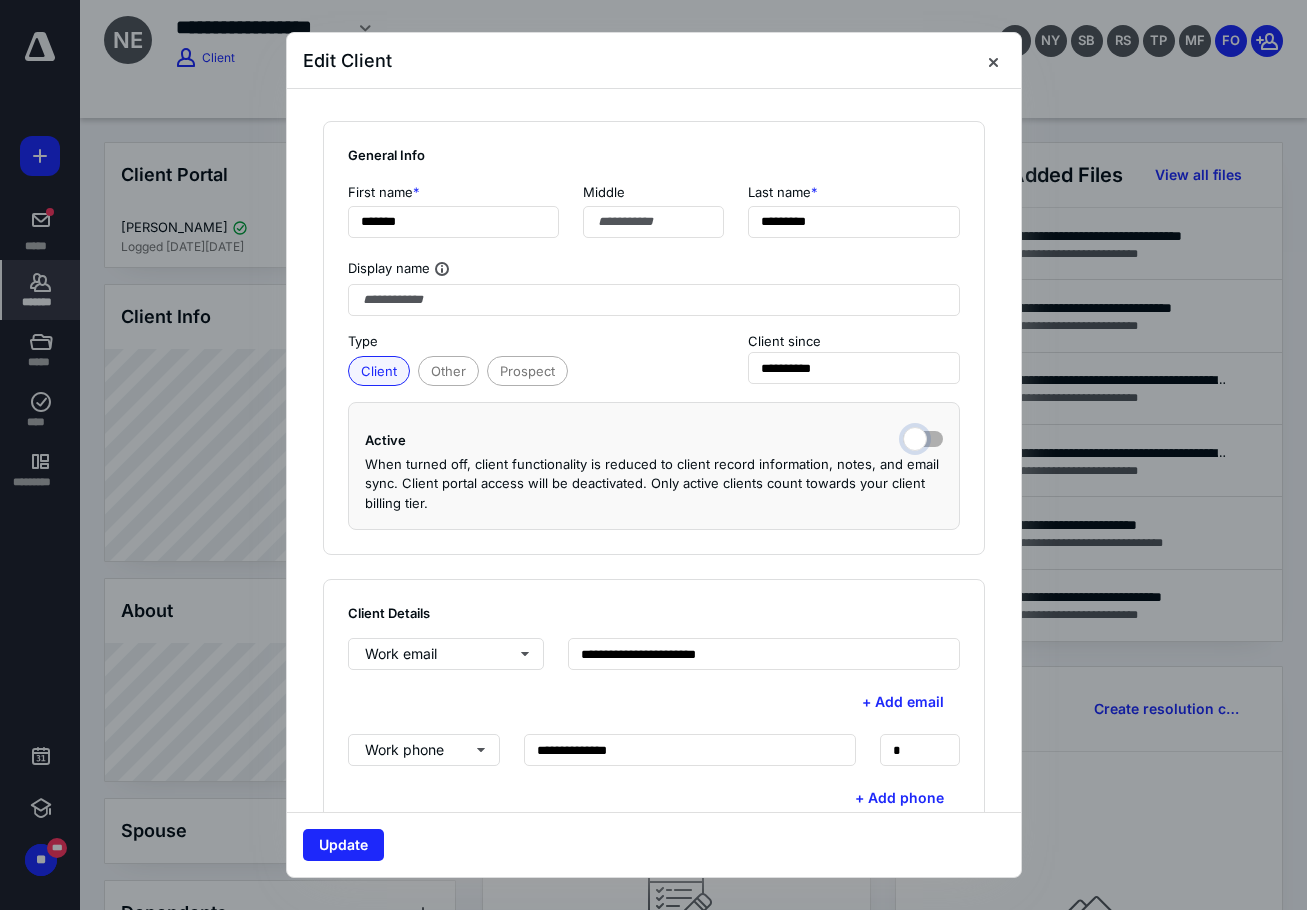 checkbox on "false" 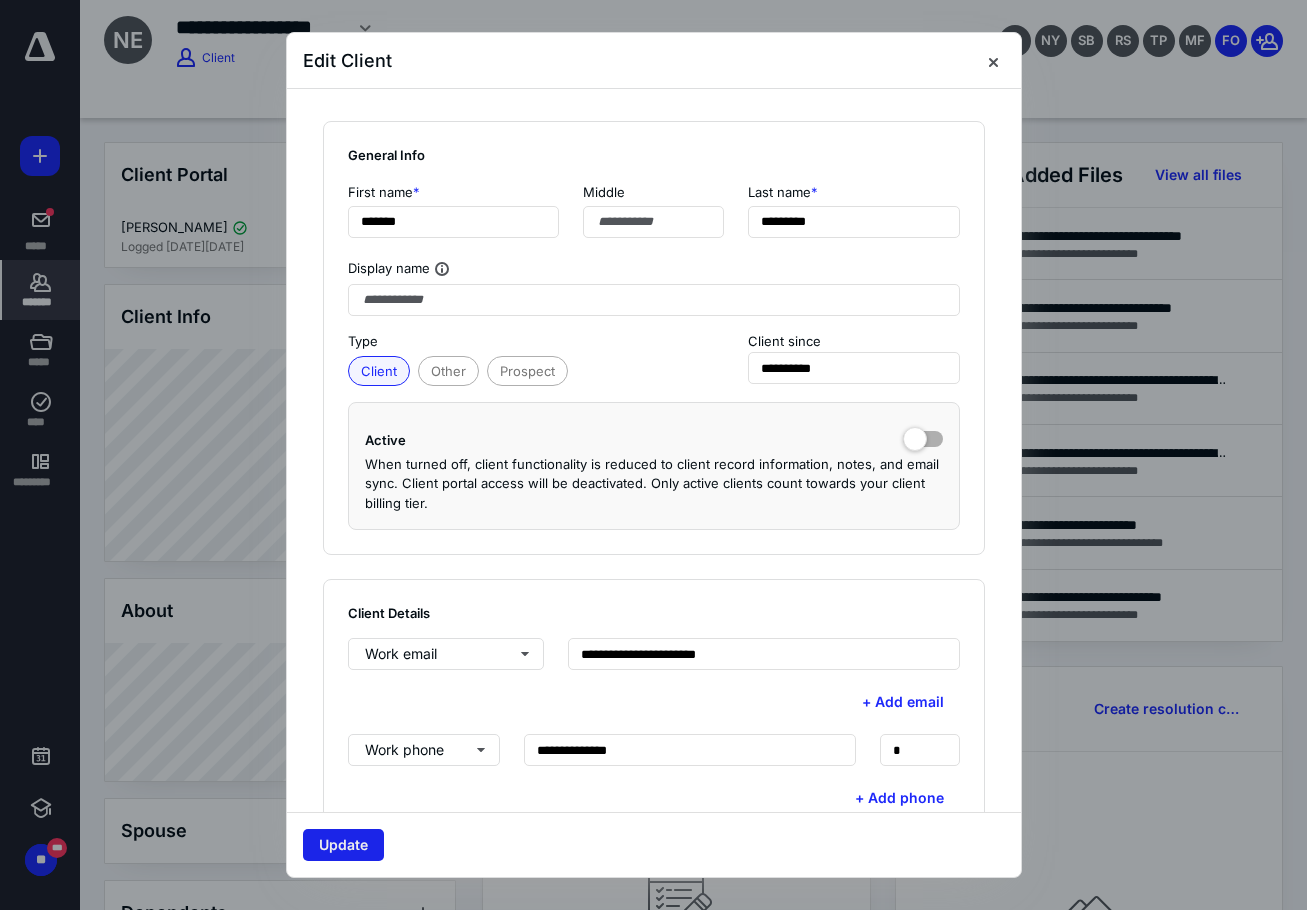click on "Update" at bounding box center (343, 845) 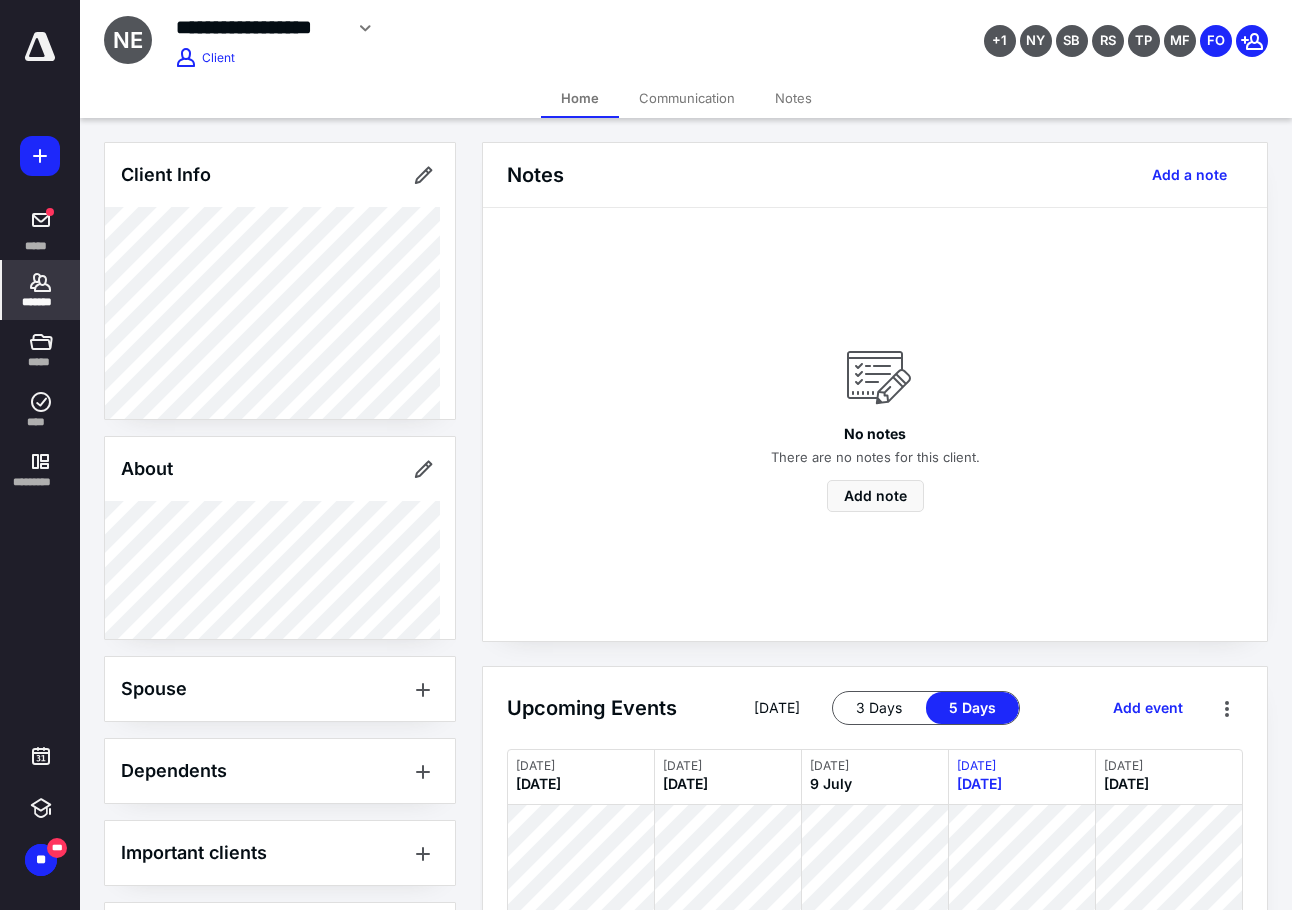 click on "Notes Add a note" at bounding box center [875, 175] 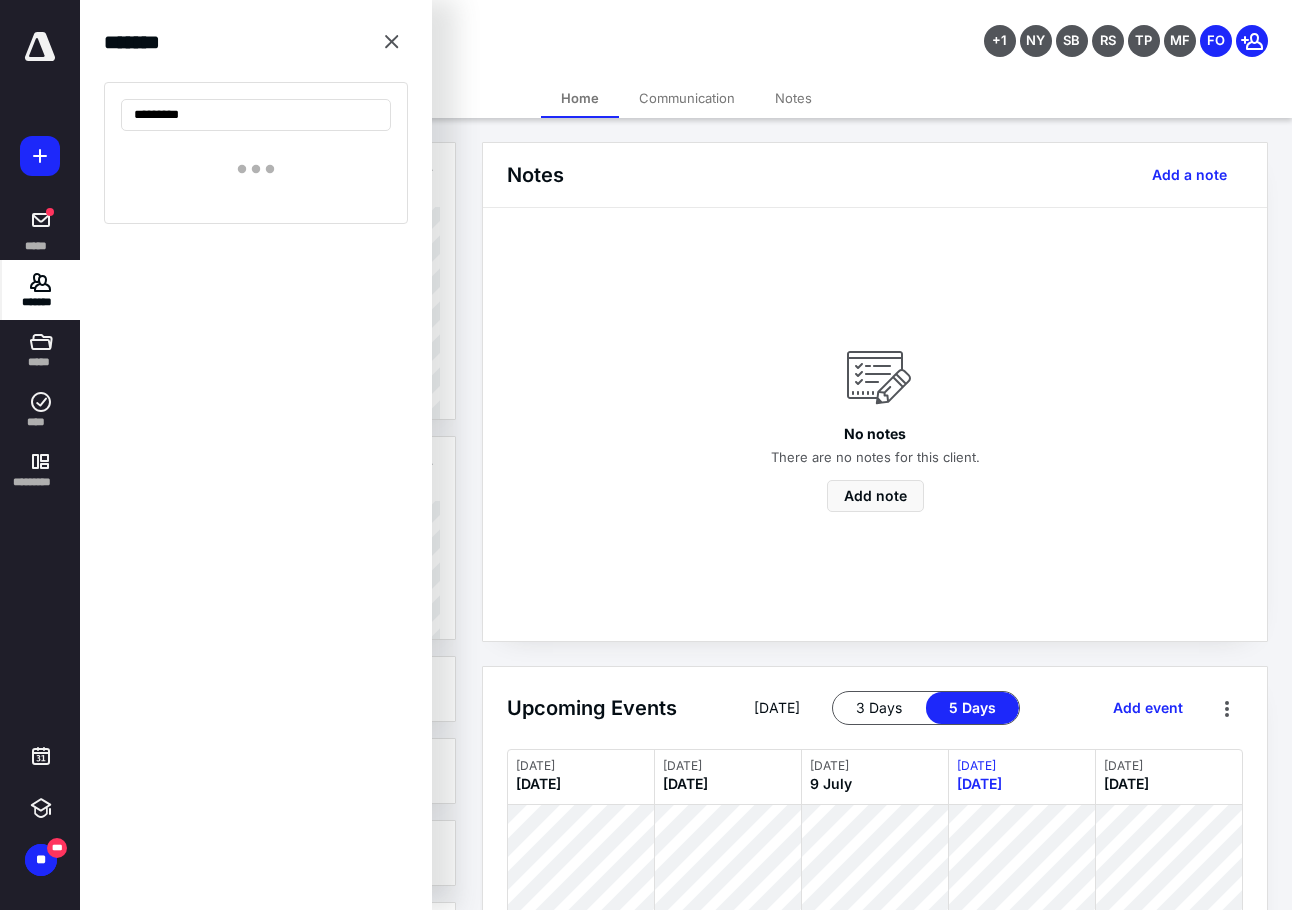 type on "**********" 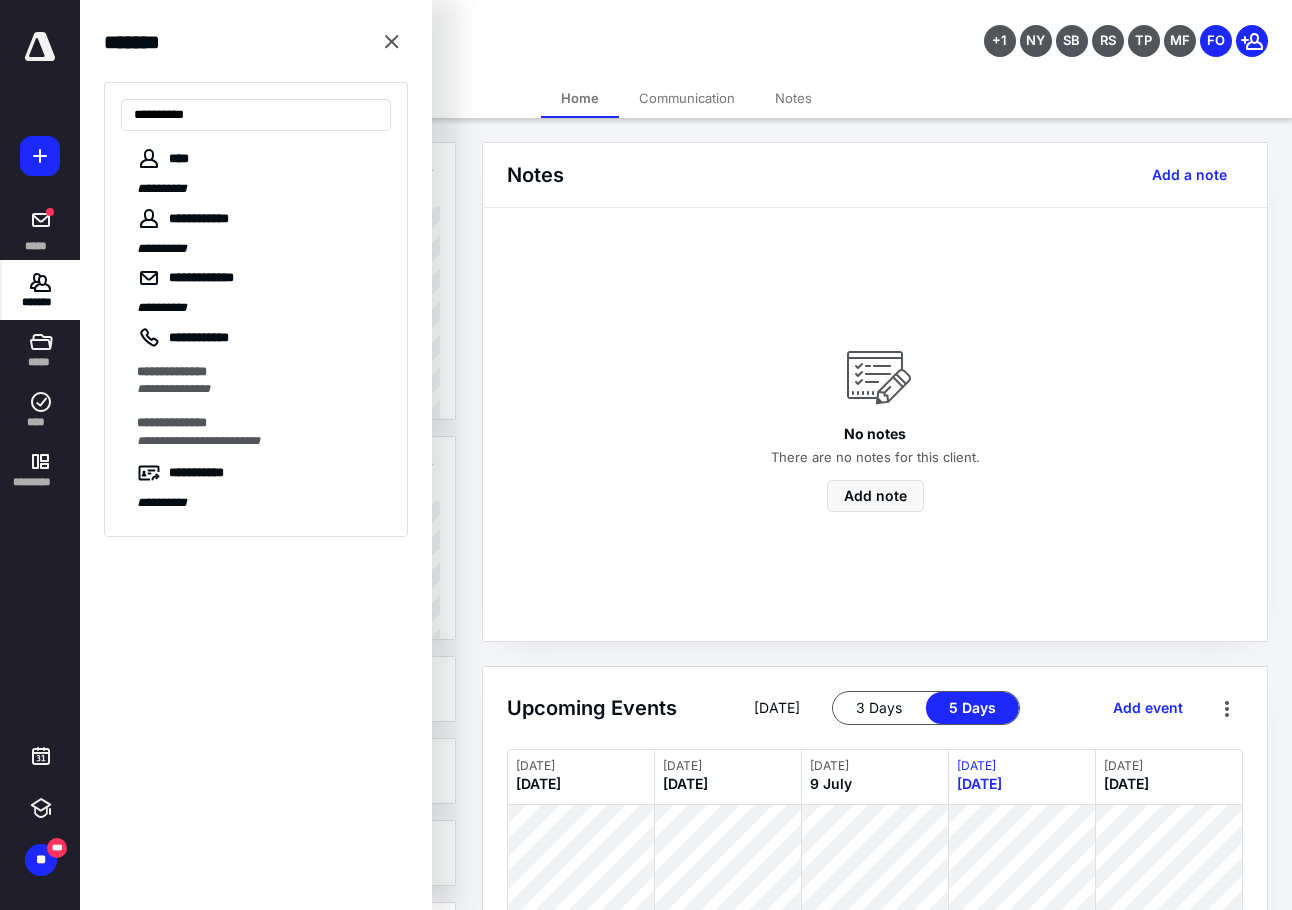 click on "**********" at bounding box center (258, 372) 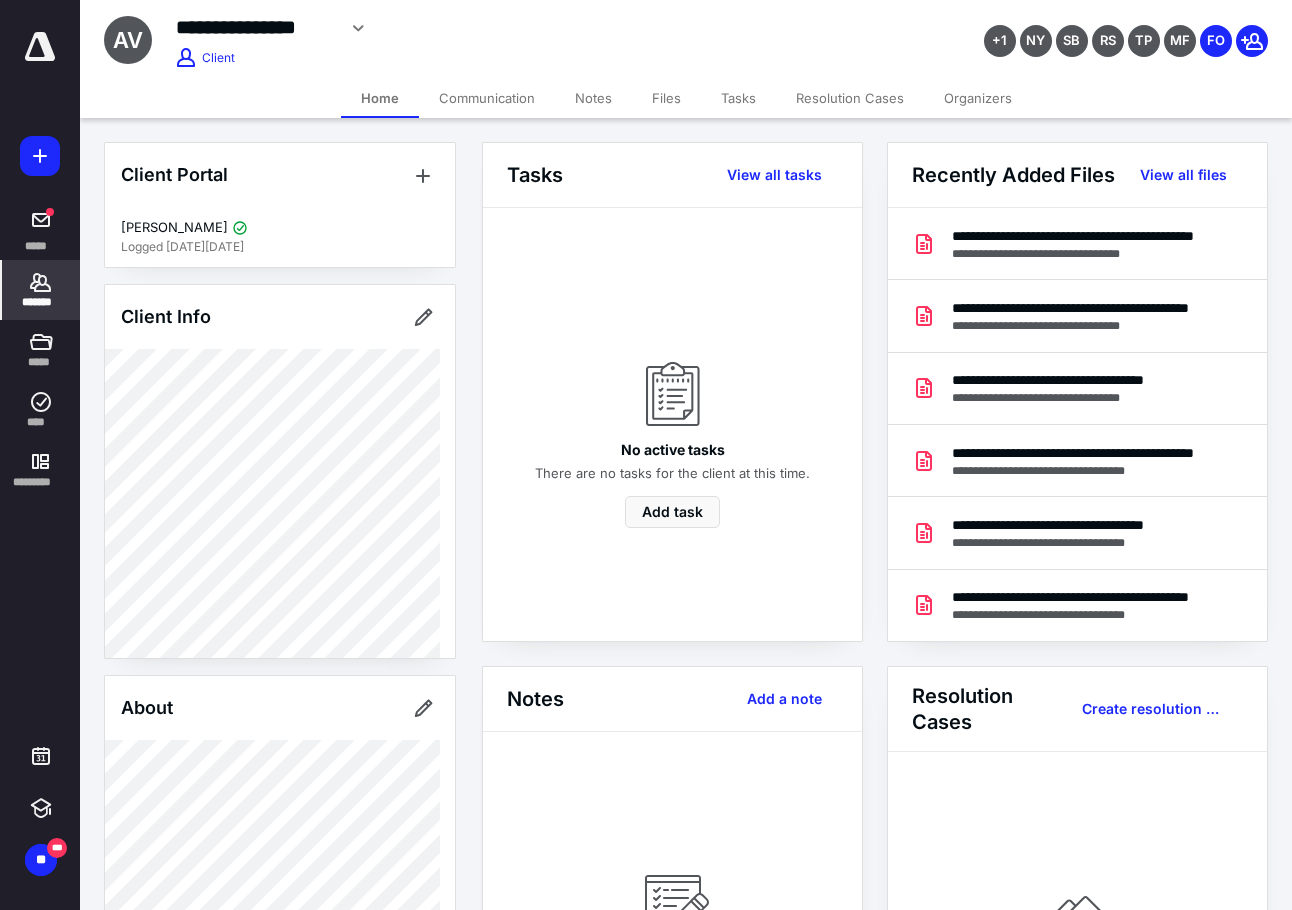 click on "*******" at bounding box center (41, 290) 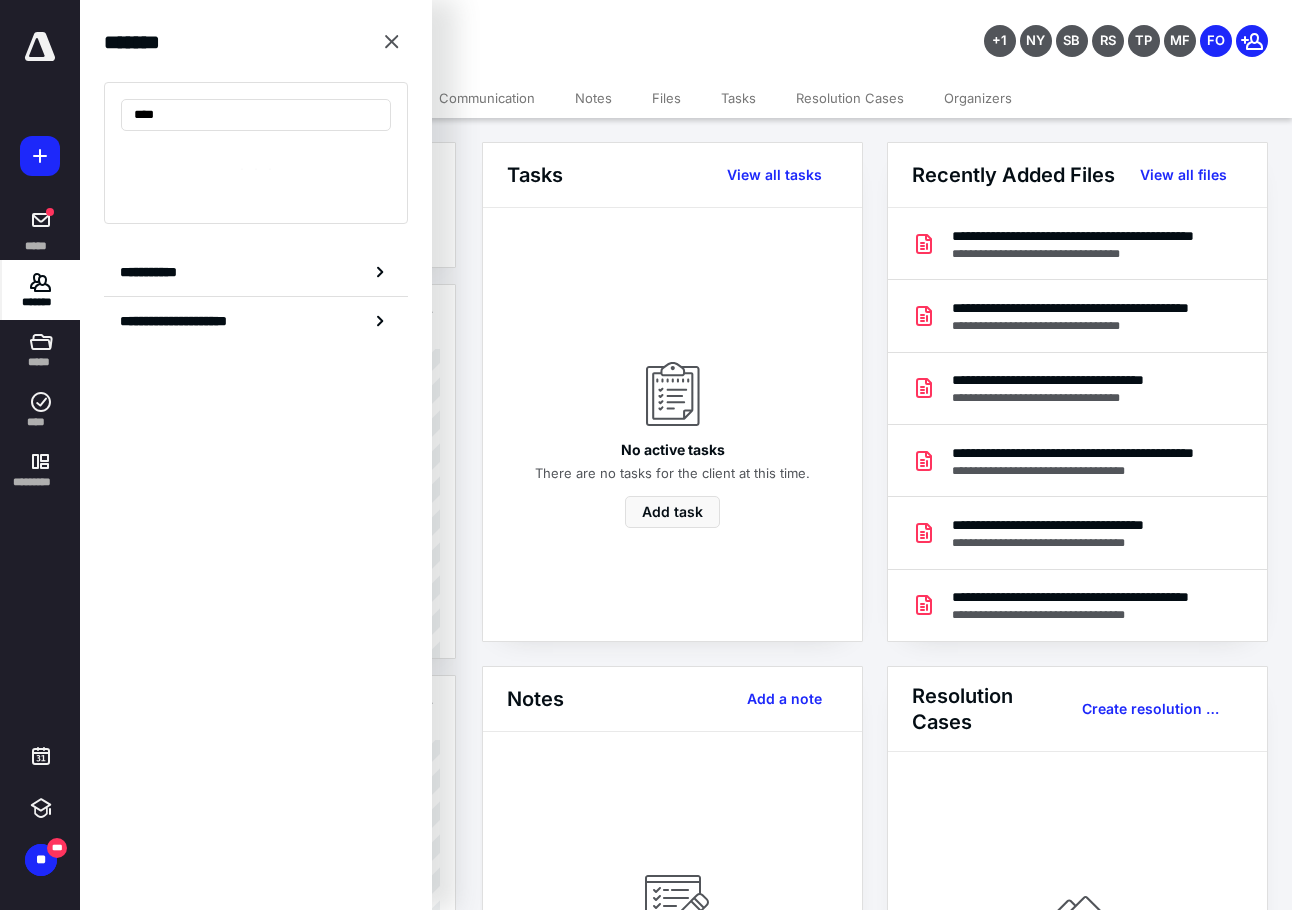 type on "*****" 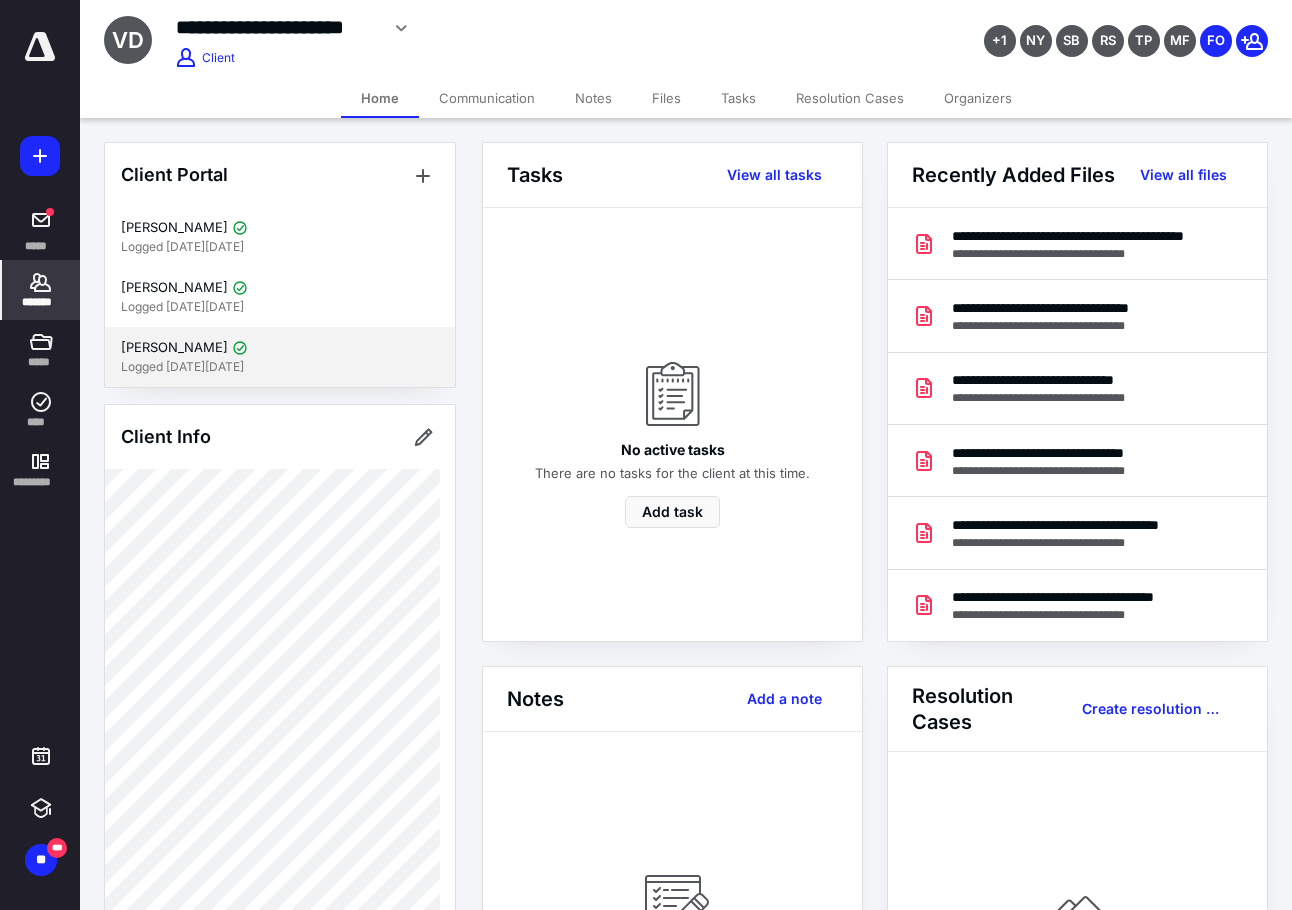 click on "[PERSON_NAME]" at bounding box center [280, 348] 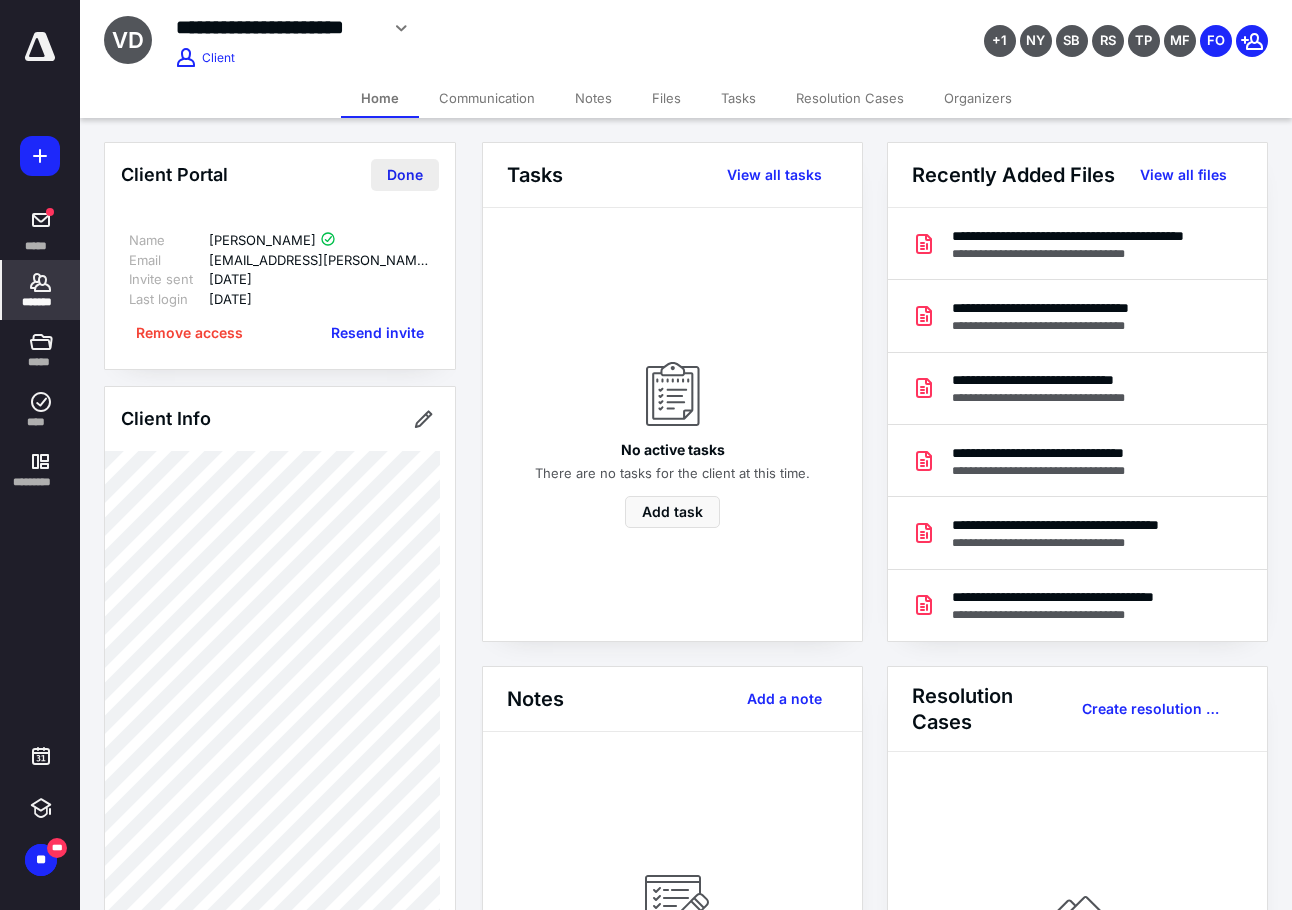 click on "Done" at bounding box center (405, 175) 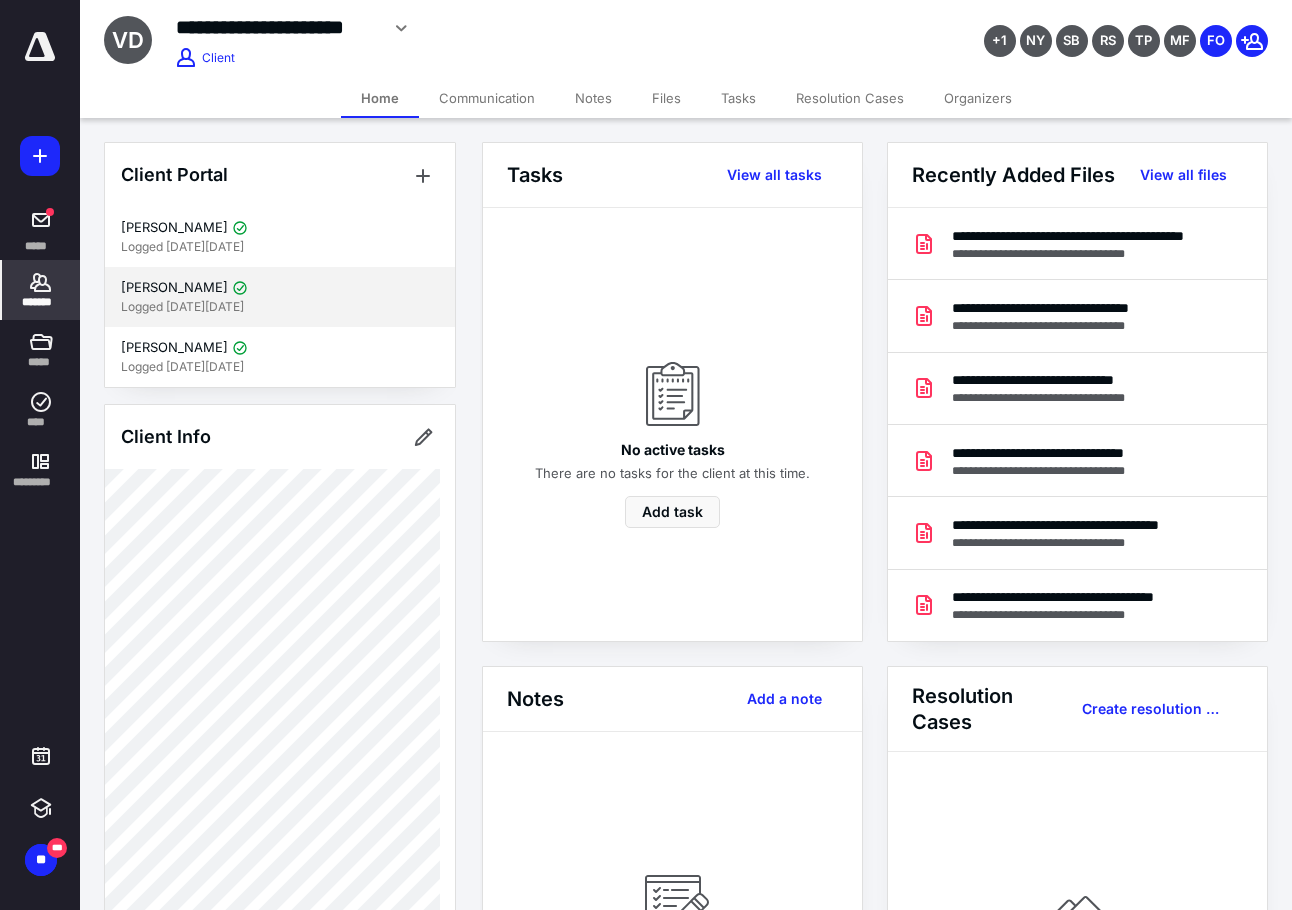 click on "Logged [DATE][DATE]" at bounding box center (280, 307) 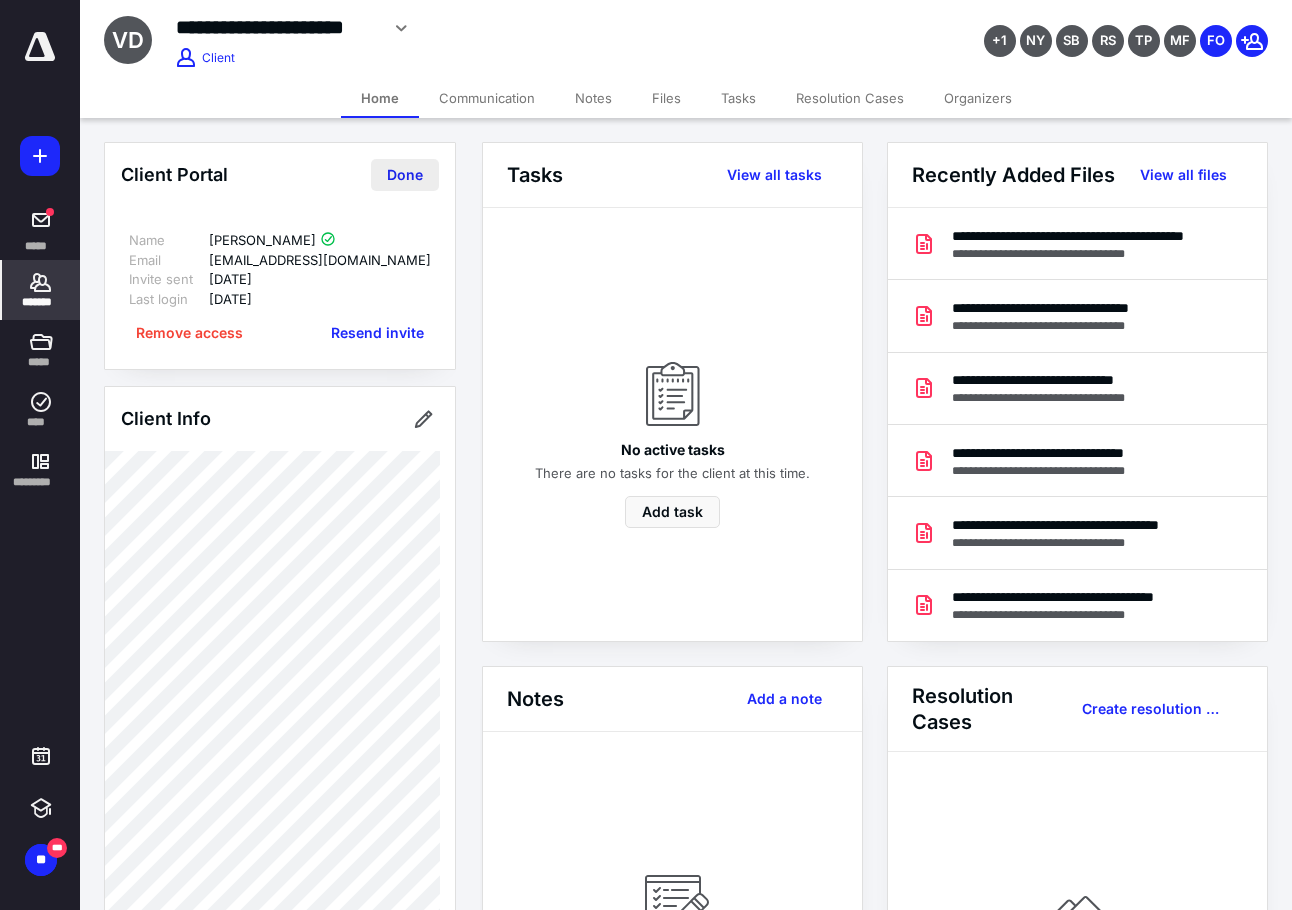 click on "Done" at bounding box center (405, 175) 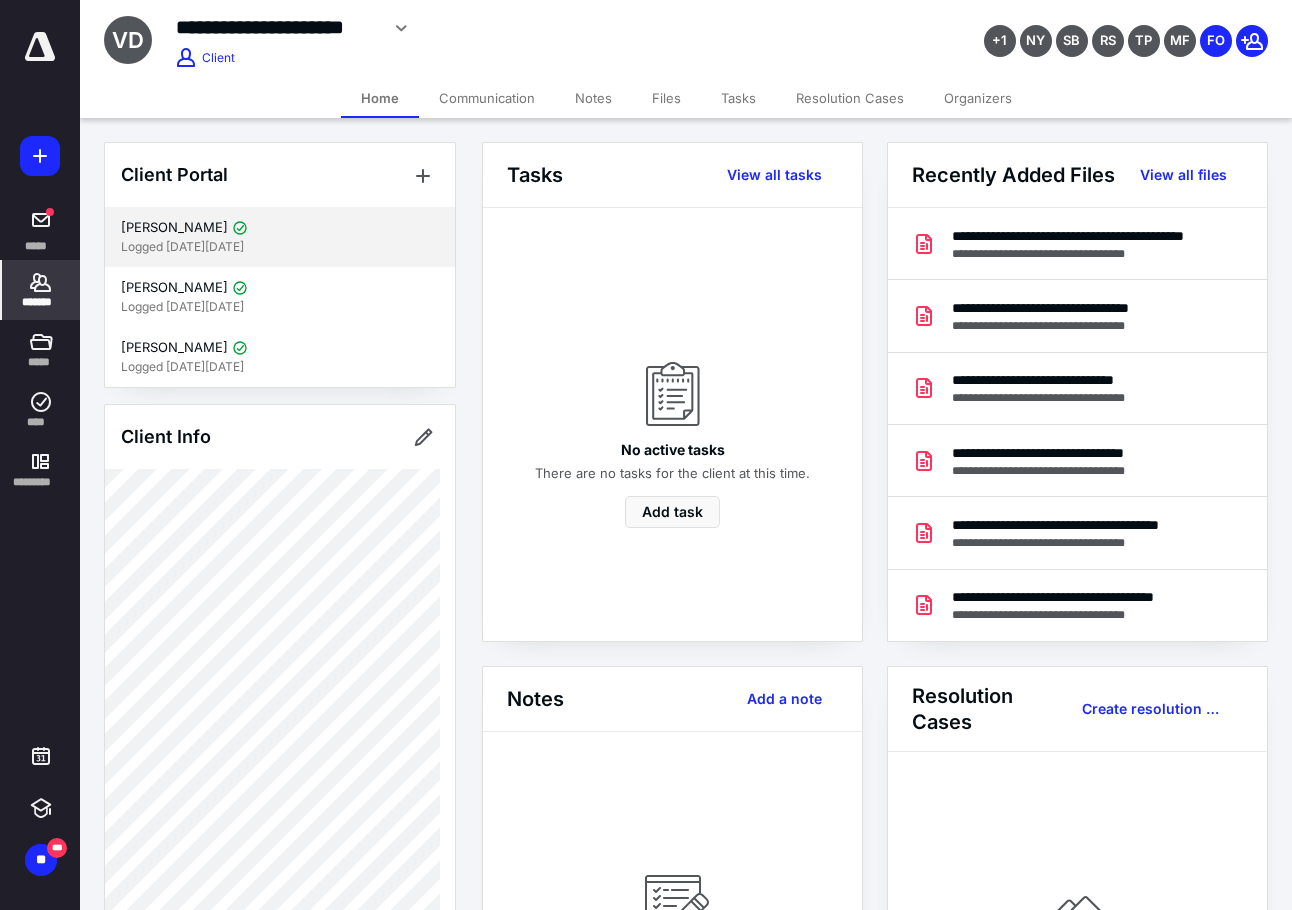 click on "Logged [DATE][DATE]" at bounding box center [280, 247] 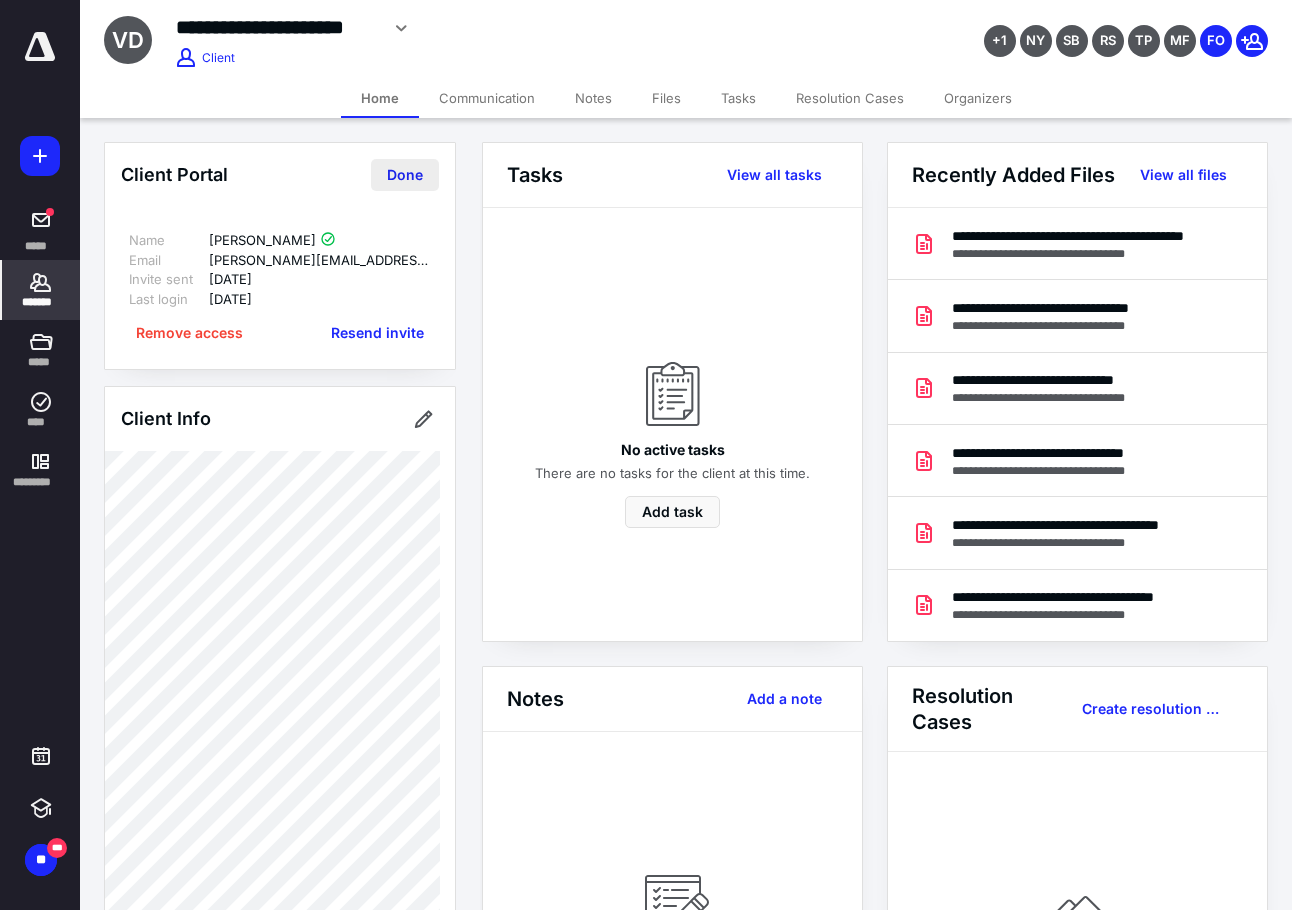 click on "Done" at bounding box center [405, 175] 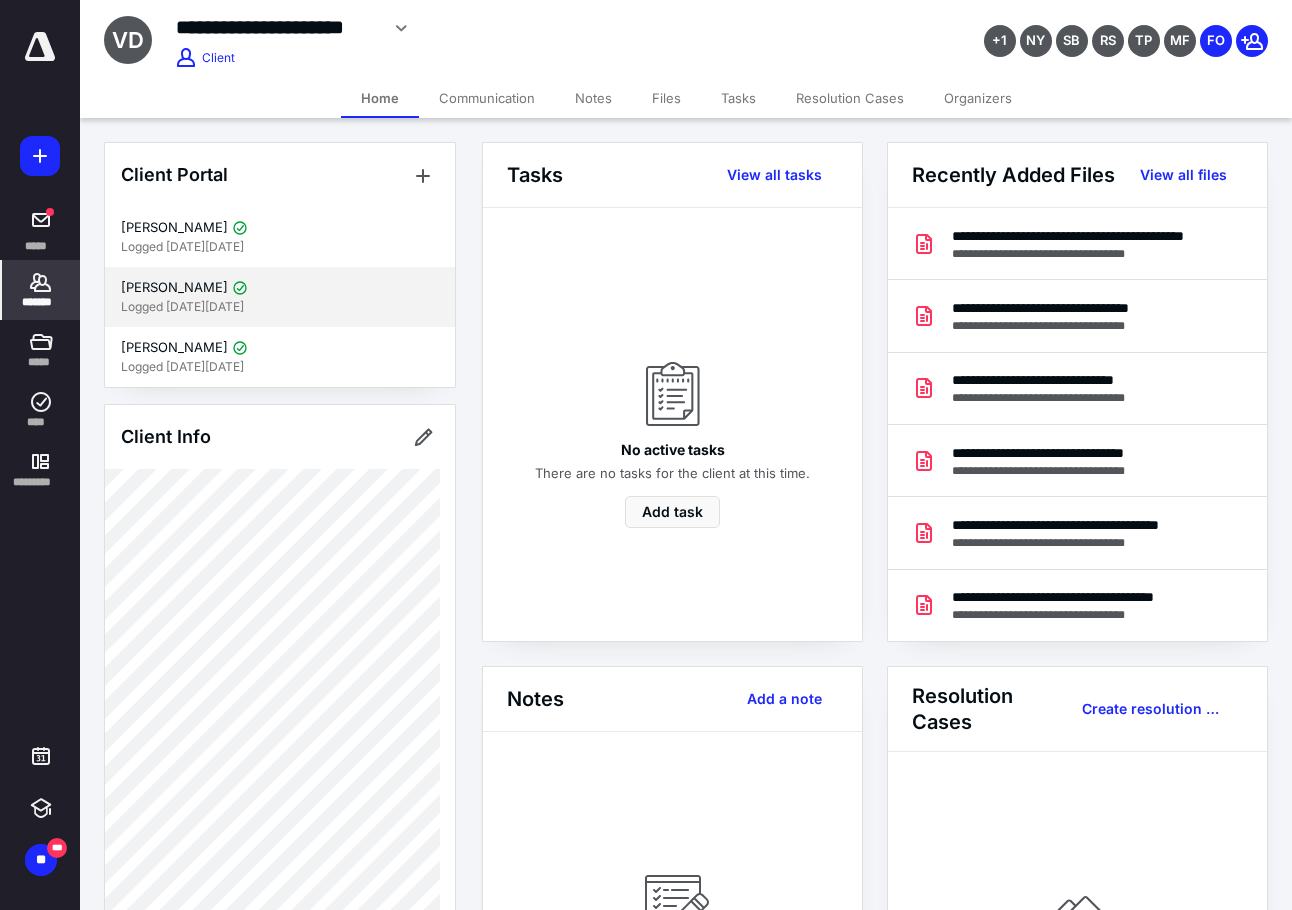 click on "Logged [DATE][DATE]" at bounding box center (280, 307) 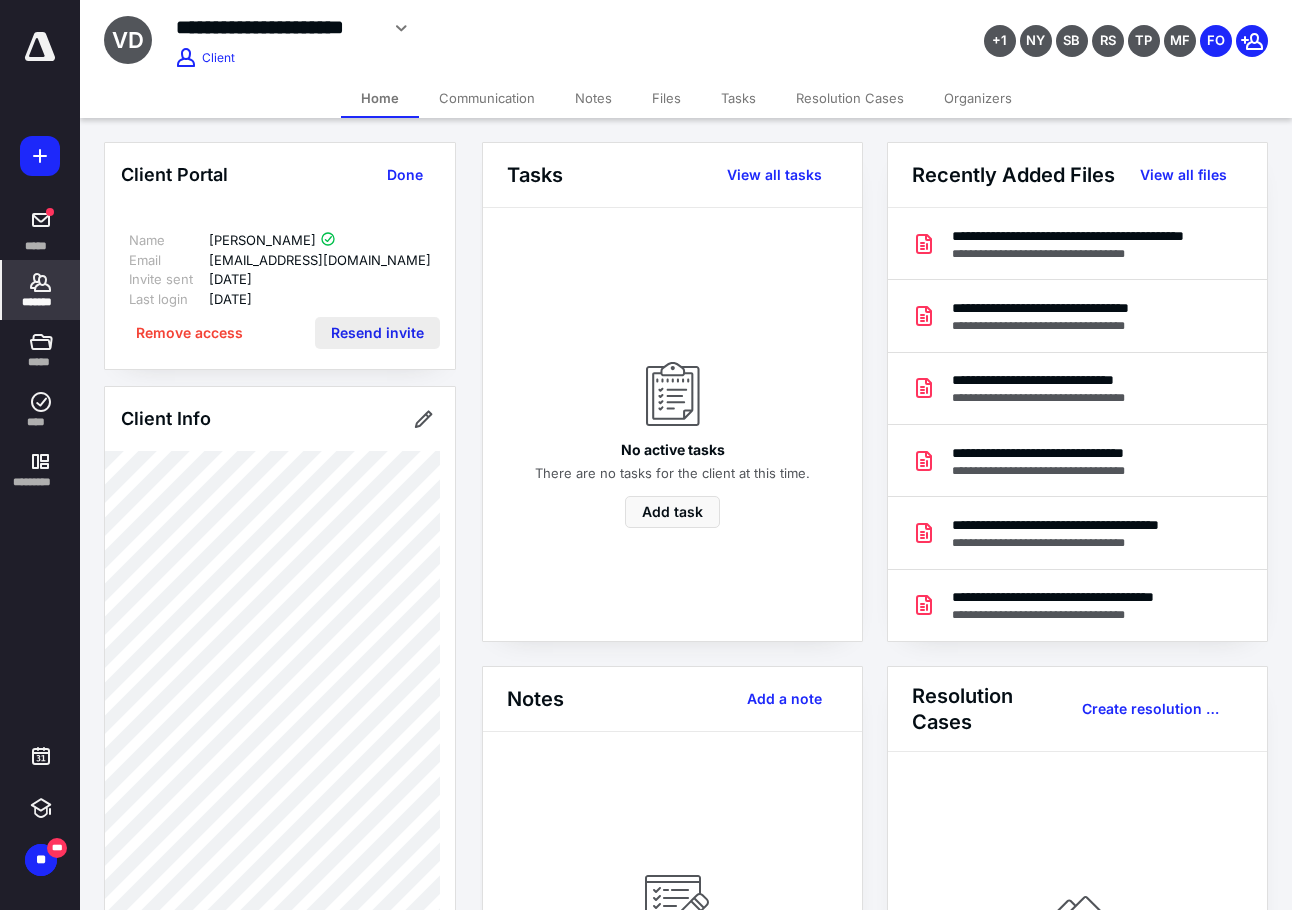 click on "Resend invite" at bounding box center (377, 333) 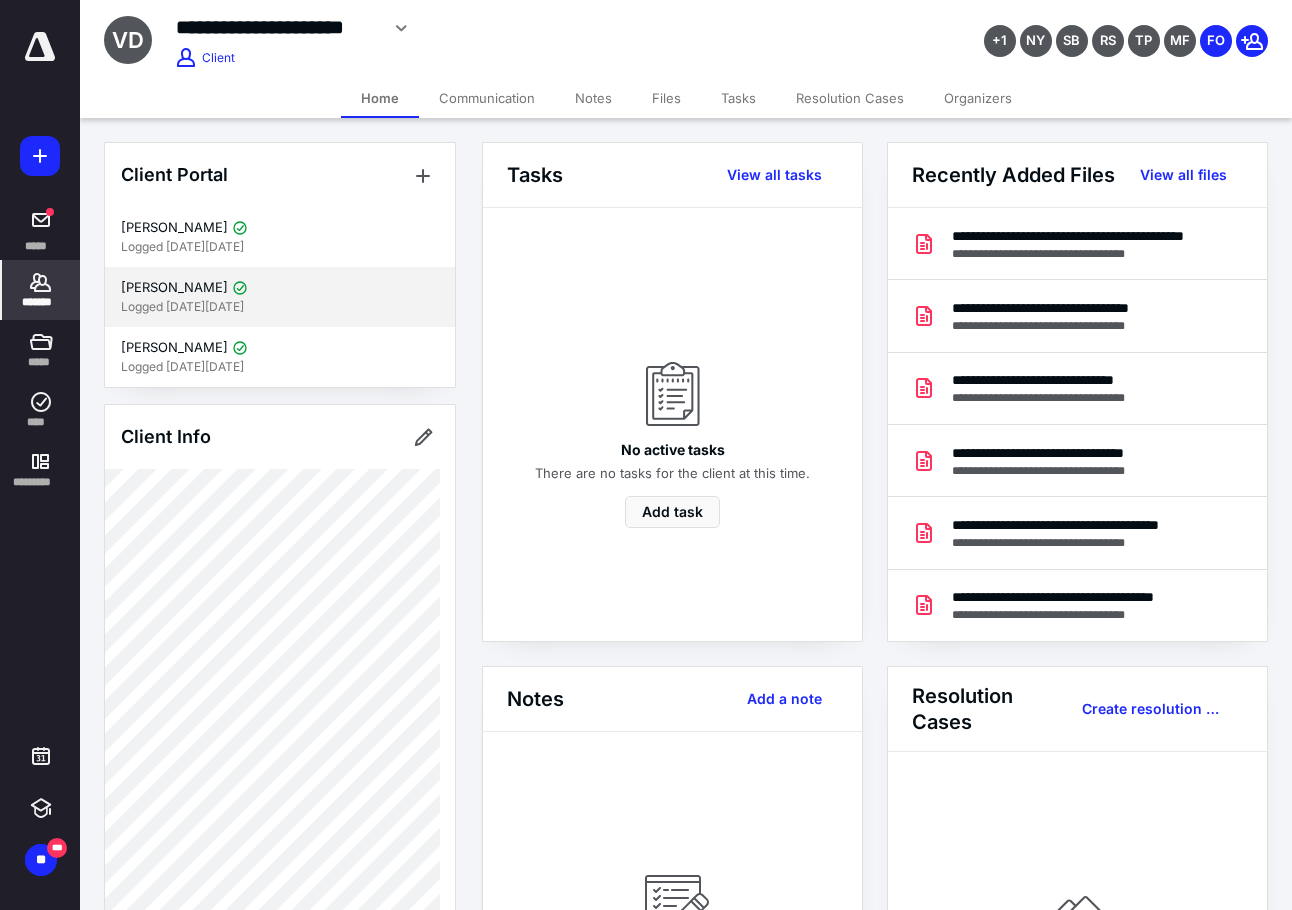click on "[PERSON_NAME]" at bounding box center [174, 288] 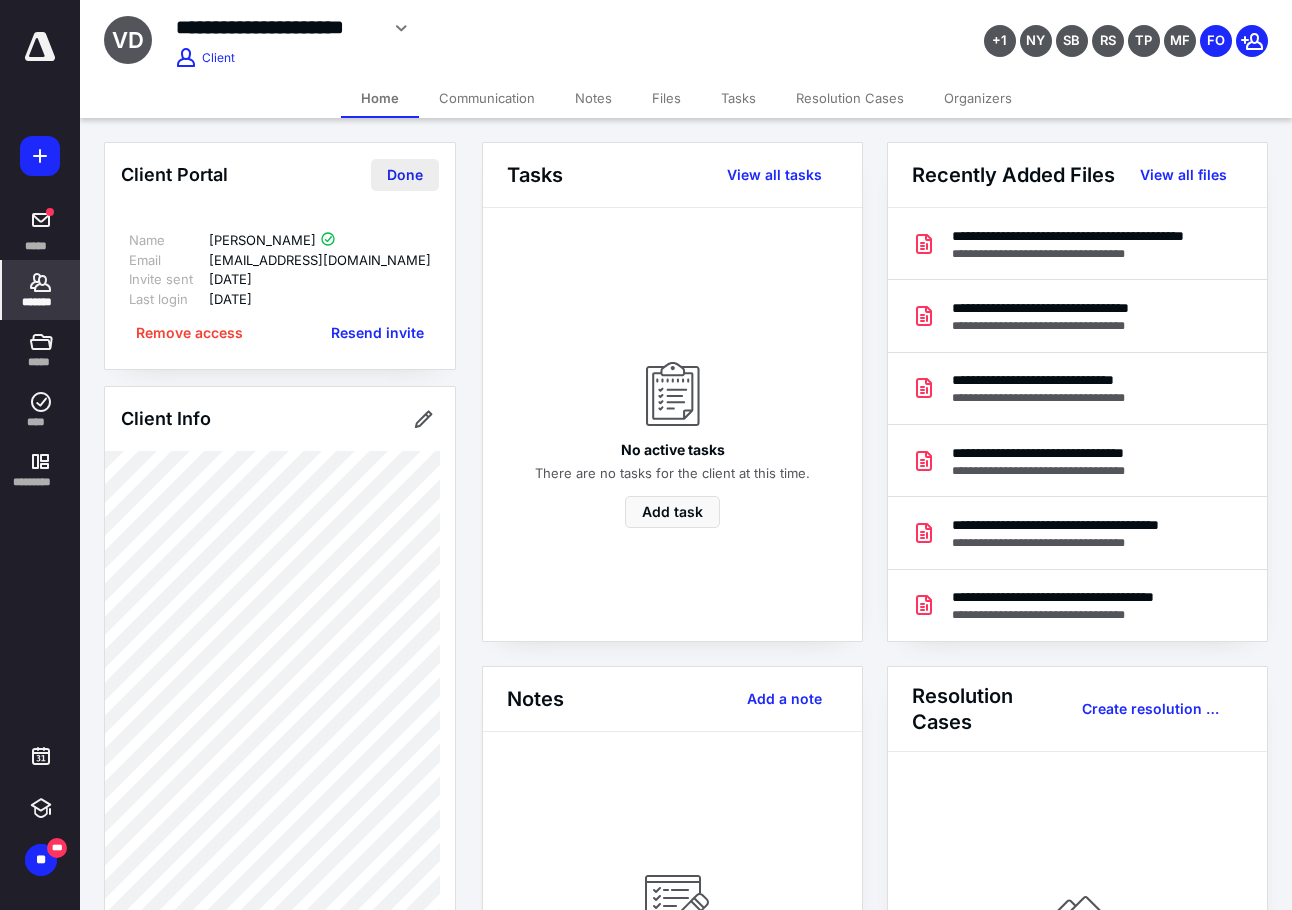 click on "Done" at bounding box center [405, 175] 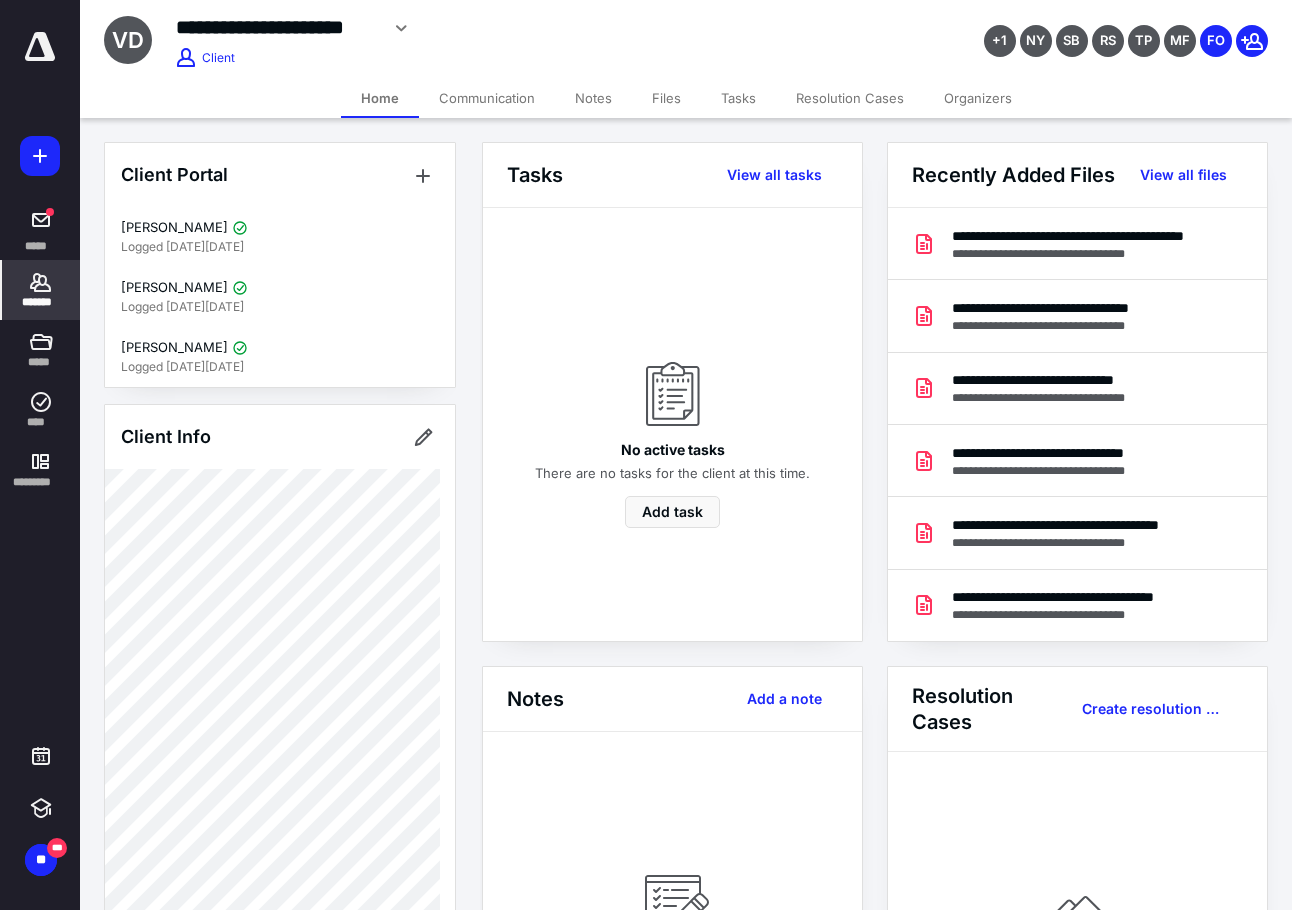 click on "*******" at bounding box center [41, 302] 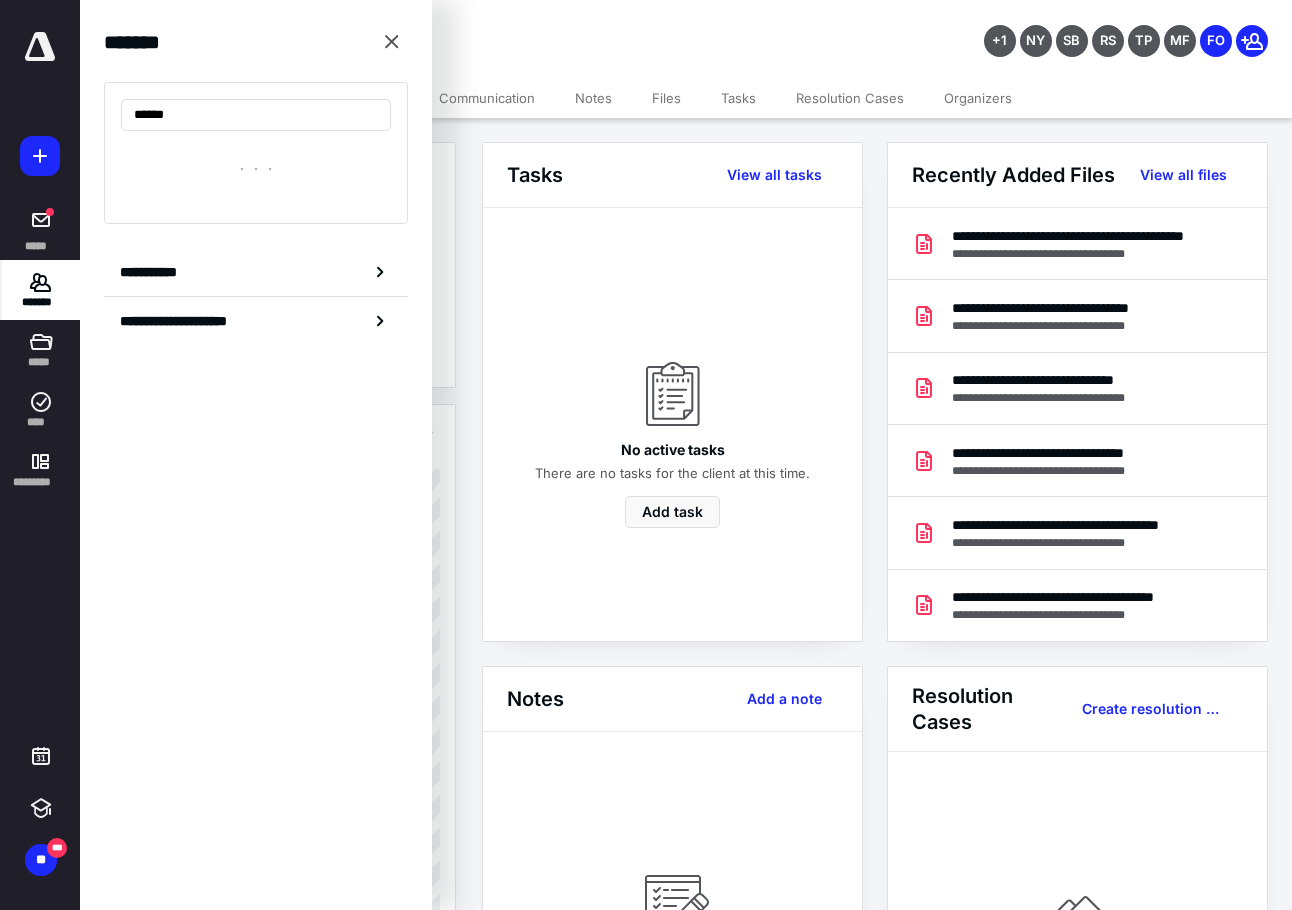 type on "*******" 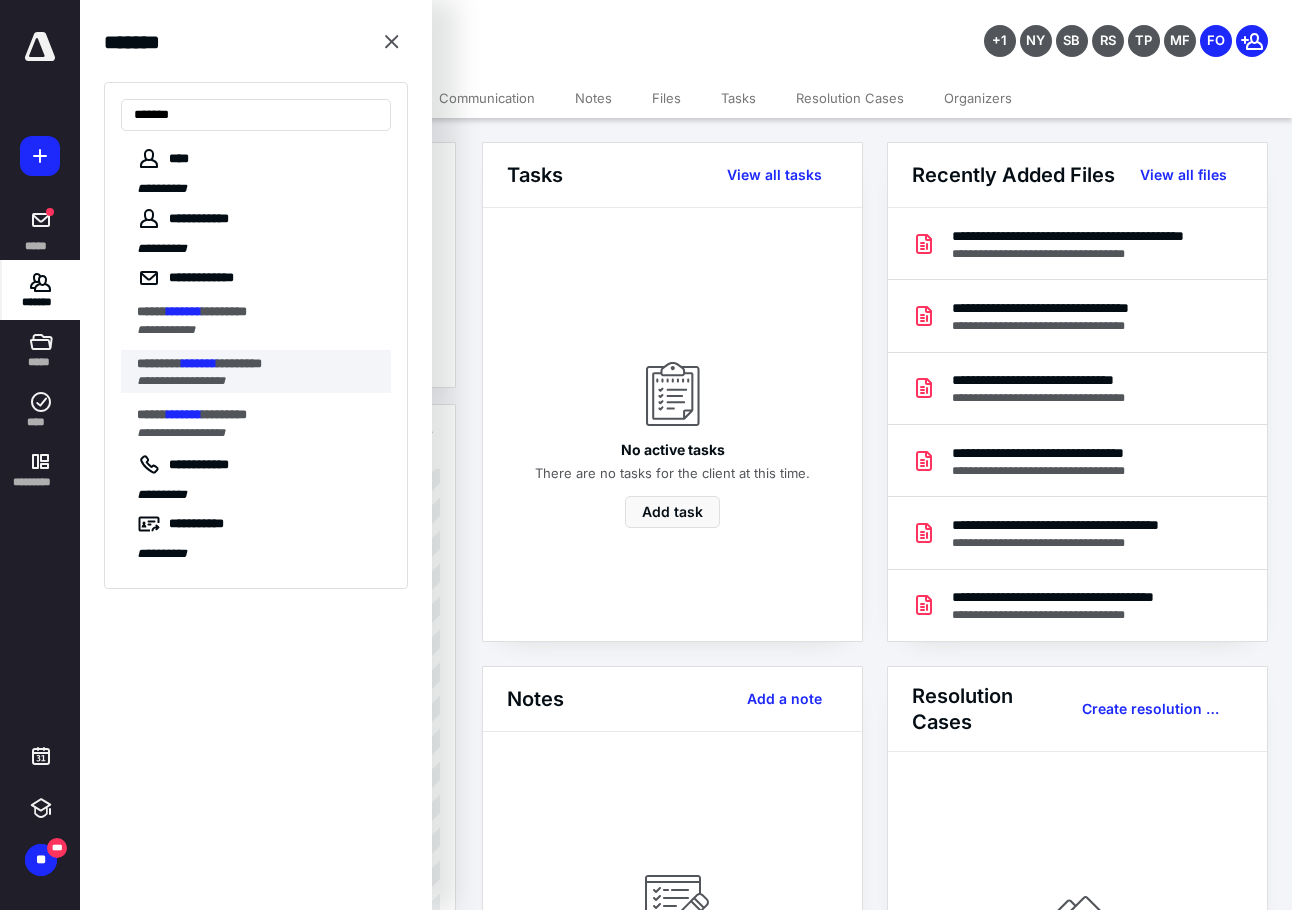 click on "*******" at bounding box center (199, 363) 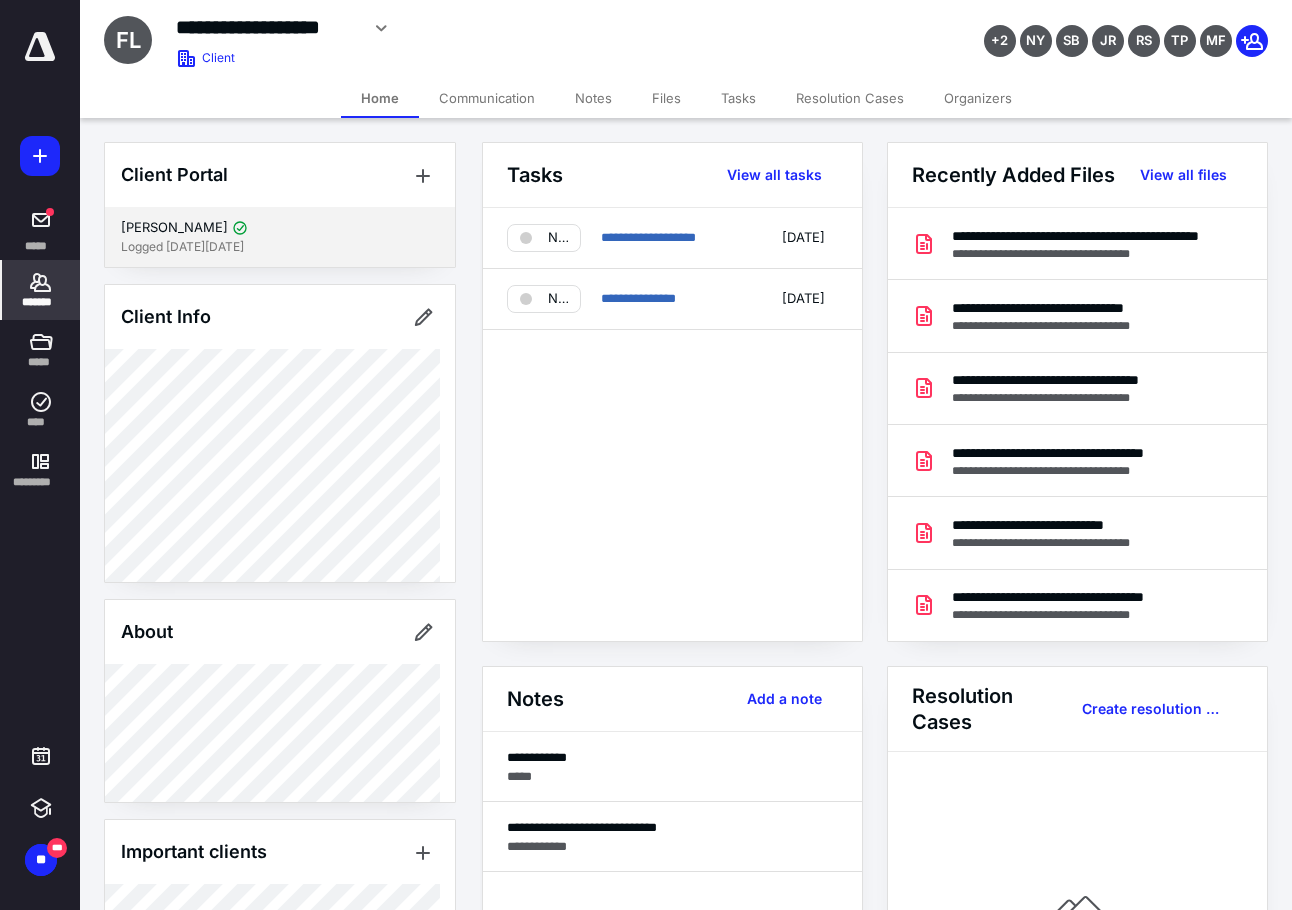 click on "Logged [DATE][DATE]" at bounding box center (280, 247) 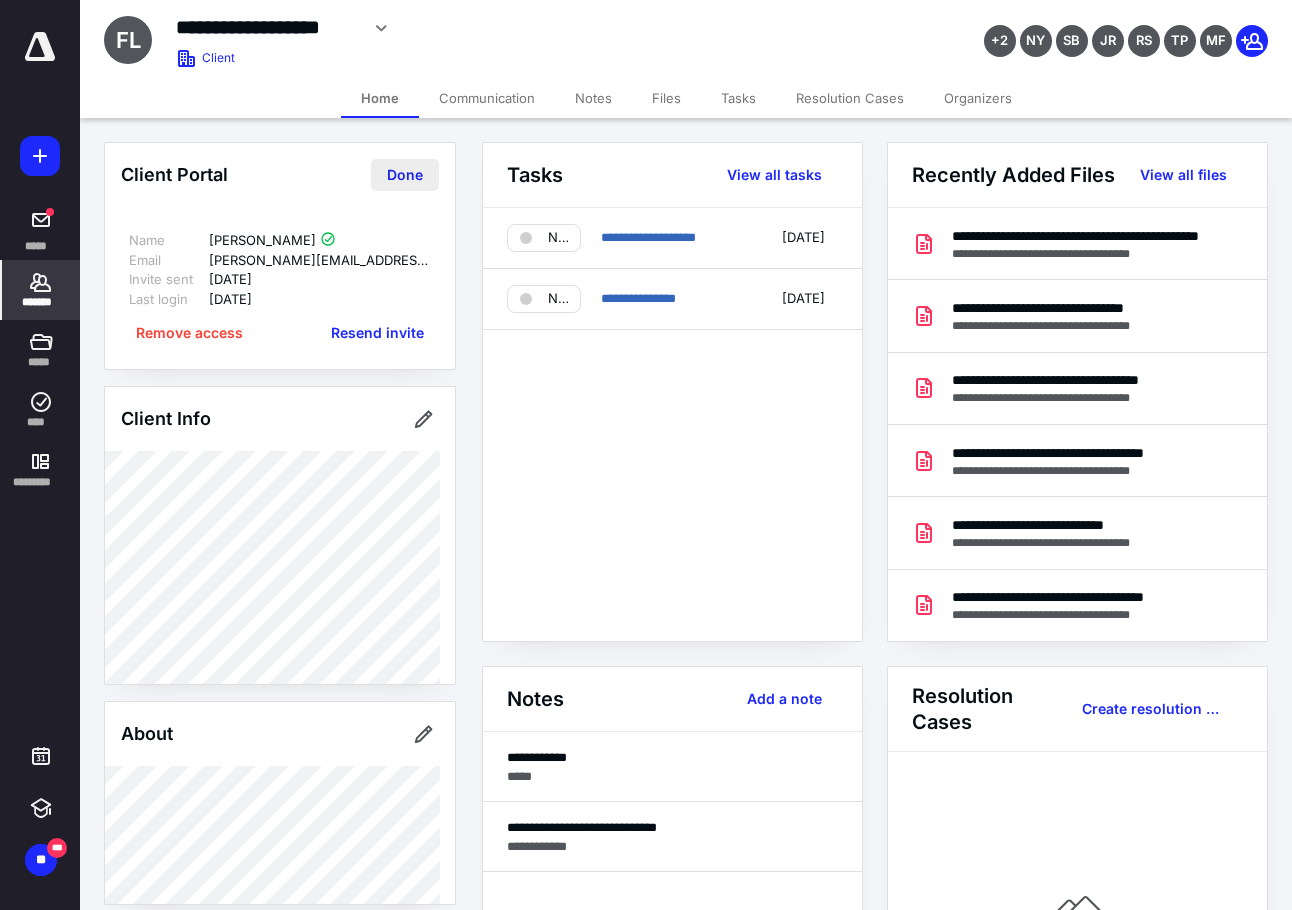 click on "Done" at bounding box center [405, 175] 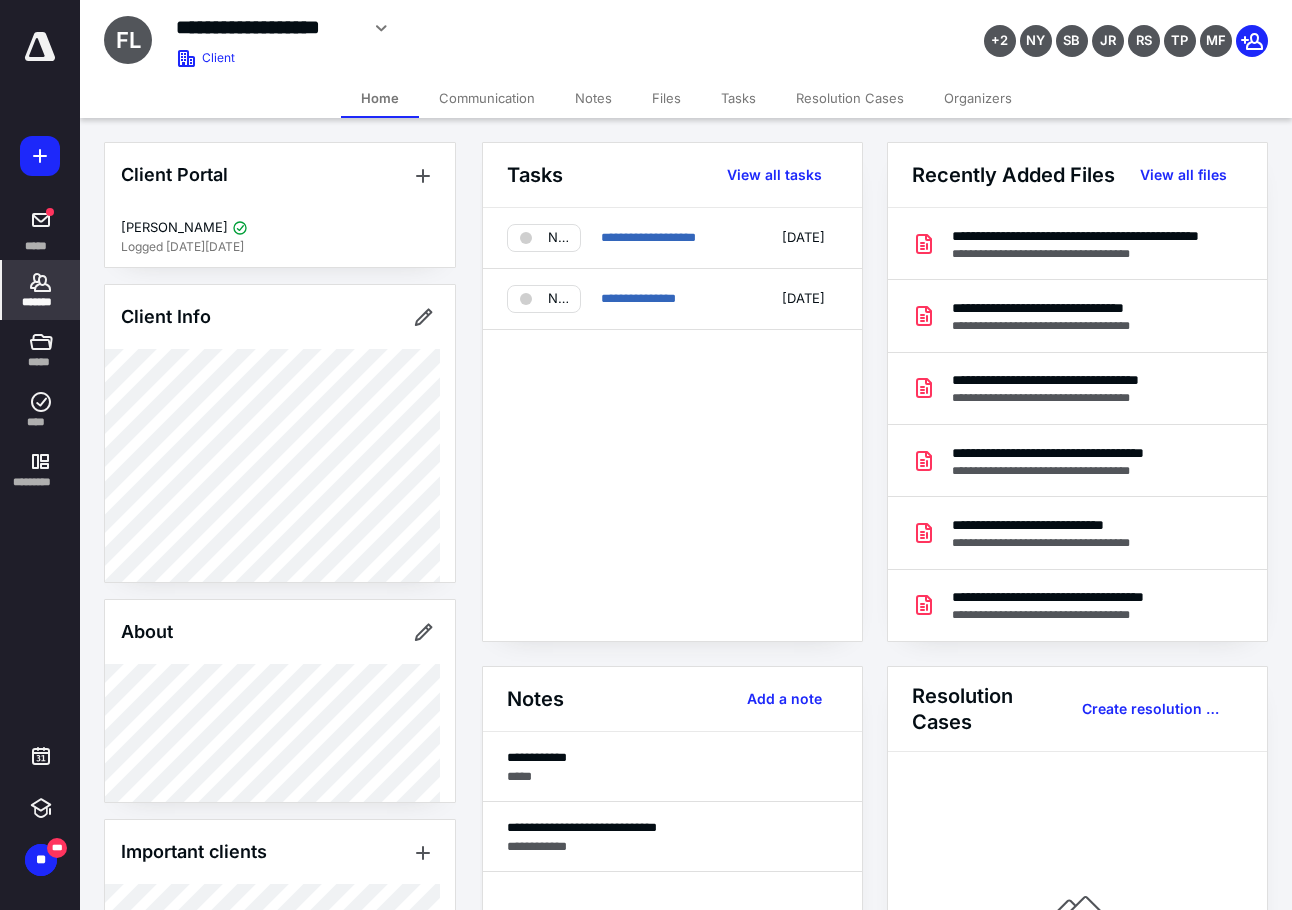 click on "*******" at bounding box center [41, 290] 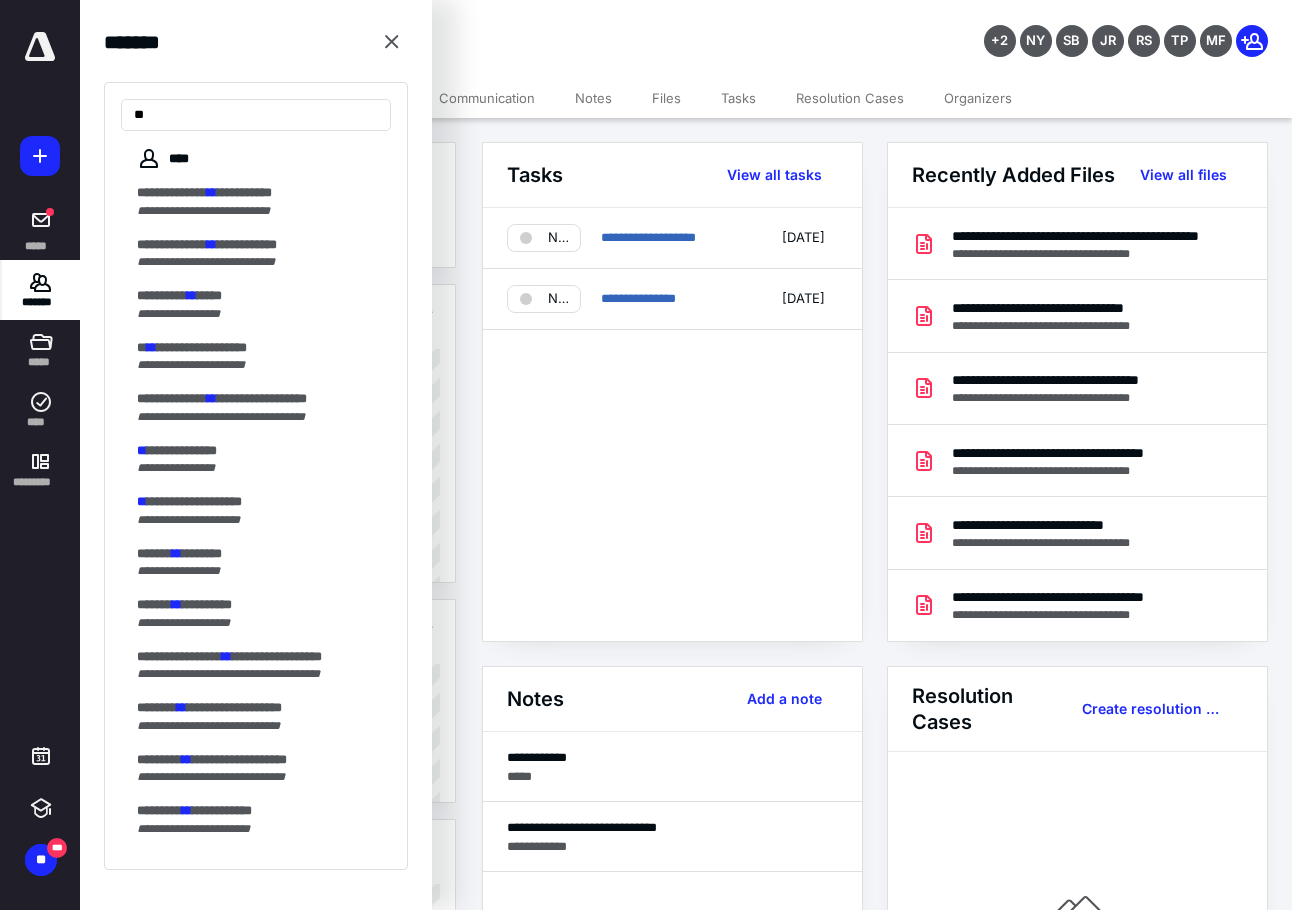 type on "**" 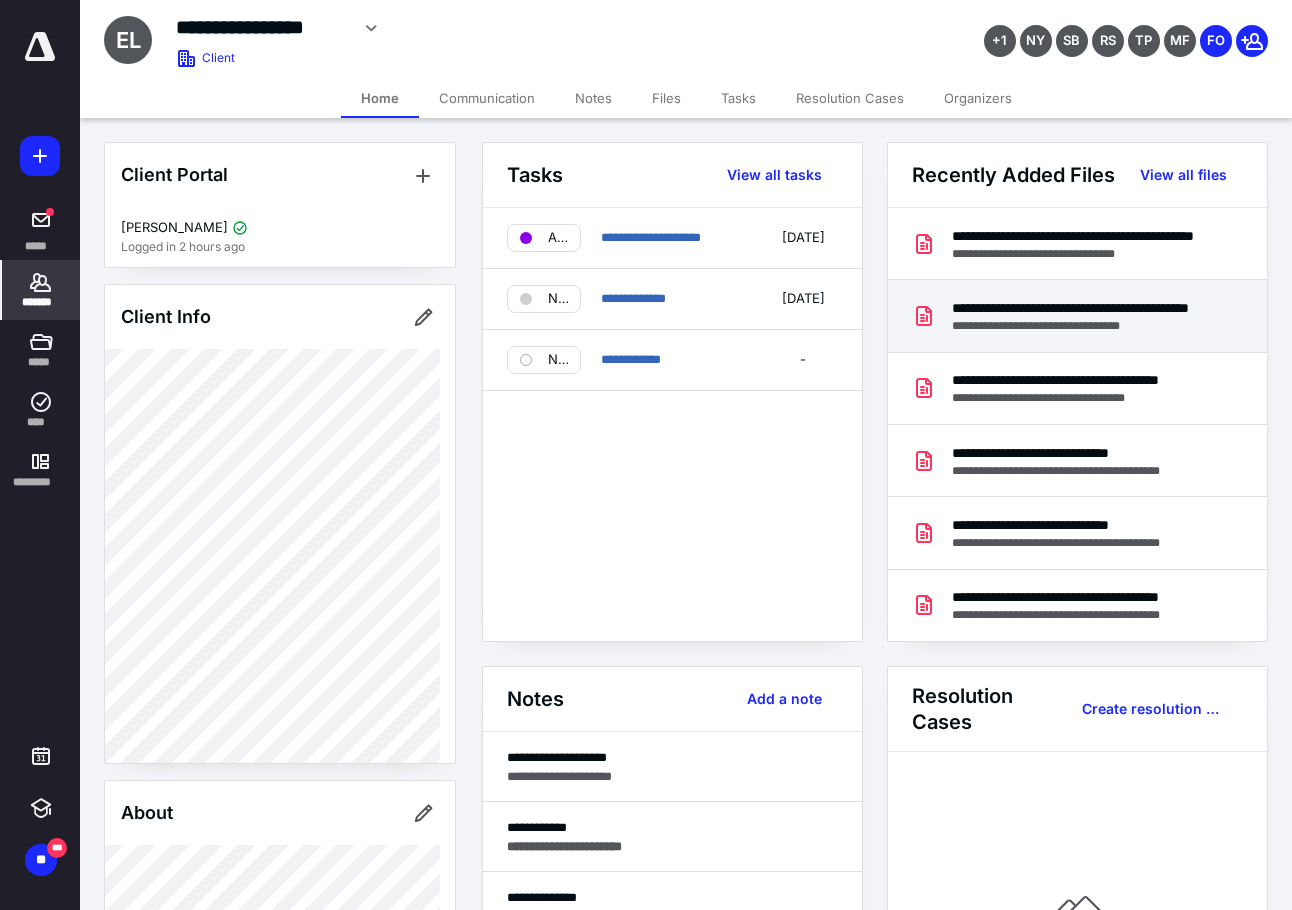 click on "**********" at bounding box center (1084, 308) 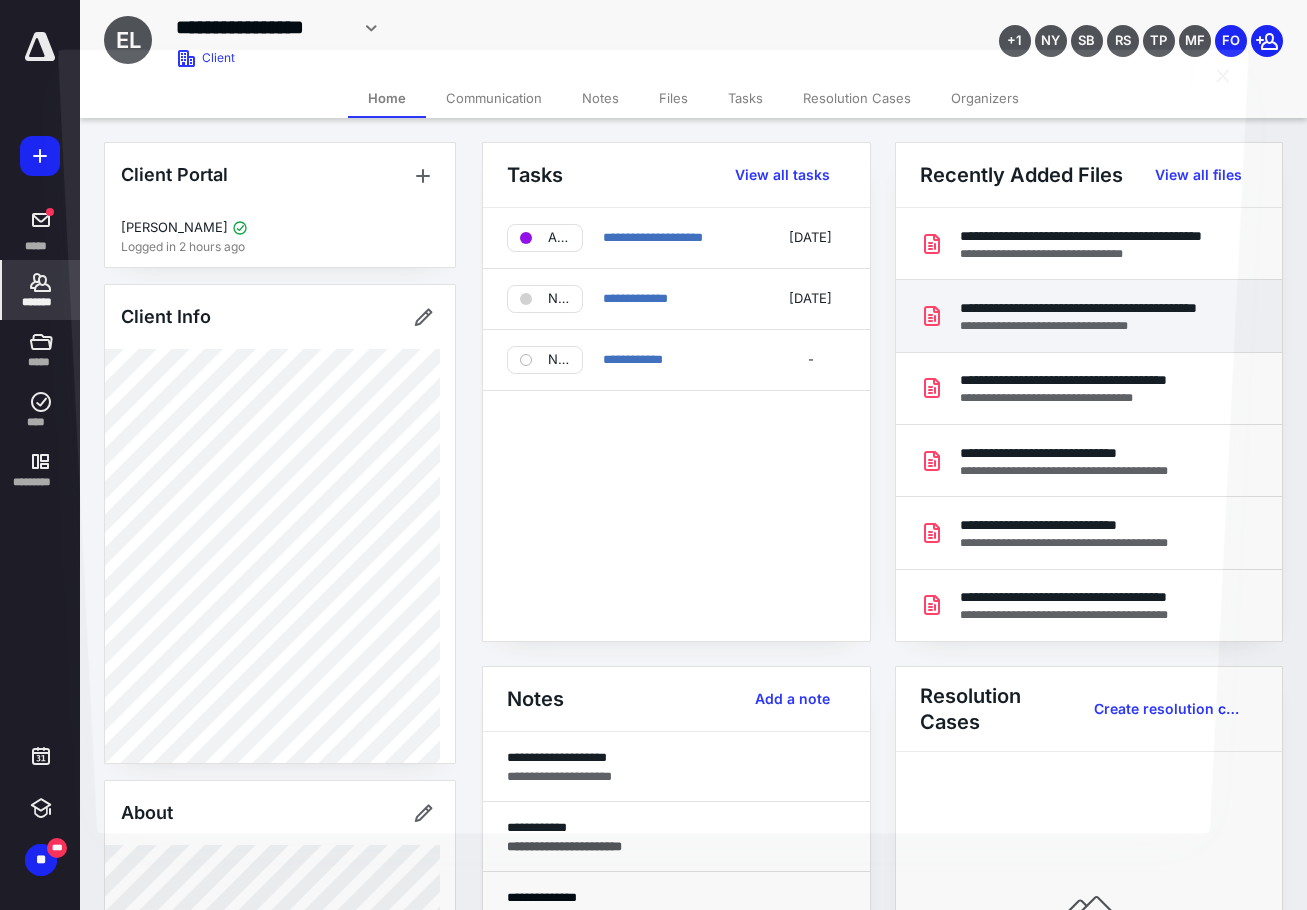 click at bounding box center (653, 466) 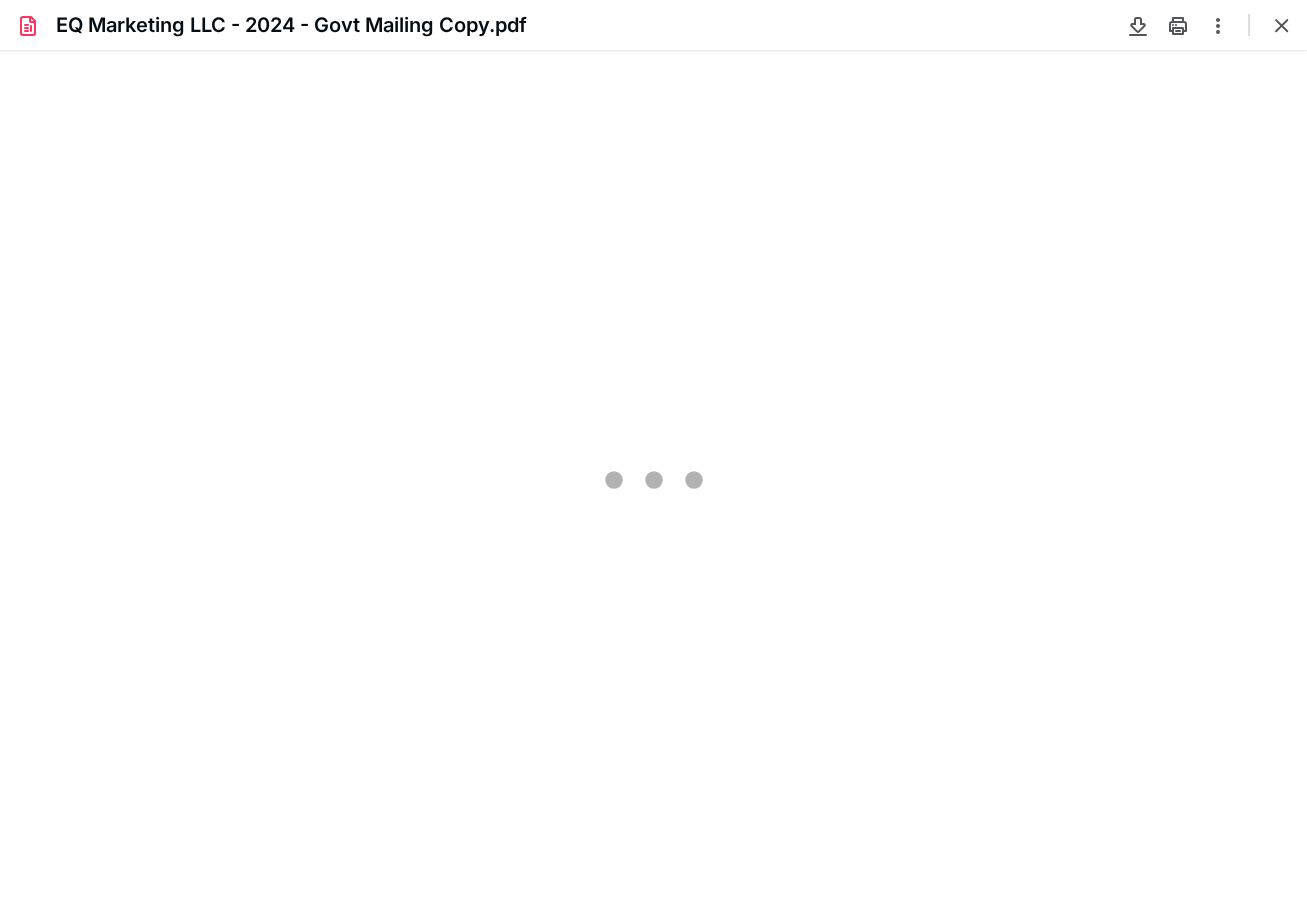 scroll, scrollTop: 0, scrollLeft: 0, axis: both 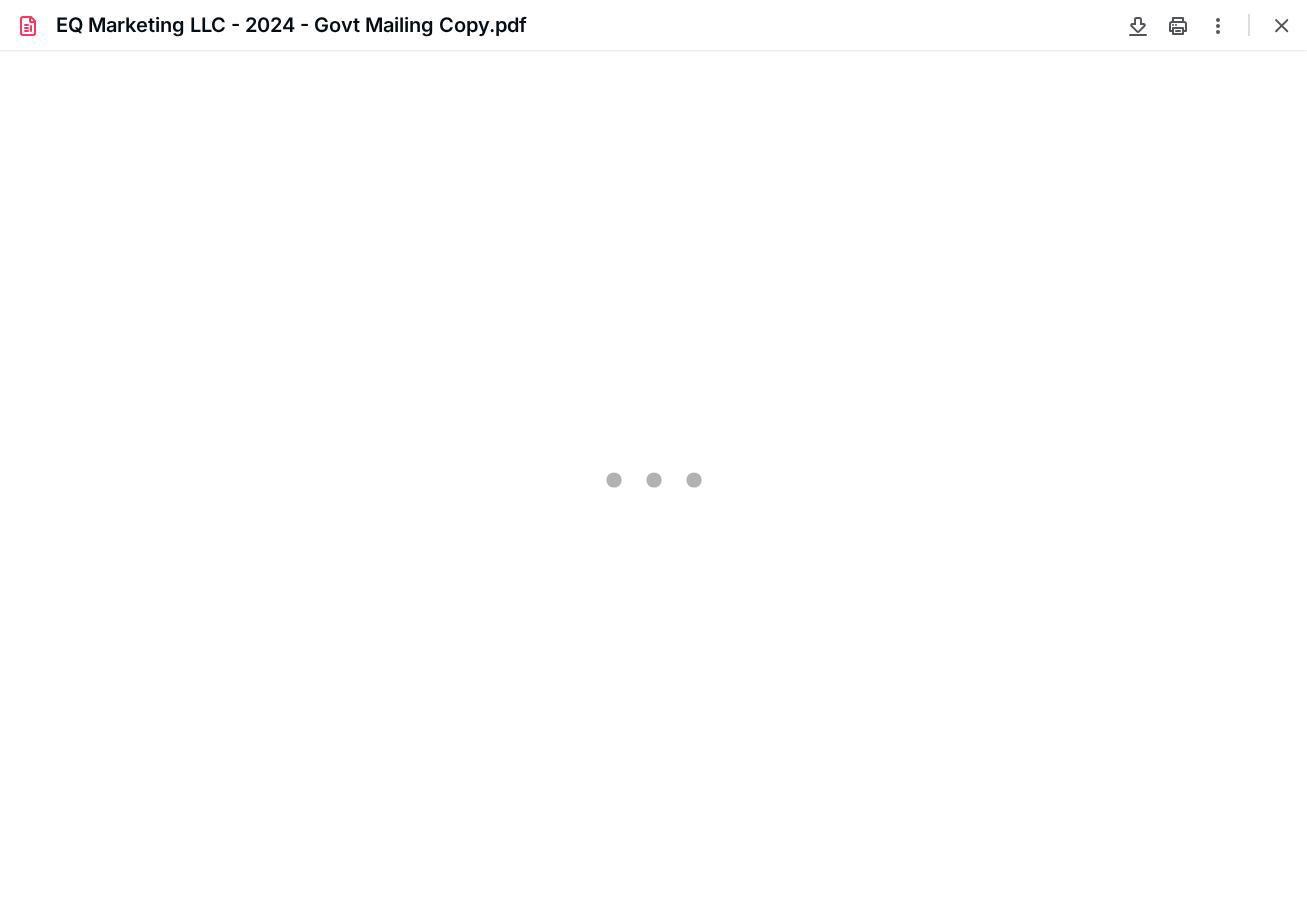 type on "103" 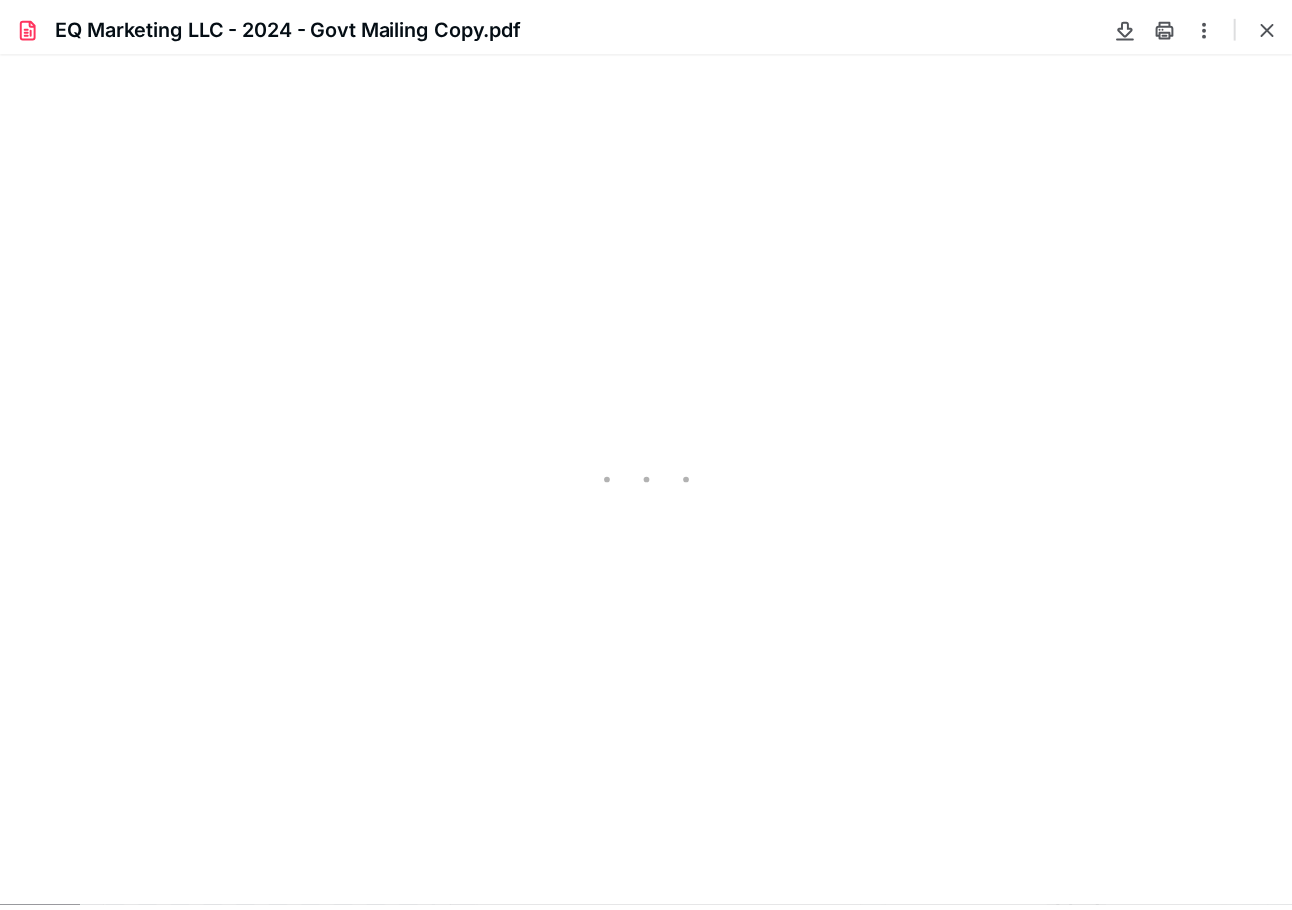 scroll, scrollTop: 40, scrollLeft: 0, axis: vertical 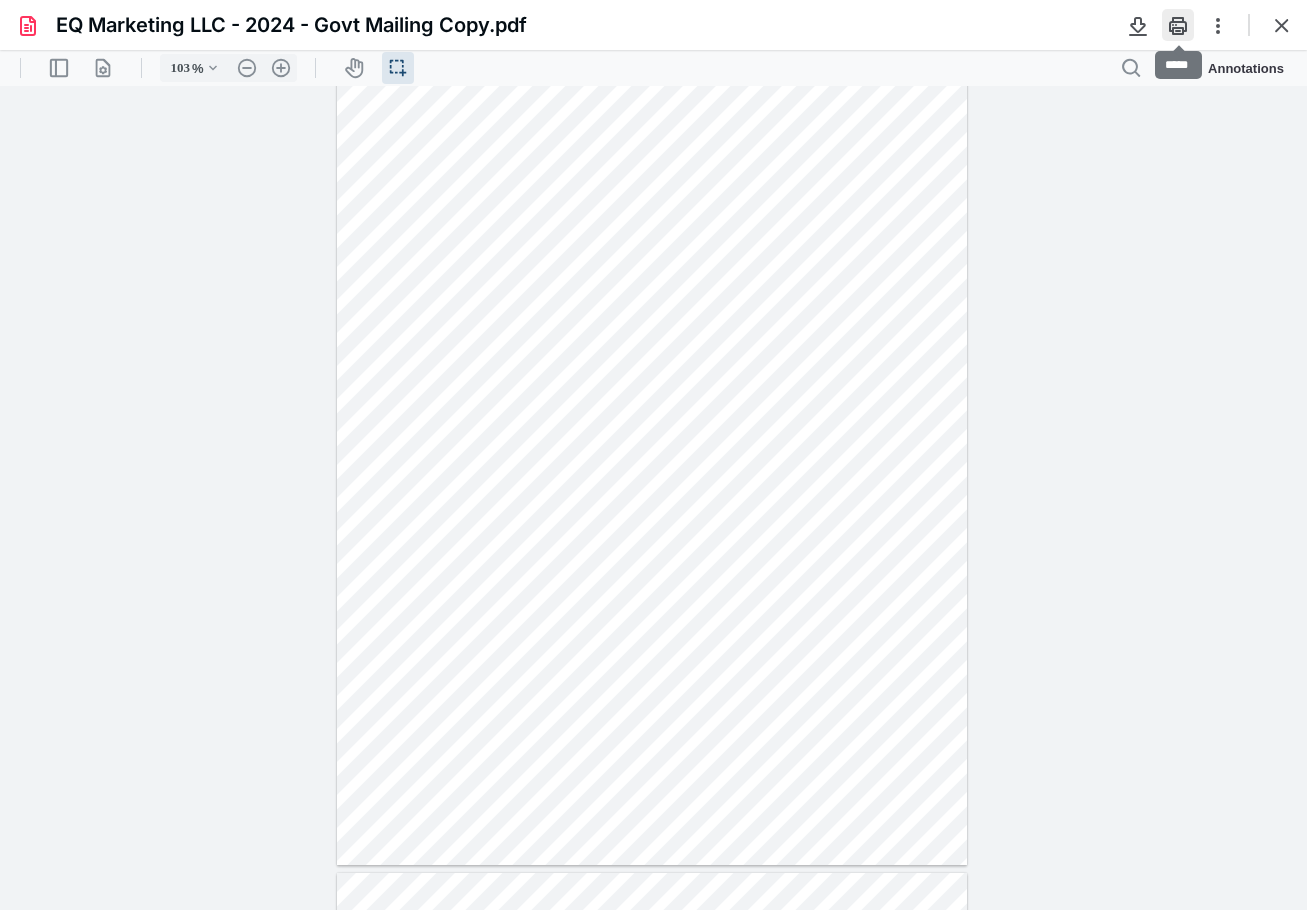 click at bounding box center (1178, 25) 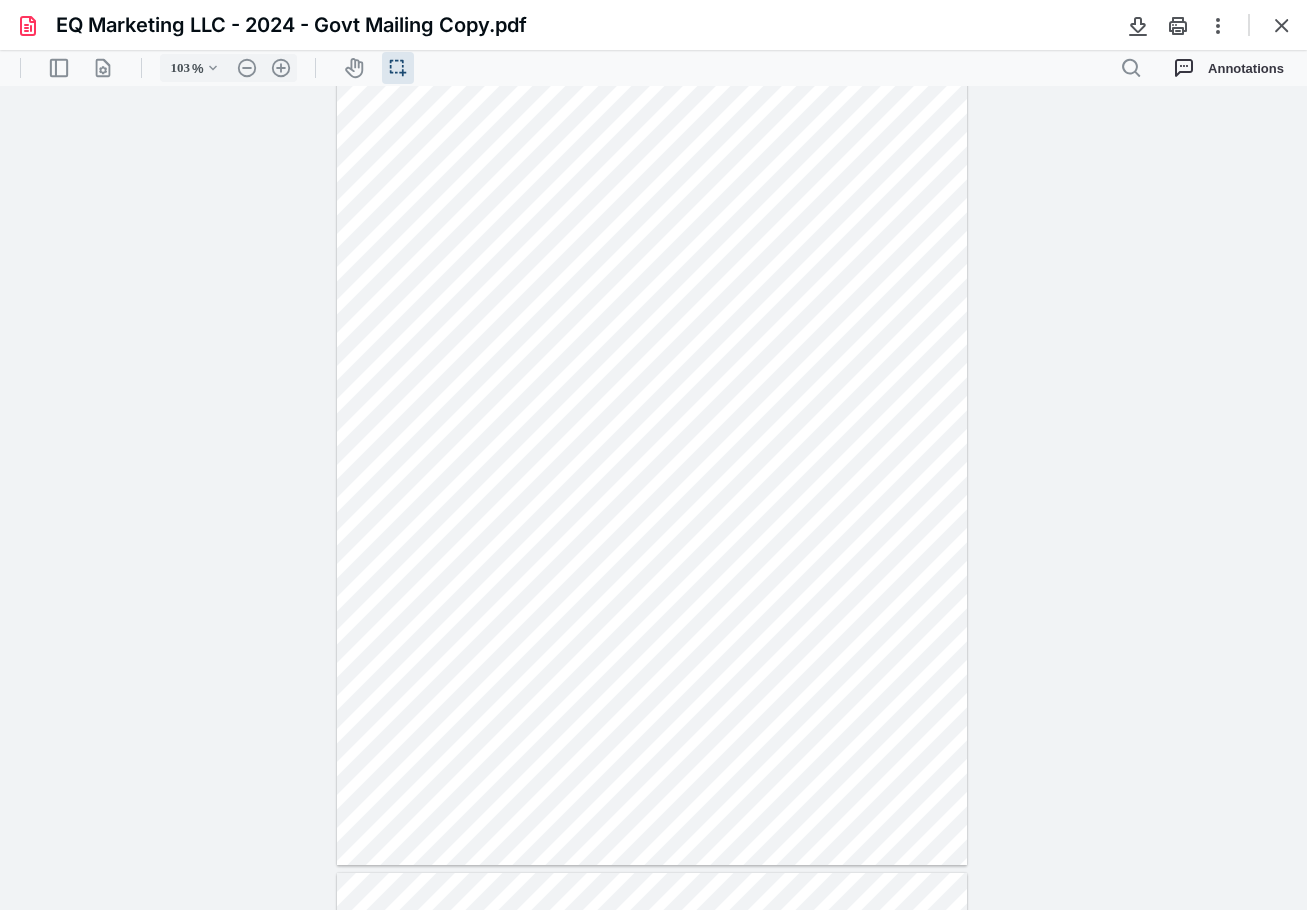 click at bounding box center (1282, 25) 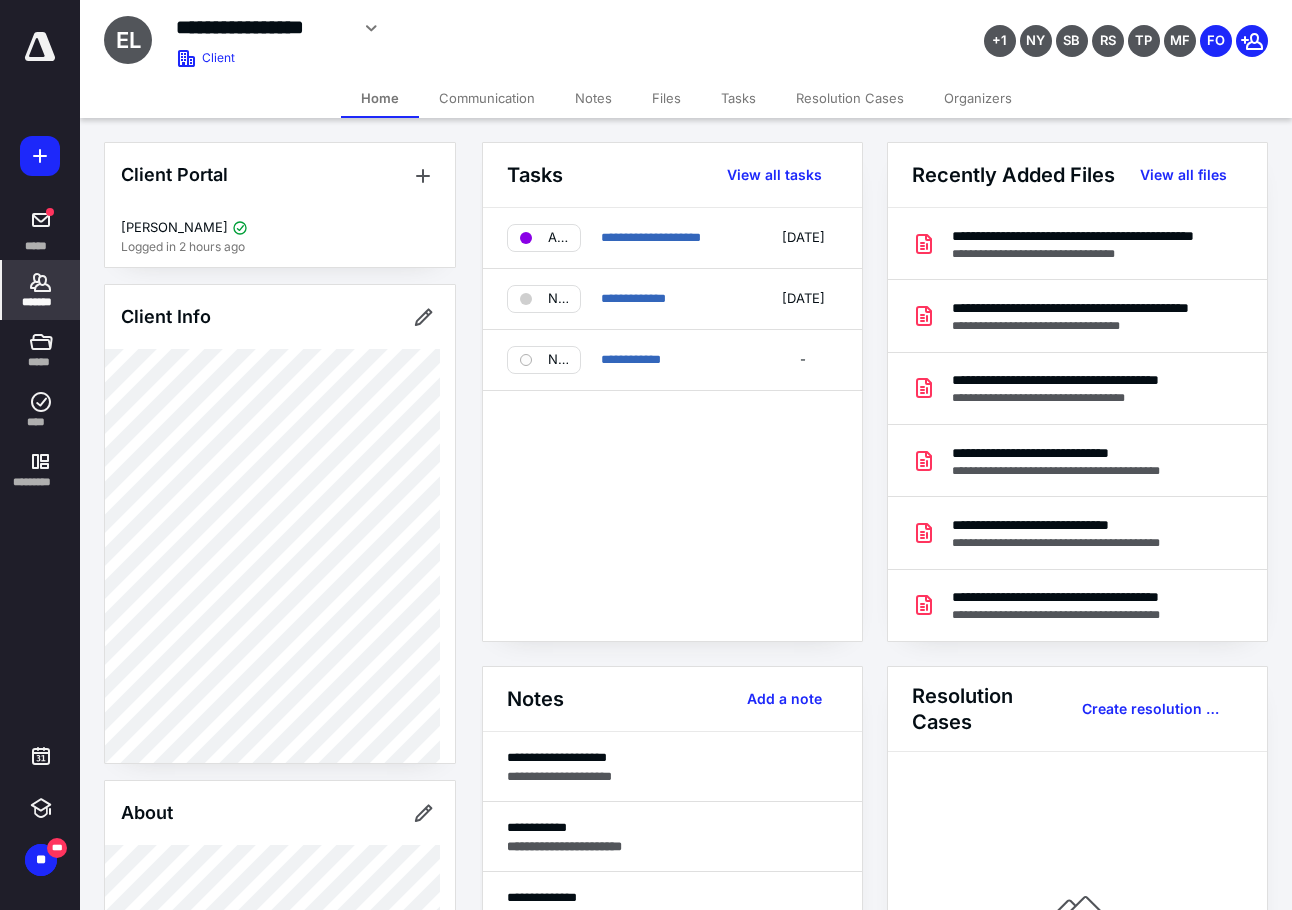 click 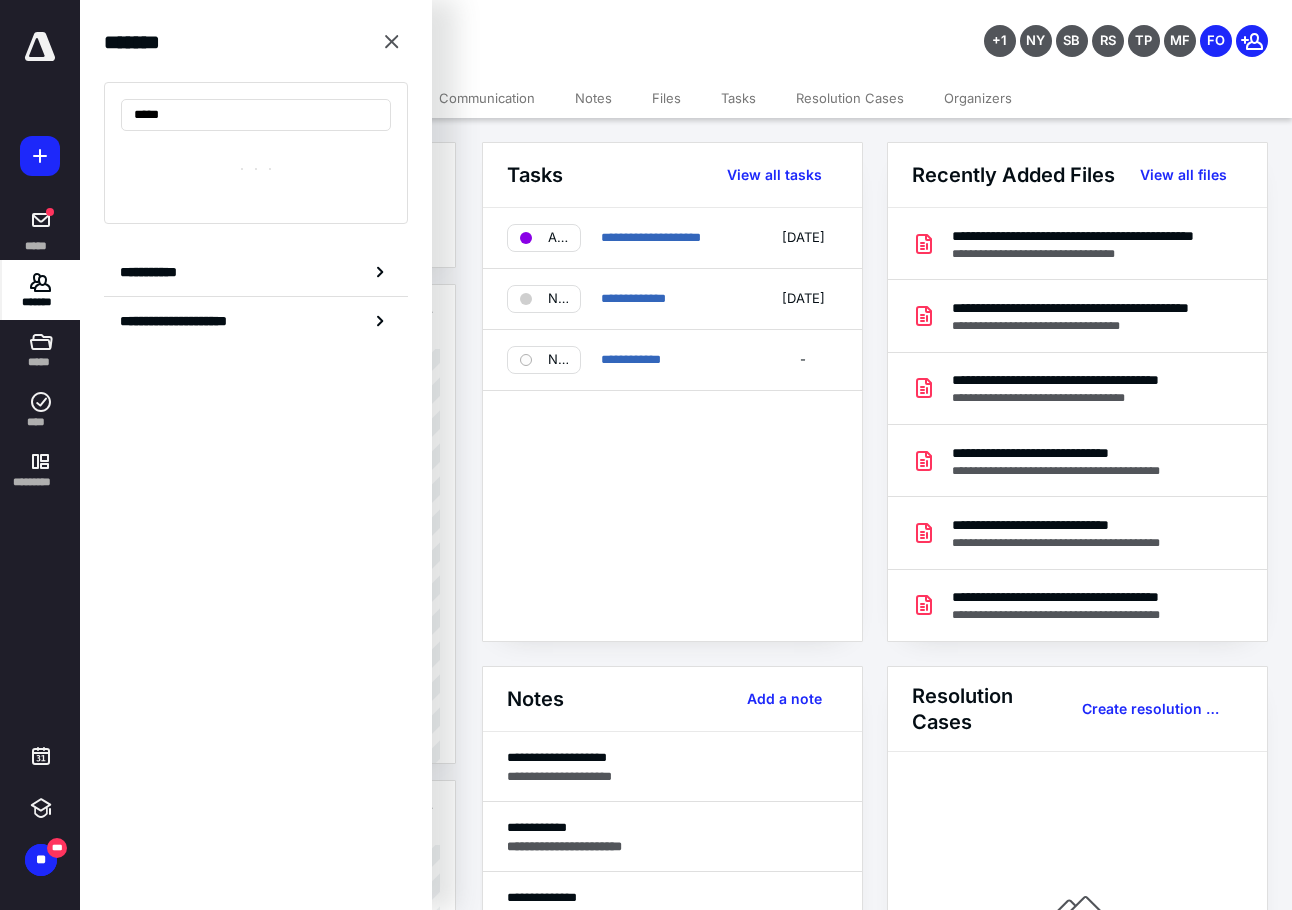 type on "******" 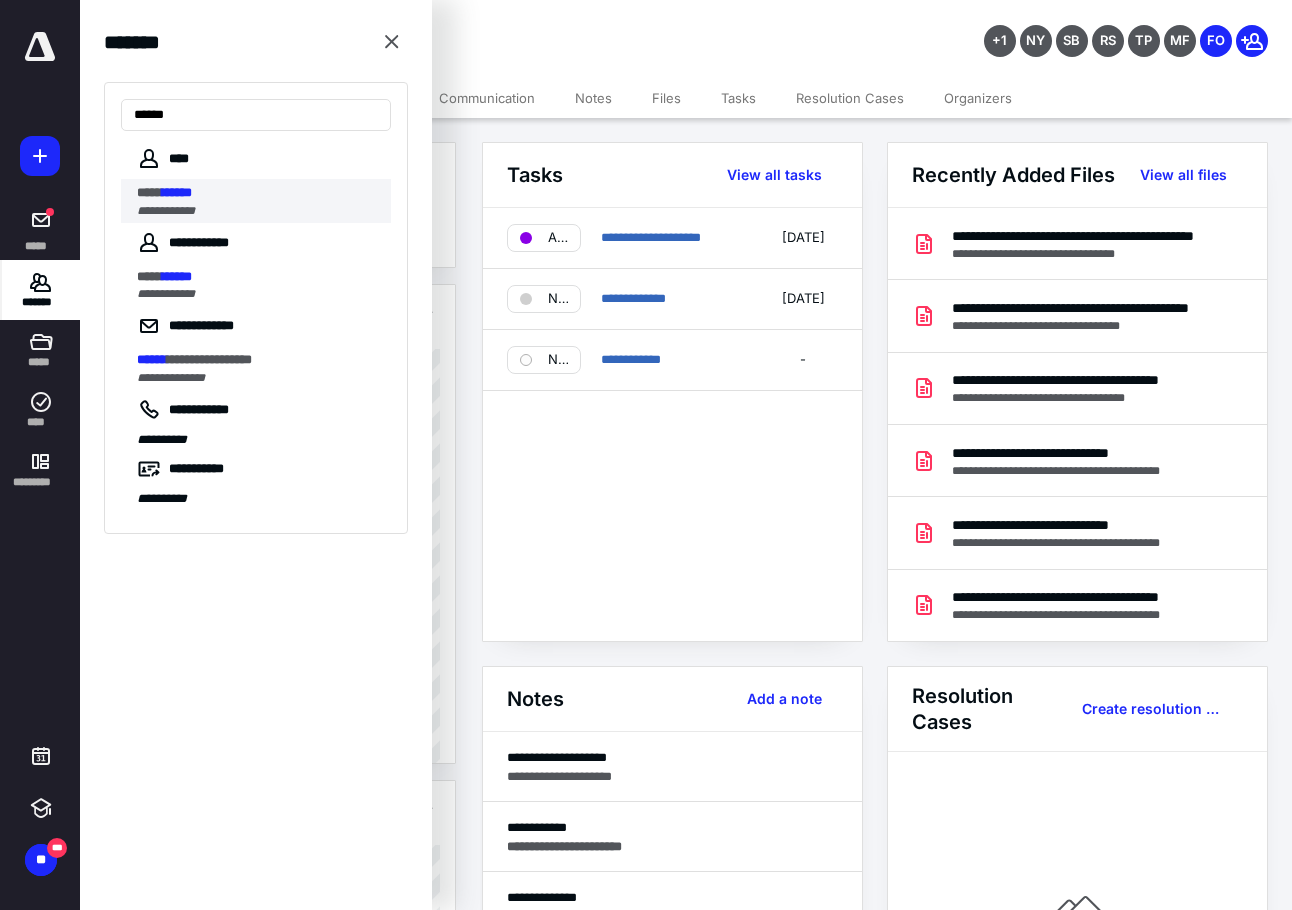 click on "**** ******" at bounding box center [258, 193] 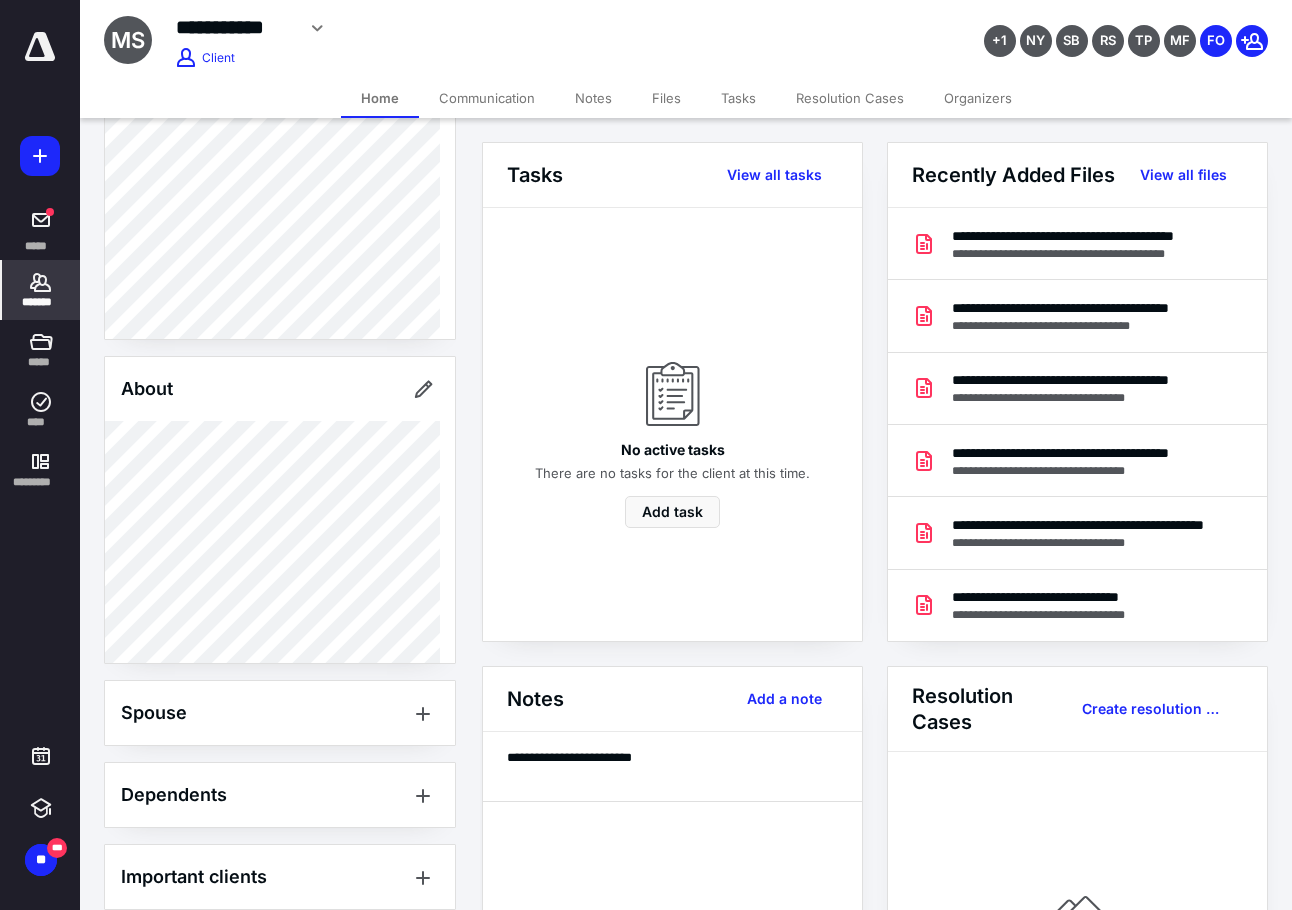 scroll, scrollTop: 400, scrollLeft: 0, axis: vertical 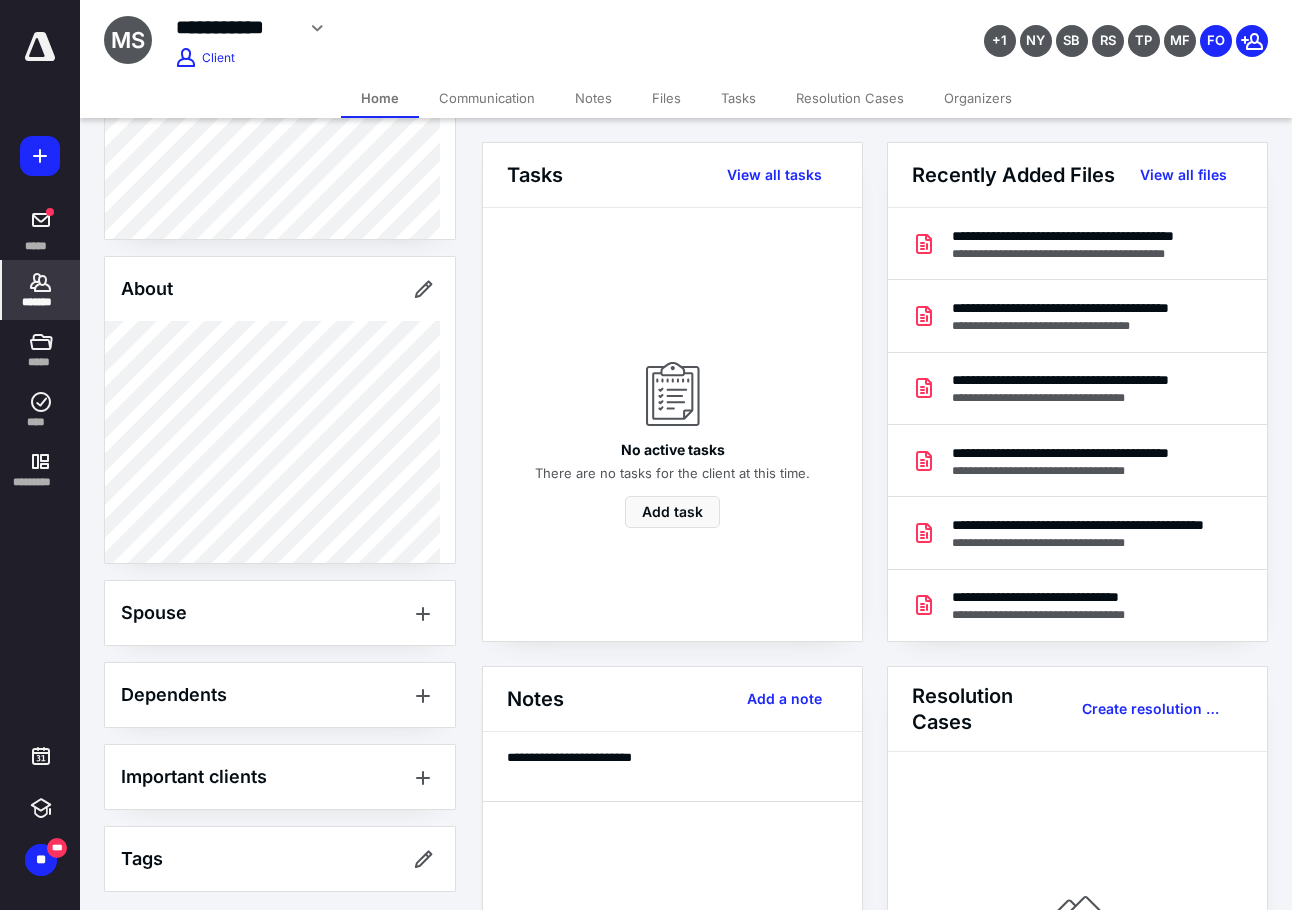click on "*******" at bounding box center (41, 302) 